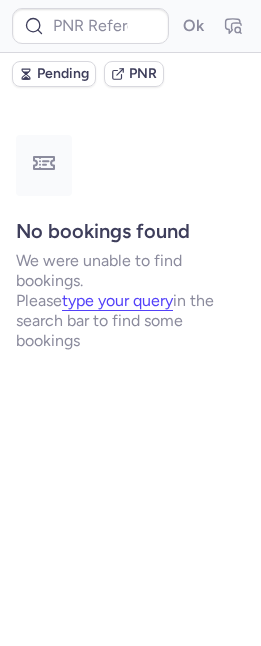 scroll, scrollTop: 0, scrollLeft: 0, axis: both 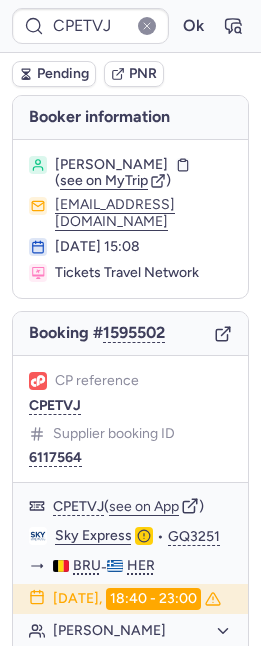 click on "Pending" at bounding box center (63, 74) 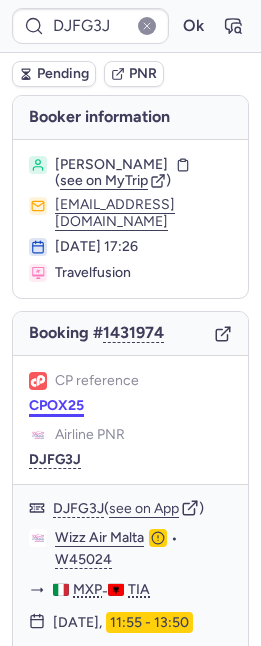 click on "CPOX25" at bounding box center (56, 406) 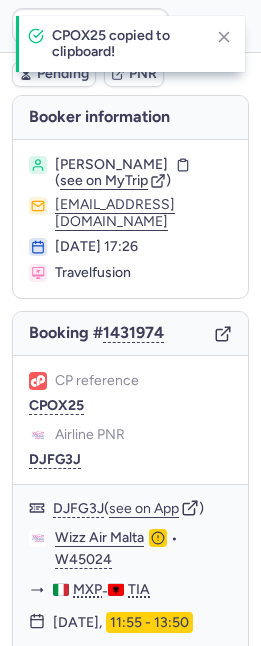type on "CPOX25" 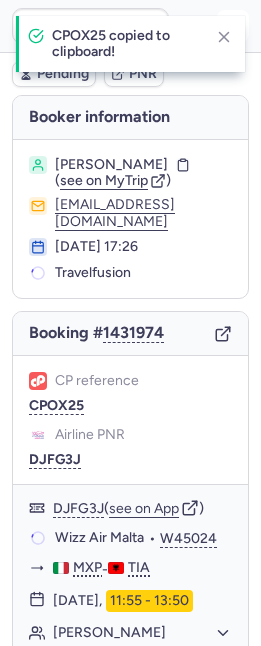 click 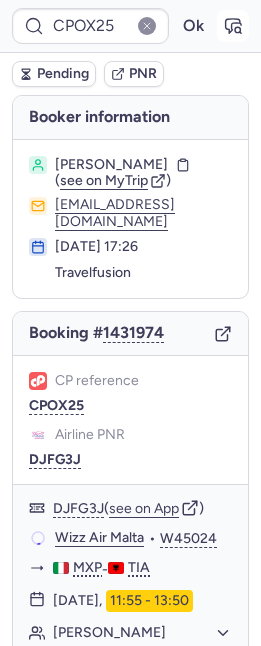 click 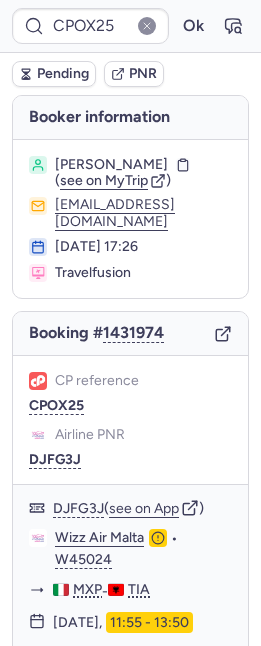 type on "CP3U8B" 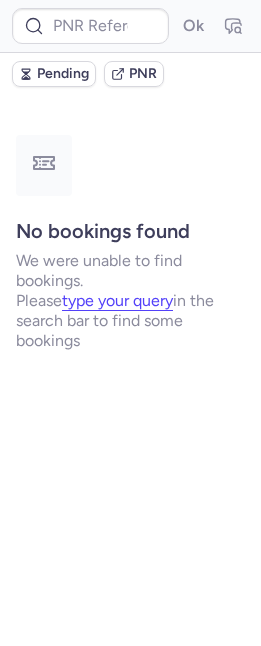click on "Pending" at bounding box center (63, 74) 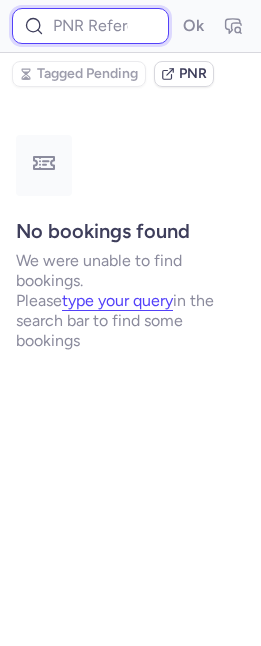 click at bounding box center [90, 26] 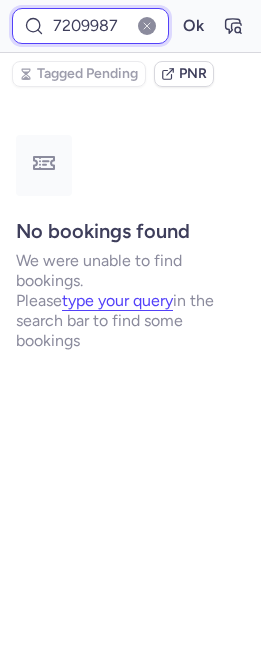 type on "7209987" 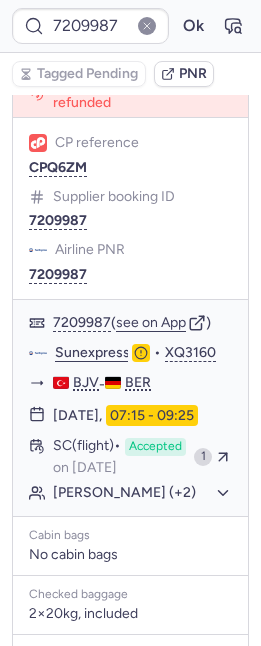 scroll, scrollTop: 291, scrollLeft: 0, axis: vertical 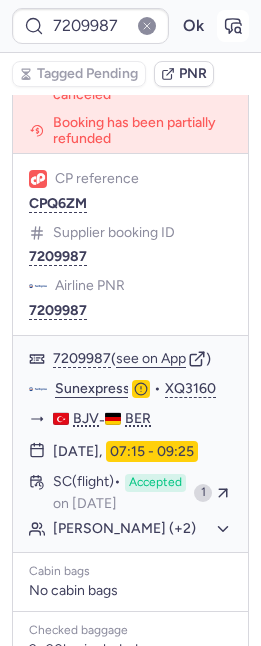 click at bounding box center (233, 26) 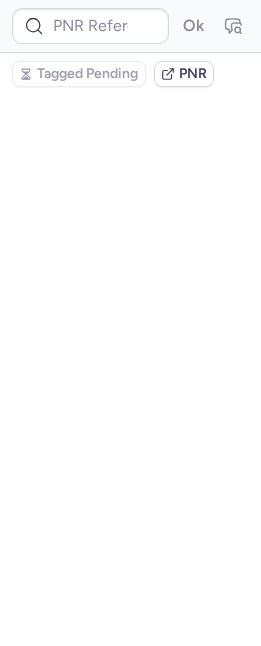 scroll, scrollTop: 0, scrollLeft: 0, axis: both 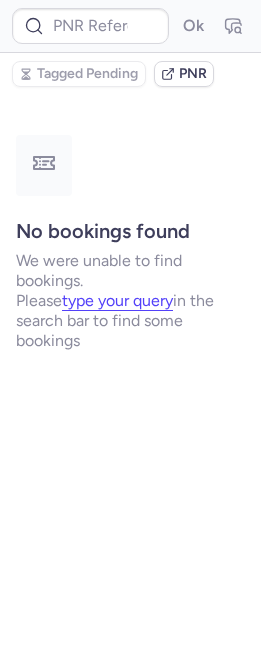 type on "CPQ6ZM" 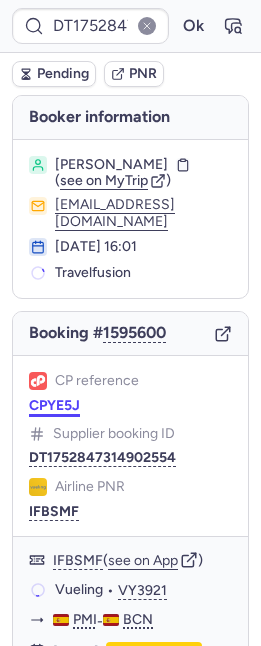 click on "CPYE5J" at bounding box center [54, 406] 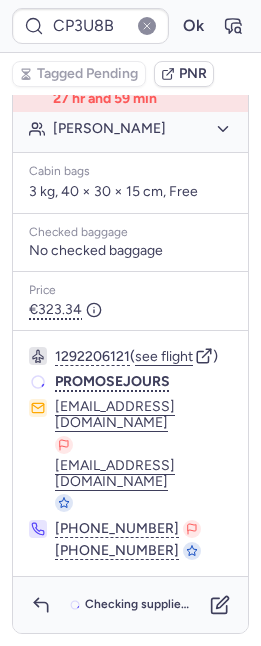 scroll, scrollTop: 502, scrollLeft: 0, axis: vertical 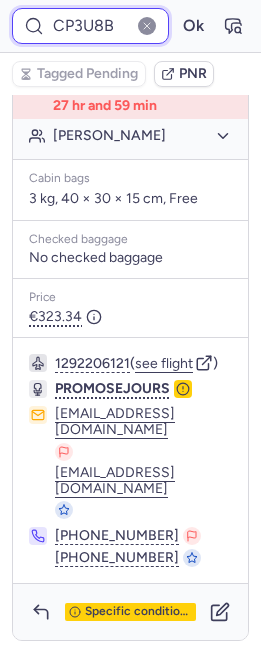 click on "CP3U8B" at bounding box center (90, 26) 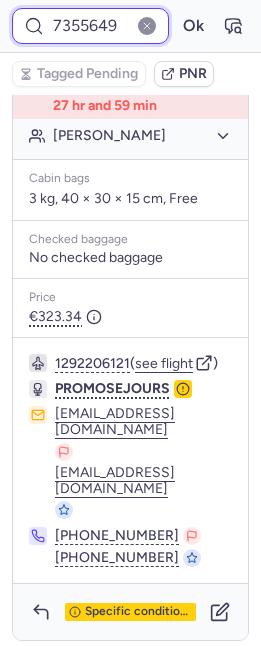scroll, scrollTop: 0, scrollLeft: 4, axis: horizontal 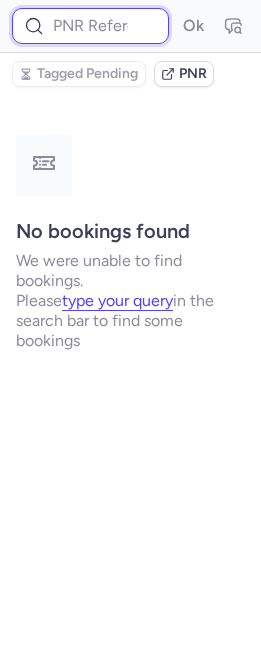 click at bounding box center [90, 26] 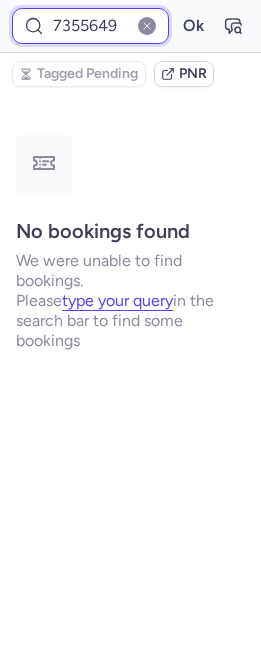 click on "Ok" at bounding box center (193, 26) 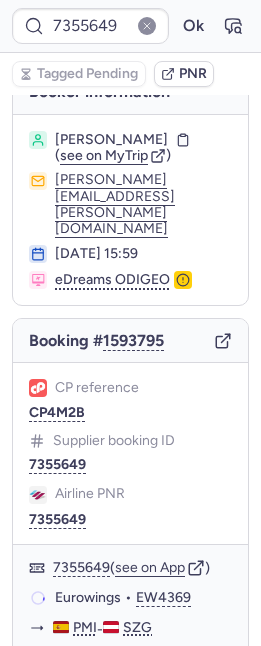 scroll, scrollTop: 30, scrollLeft: 0, axis: vertical 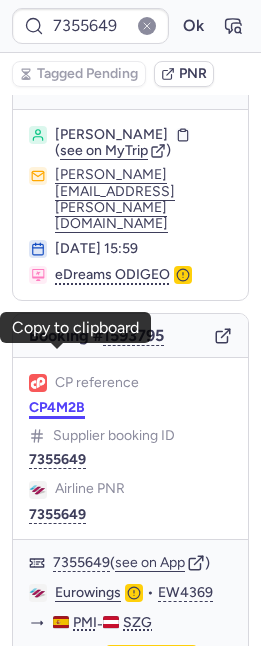 click on "CP4M2B" at bounding box center [57, 408] 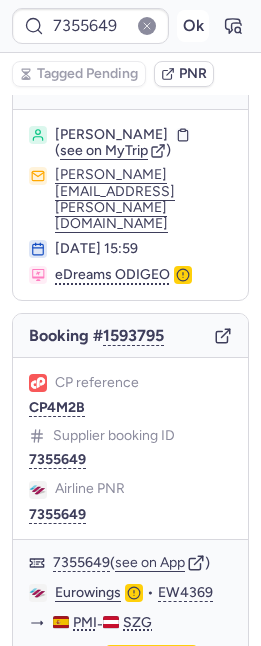 click on "Ok" at bounding box center [193, 26] 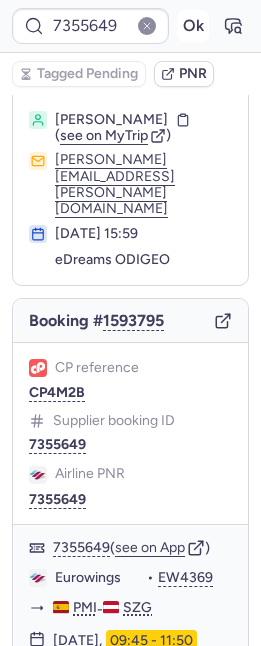 scroll, scrollTop: 30, scrollLeft: 0, axis: vertical 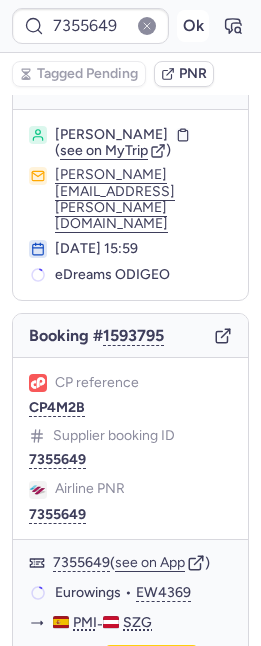 click on "Ok" at bounding box center (193, 26) 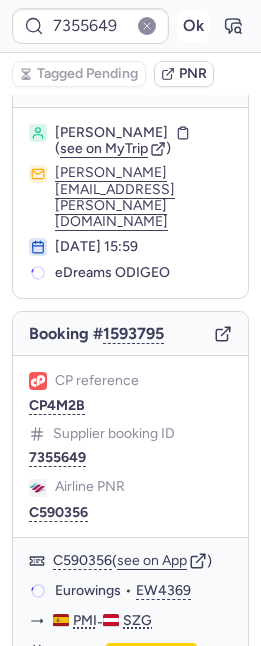 scroll, scrollTop: 30, scrollLeft: 0, axis: vertical 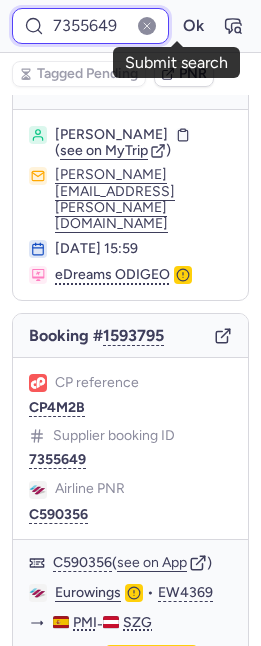click on "7355649" at bounding box center (90, 26) 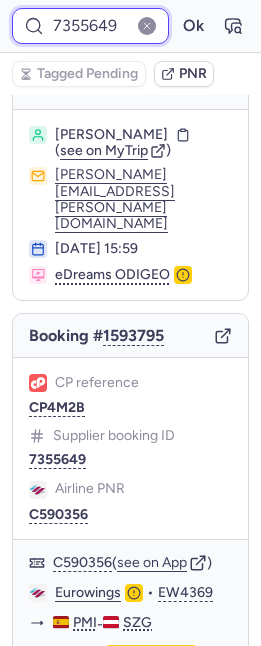 click on "7355649" at bounding box center (90, 26) 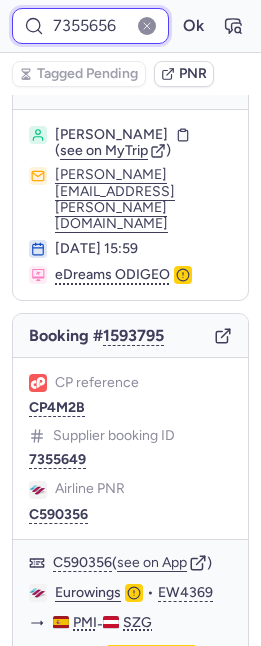 scroll, scrollTop: 0, scrollLeft: 3, axis: horizontal 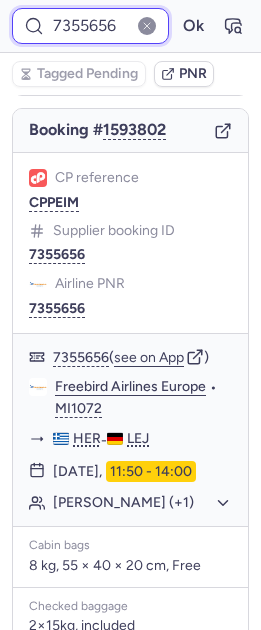 click on "7355656" at bounding box center [90, 26] 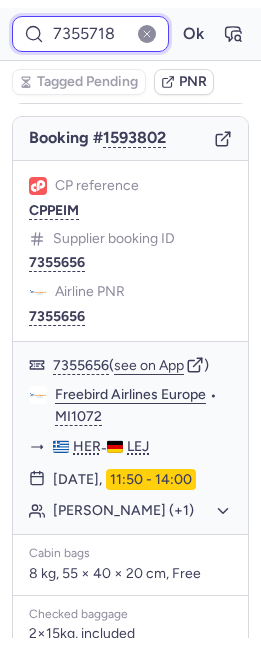 scroll, scrollTop: 0, scrollLeft: 1, axis: horizontal 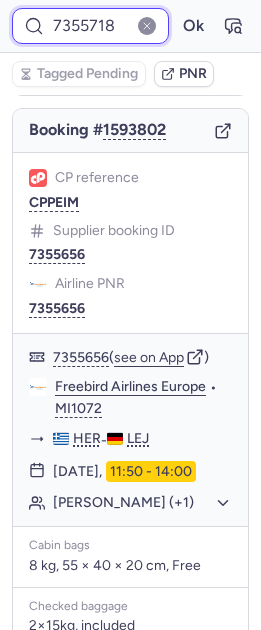 click on "Ok" at bounding box center (193, 26) 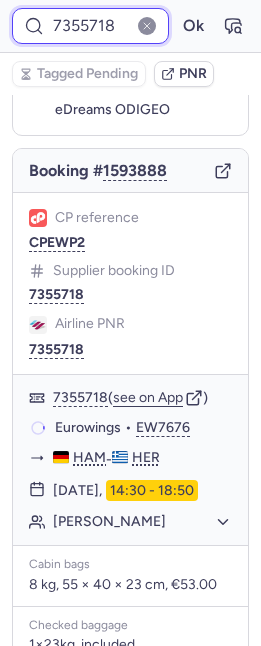 scroll, scrollTop: 186, scrollLeft: 0, axis: vertical 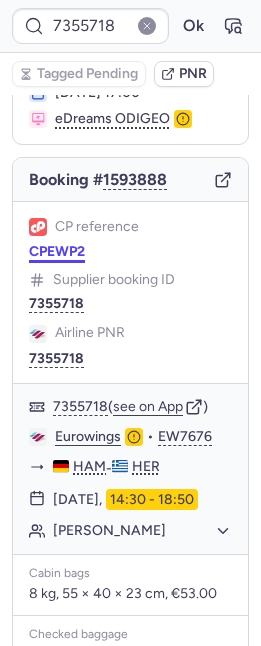 click on "CPEWP2" at bounding box center [57, 252] 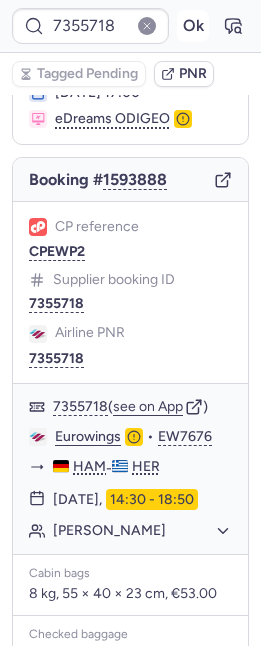click on "Ok" at bounding box center (193, 26) 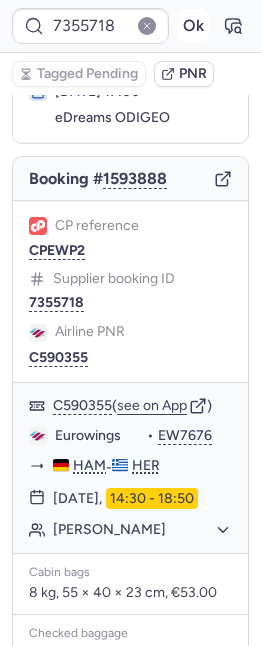 scroll, scrollTop: 186, scrollLeft: 0, axis: vertical 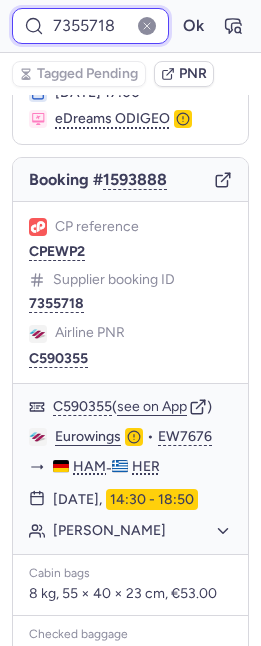 click on "7355718" at bounding box center (90, 26) 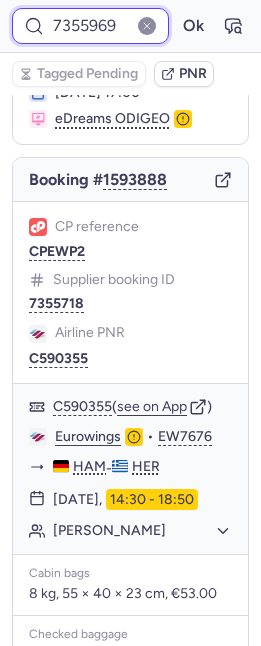scroll, scrollTop: 0, scrollLeft: 3, axis: horizontal 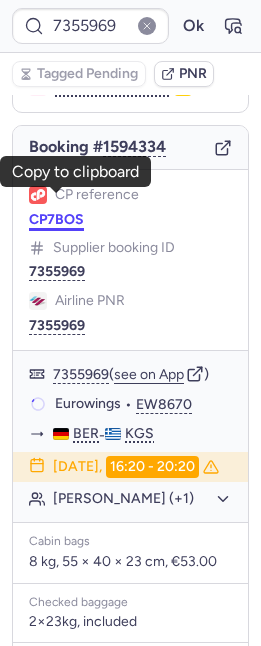 click on "CP7BOS" at bounding box center (56, 220) 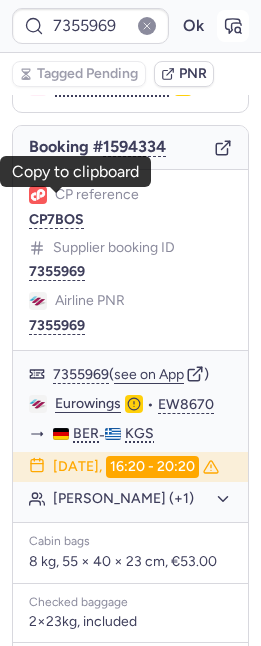 click at bounding box center [233, 26] 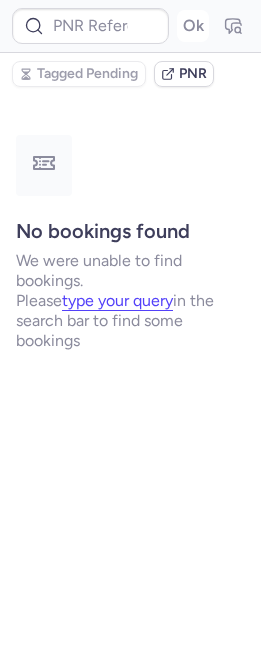 scroll, scrollTop: 0, scrollLeft: 0, axis: both 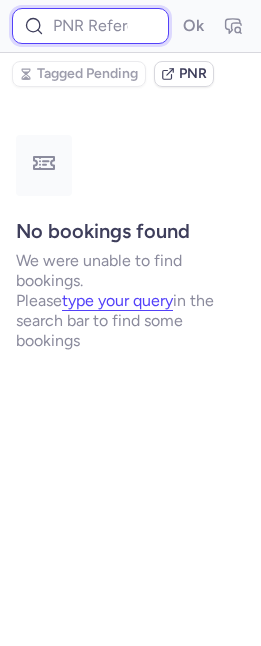 click at bounding box center [90, 26] 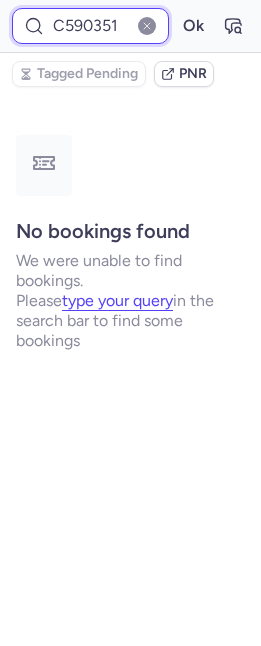 click on "Ok" at bounding box center [193, 26] 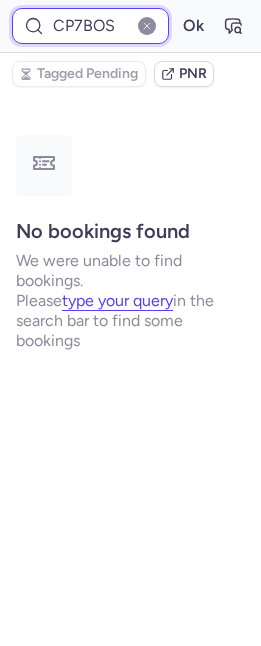 type on "CP7BOS" 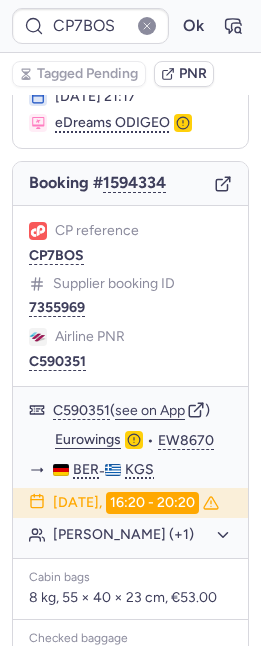 scroll, scrollTop: 80, scrollLeft: 0, axis: vertical 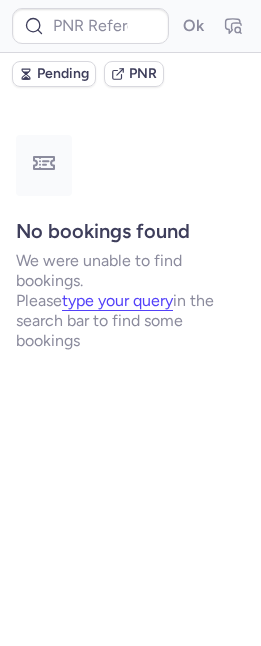 type on "CP3U8B" 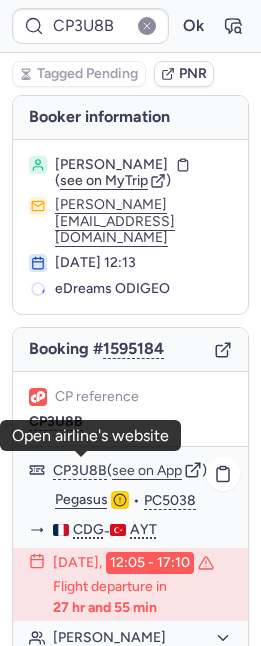 click on "Pegasus" 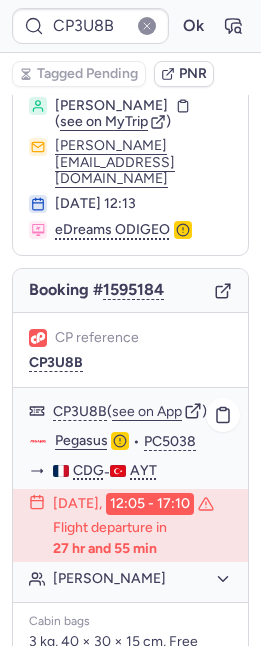 scroll, scrollTop: 183, scrollLeft: 0, axis: vertical 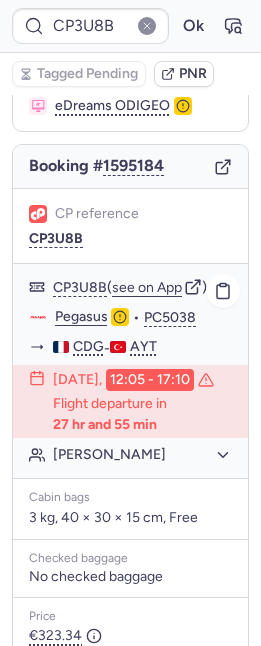 click on "Belgiz CELIK" 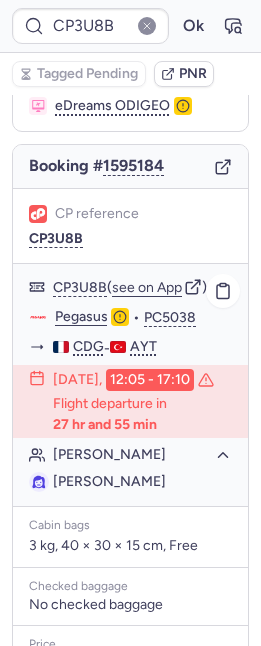 click on "Belgiz CELIK" at bounding box center (109, 481) 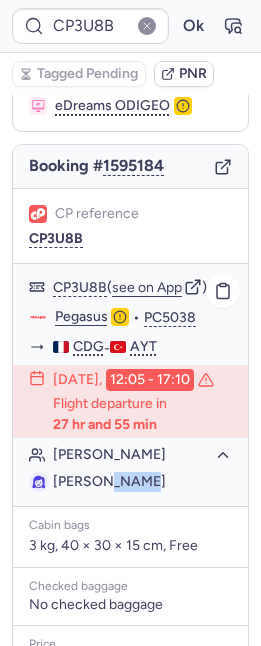click on "Belgiz CELIK" at bounding box center (109, 481) 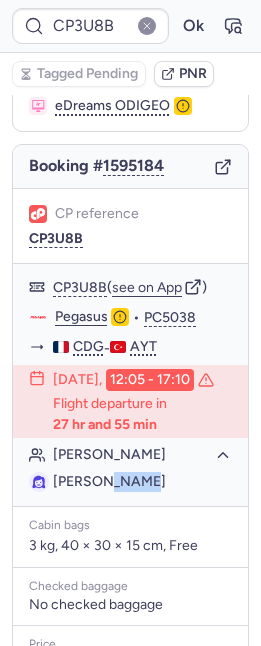 copy on "CELIK" 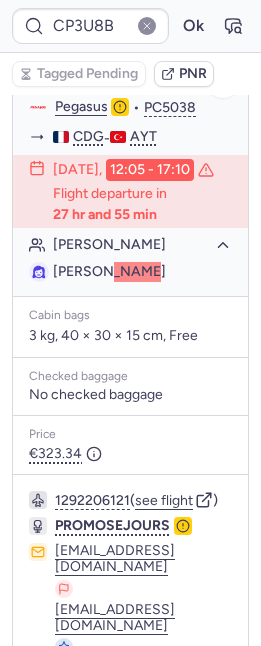 scroll, scrollTop: 530, scrollLeft: 0, axis: vertical 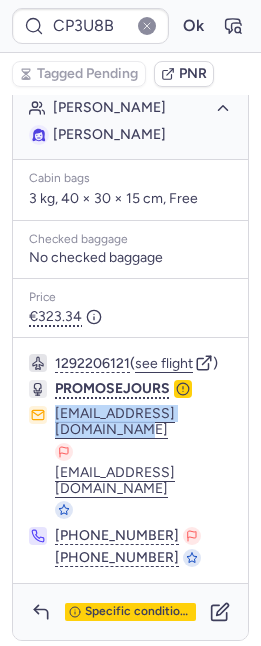 drag, startPoint x: 27, startPoint y: 433, endPoint x: 213, endPoint y: 453, distance: 187.07217 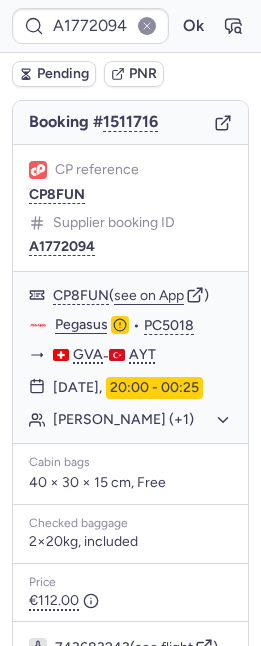 scroll, scrollTop: 53, scrollLeft: 0, axis: vertical 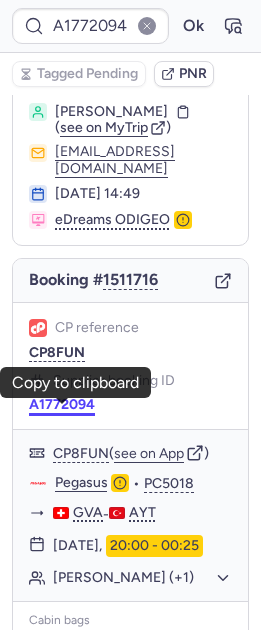 click on "A1772094" at bounding box center (62, 405) 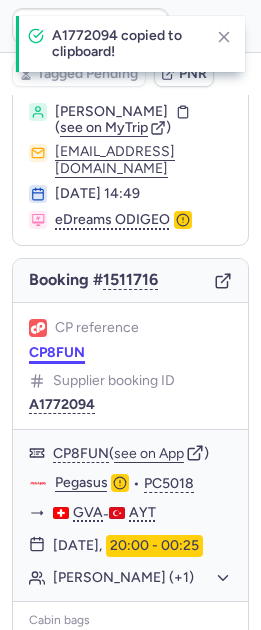 click on "CP8FUN" at bounding box center (57, 353) 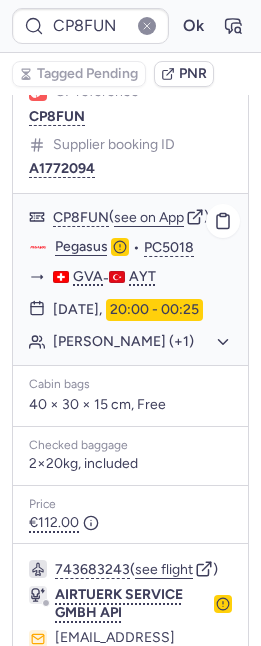 scroll, scrollTop: 488, scrollLeft: 0, axis: vertical 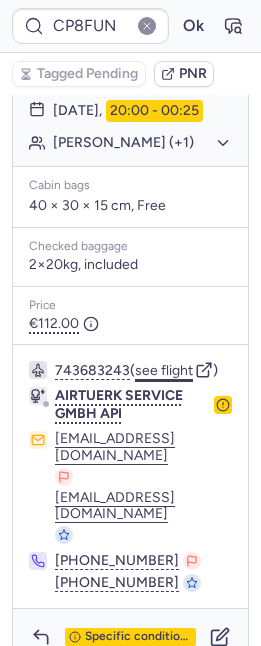 click on "see flight" 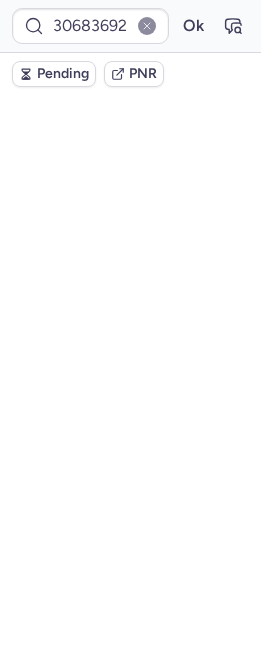 scroll, scrollTop: 0, scrollLeft: 0, axis: both 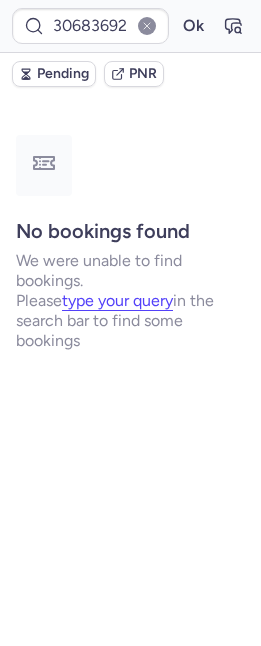 type on "CP8FUN" 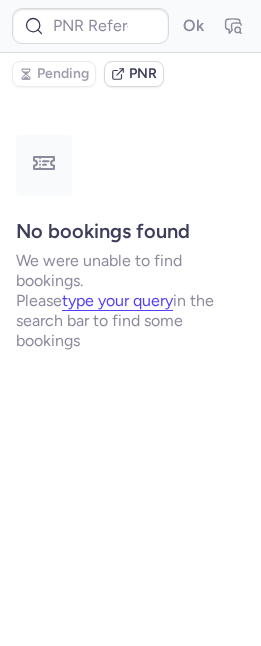 scroll, scrollTop: 0, scrollLeft: 0, axis: both 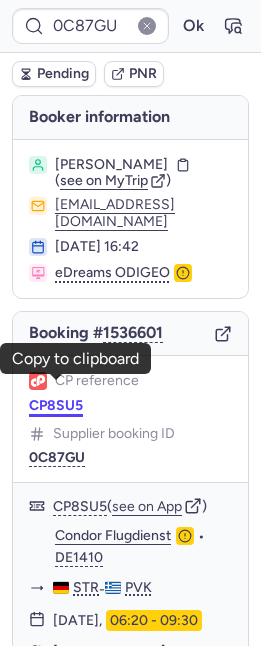 click on "CP8SU5" at bounding box center [56, 406] 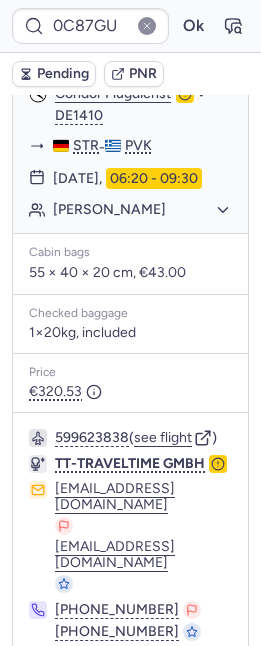 scroll, scrollTop: 525, scrollLeft: 0, axis: vertical 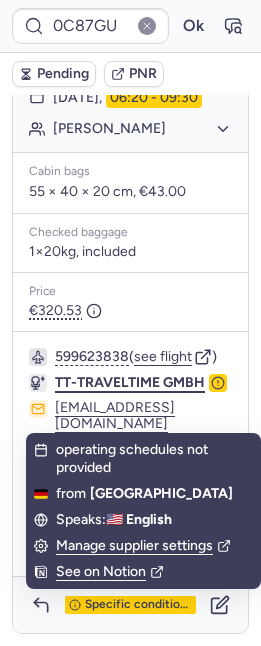 type on "CP8SU5" 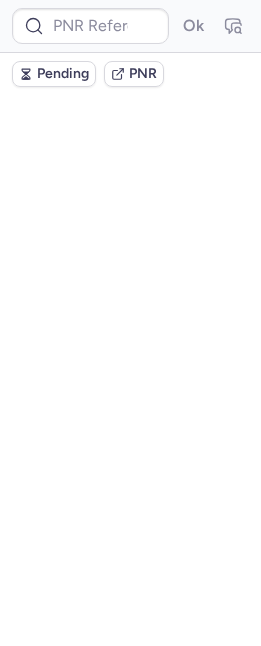 scroll, scrollTop: 0, scrollLeft: 0, axis: both 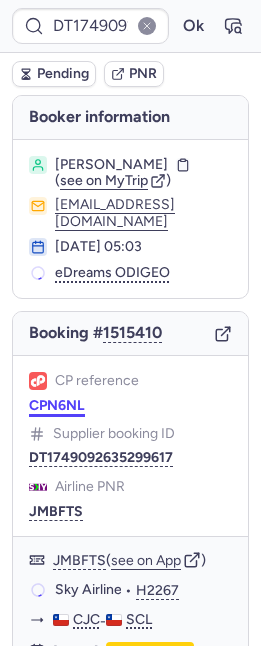 click on "CPN6NL" at bounding box center (57, 406) 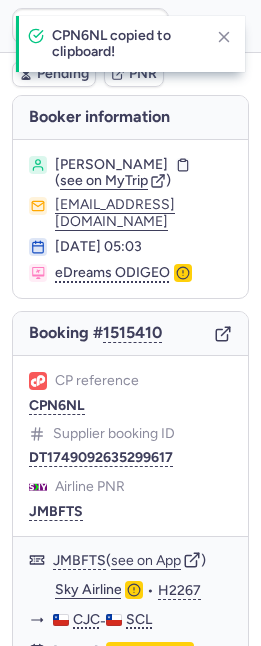 type on "CPN6NL" 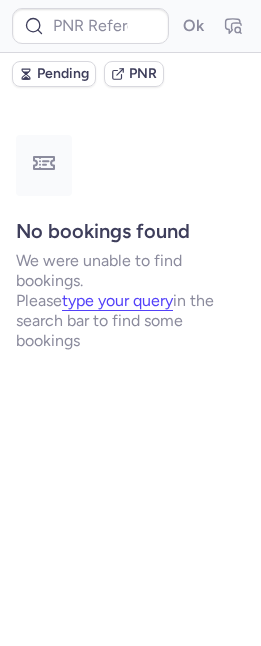 scroll, scrollTop: 0, scrollLeft: 0, axis: both 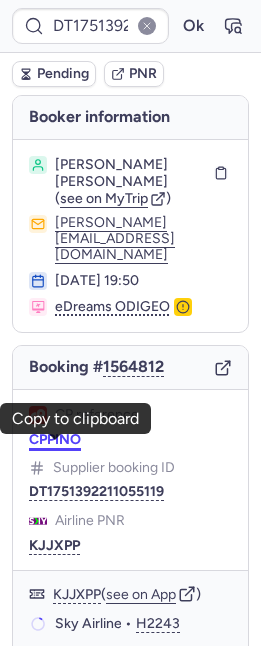 click on "CPPINO" at bounding box center [55, 440] 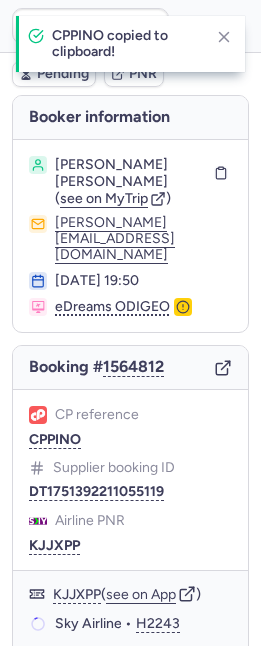 type on "CPPINO" 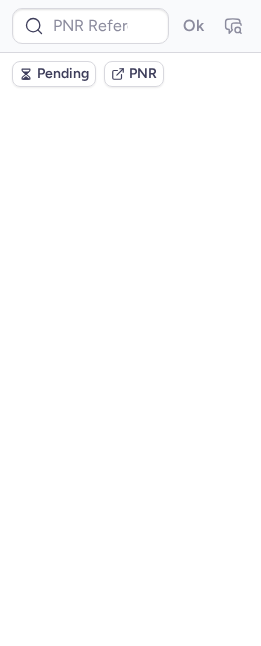 scroll, scrollTop: 0, scrollLeft: 0, axis: both 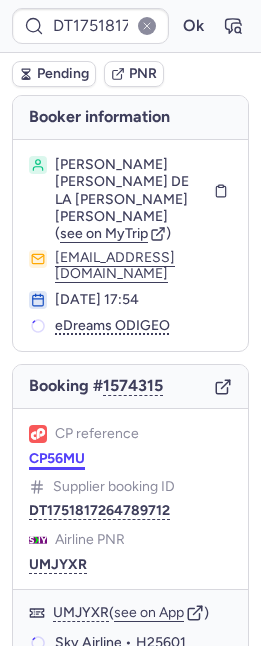 click on "CP56MU" at bounding box center [57, 459] 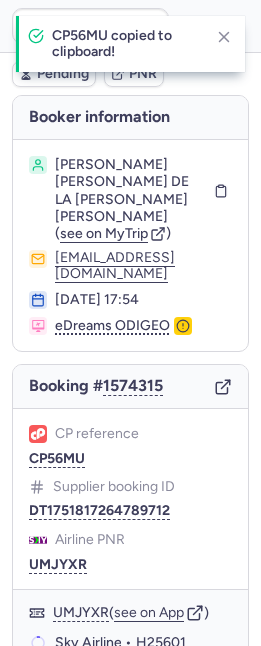 type on "CP56MU" 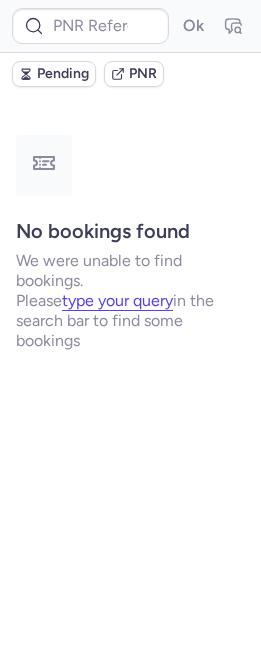 scroll, scrollTop: 0, scrollLeft: 0, axis: both 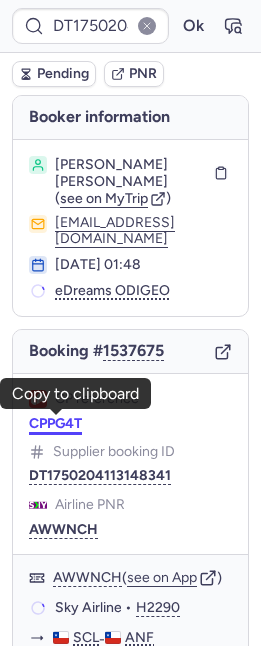 drag, startPoint x: 62, startPoint y: 422, endPoint x: 33, endPoint y: 420, distance: 29.068884 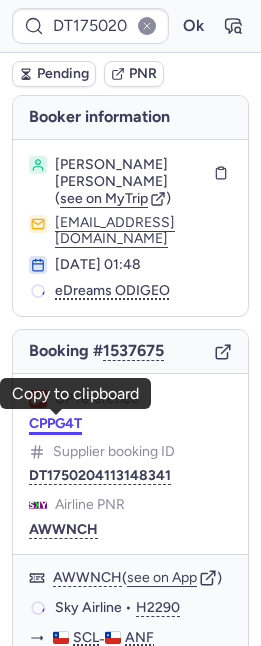 click on "CPPG4T" at bounding box center (55, 424) 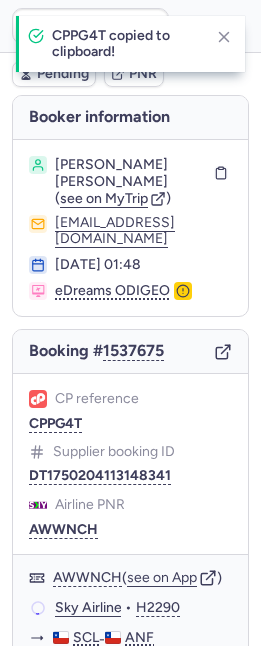 type on "CPPG4T" 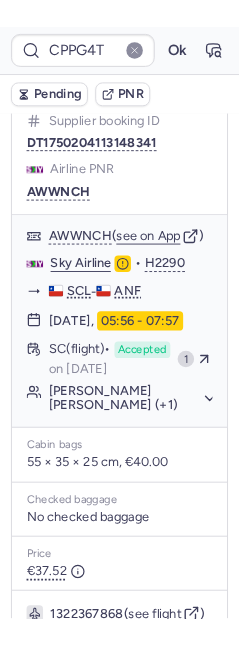 scroll, scrollTop: 375, scrollLeft: 0, axis: vertical 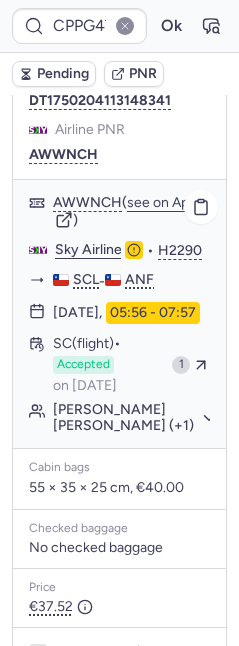 click on "AWWNCH  ( see on App )  Sky Airline  •  H2290 SCL  -  ANF 07 Aug 2025,  05:56 - 07:57 SC   (flight)  Accepted  on Jul 17, 2025 1 Ivan Charles FERNANDEZ GONZALEZ (+1)" at bounding box center (119, 314) 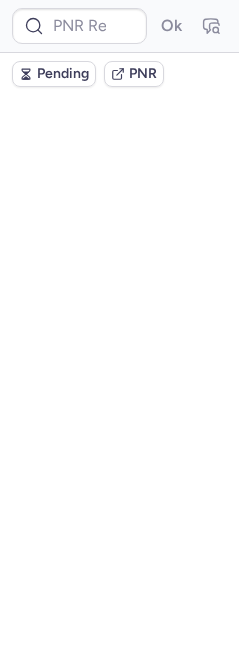 scroll, scrollTop: 0, scrollLeft: 0, axis: both 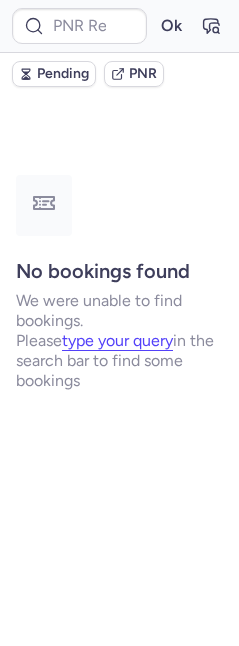 type on "CPPG4T" 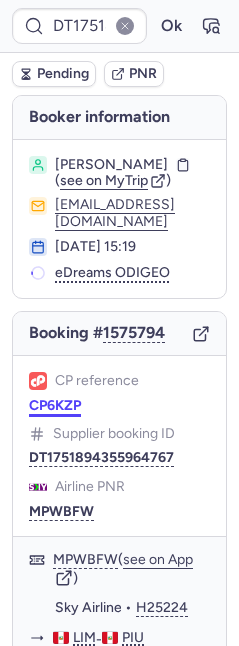click on "CP6KZP" at bounding box center (55, 406) 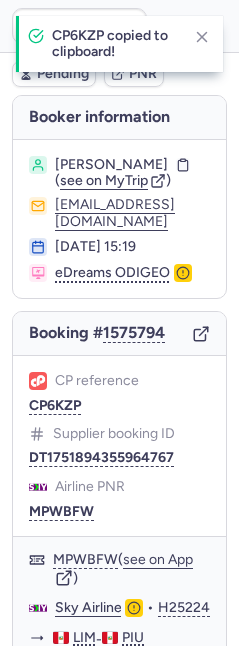 type on "CP6KZP" 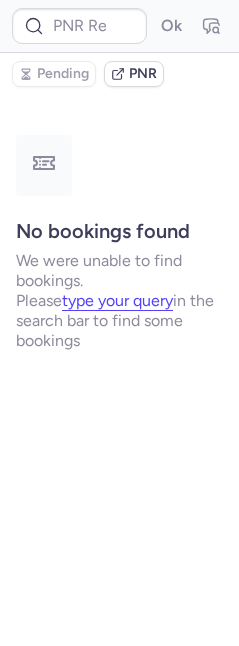 scroll, scrollTop: 0, scrollLeft: 0, axis: both 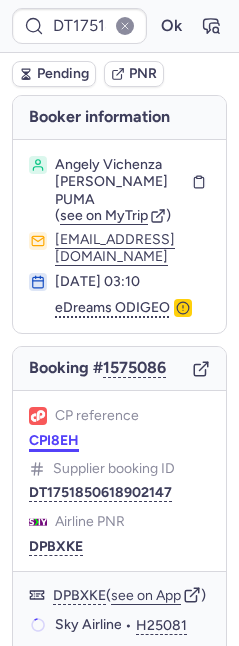 click on "CPI8EH" at bounding box center [54, 441] 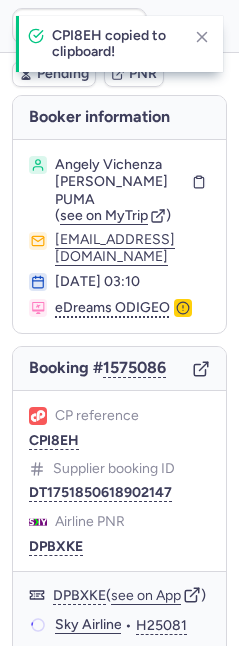 type on "CPI8EH" 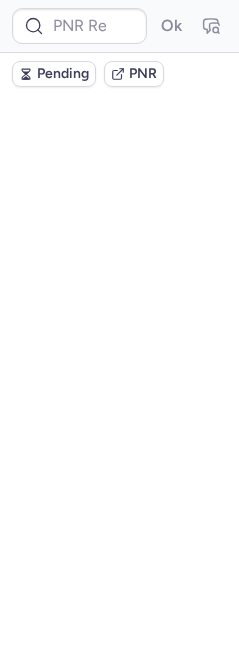 scroll, scrollTop: 0, scrollLeft: 0, axis: both 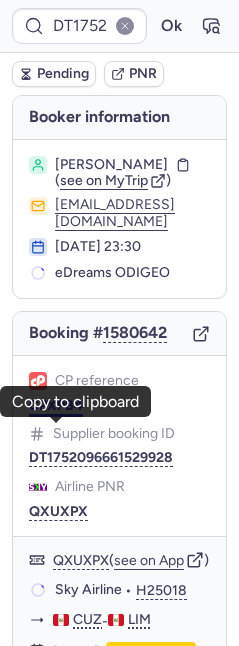click on "CPXPB4" at bounding box center (56, 406) 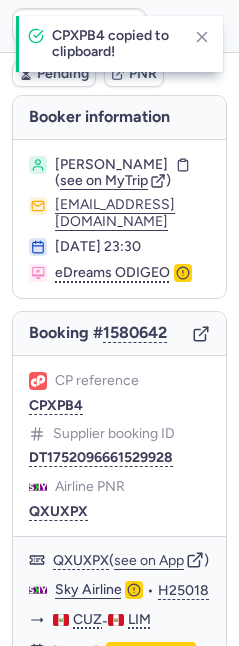 type on "CPXPB4" 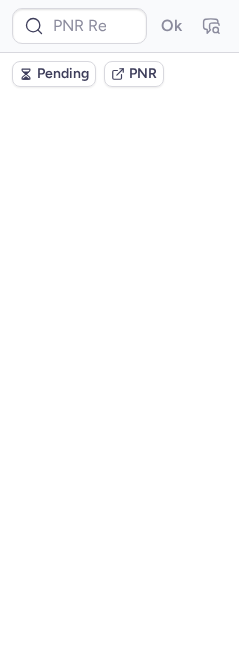 scroll, scrollTop: 0, scrollLeft: 0, axis: both 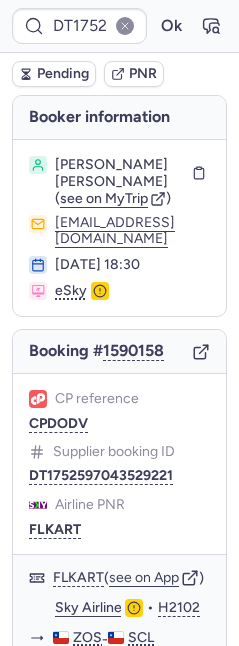 drag, startPoint x: 58, startPoint y: 445, endPoint x: 11, endPoint y: 430, distance: 49.335587 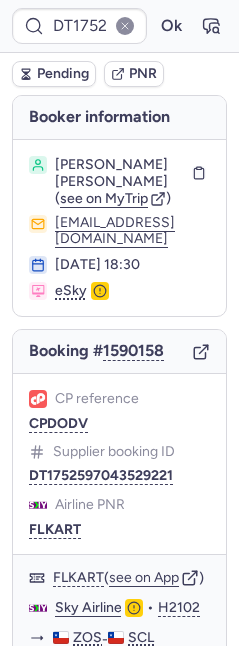 type on "CPDODV" 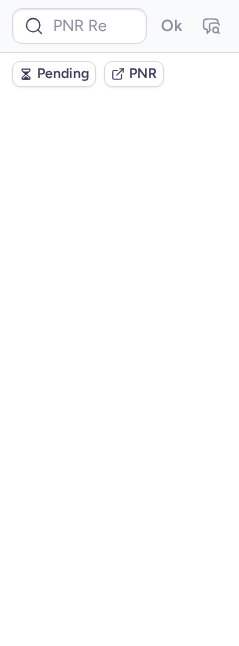 scroll, scrollTop: 0, scrollLeft: 0, axis: both 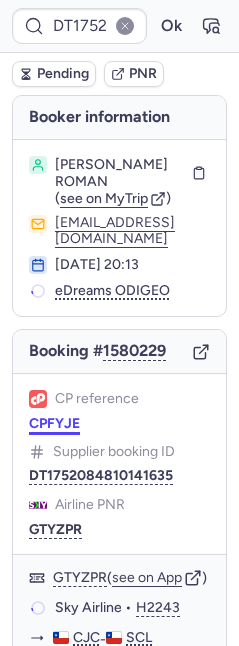 click on "CPFYJE" at bounding box center (54, 424) 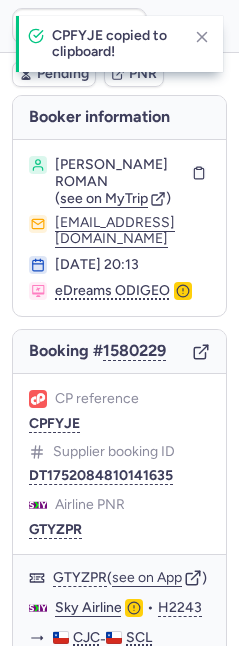 type on "CPFYJE" 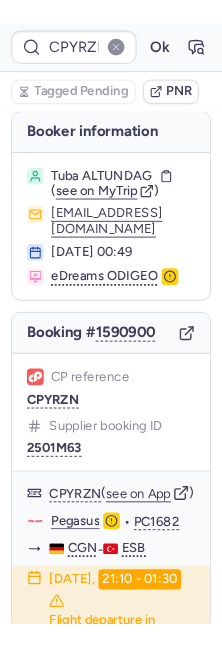 scroll, scrollTop: 707, scrollLeft: 0, axis: vertical 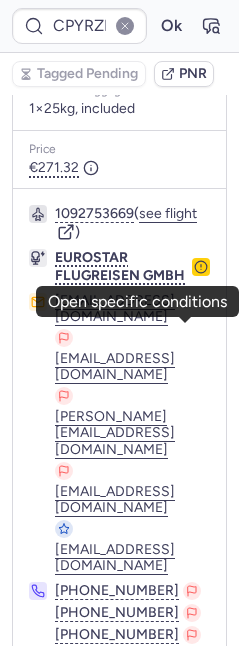 click 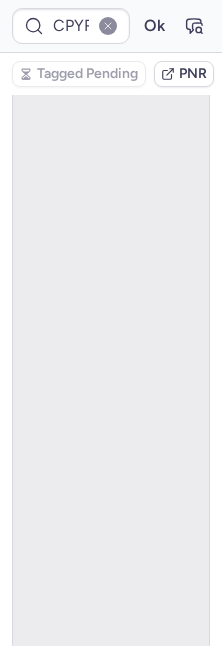 scroll, scrollTop: 143, scrollLeft: 0, axis: vertical 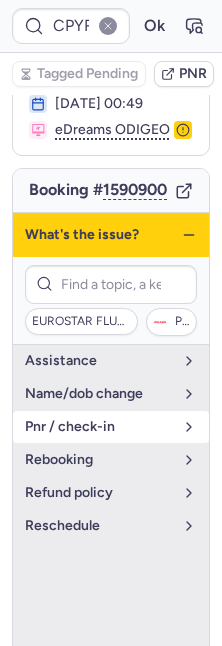 click on "pnr / check-in" at bounding box center [99, 427] 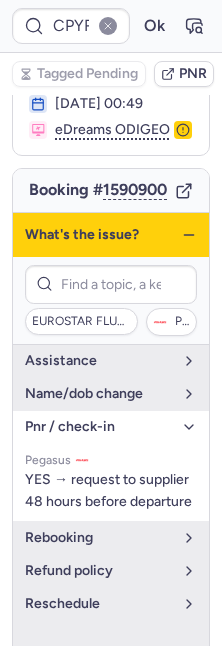 click 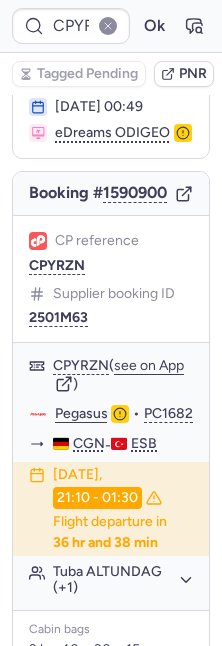 scroll, scrollTop: 138, scrollLeft: 0, axis: vertical 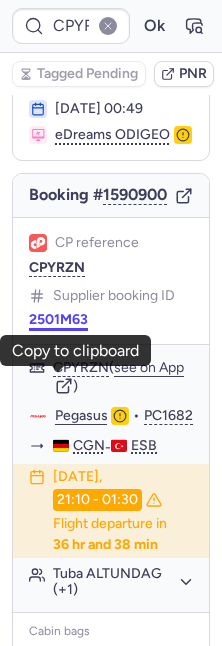 click on "2501M63" at bounding box center [58, 320] 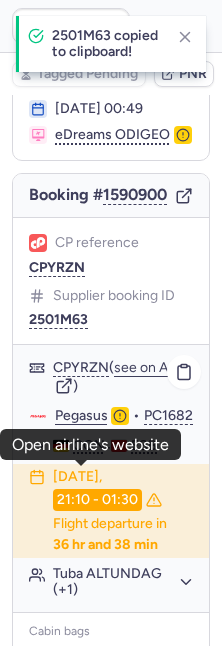 click on "Pegasus" 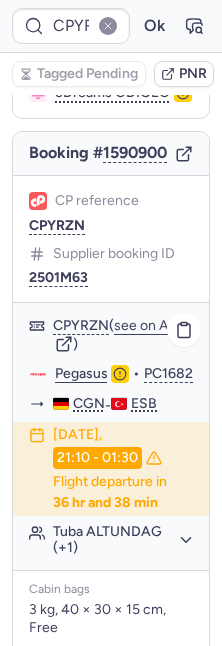 scroll, scrollTop: 280, scrollLeft: 0, axis: vertical 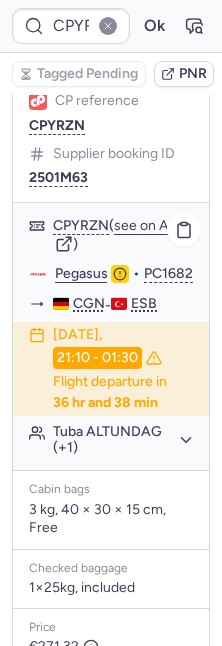 click on "Tuba ALTUNDAG (+1)" 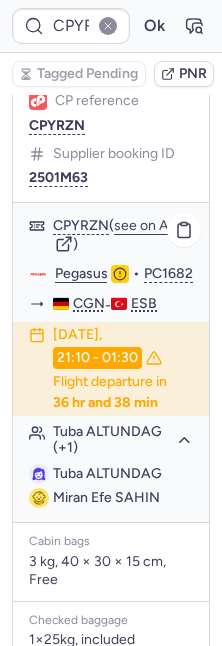 click on "Tuba ALTUNDAG" at bounding box center [107, 473] 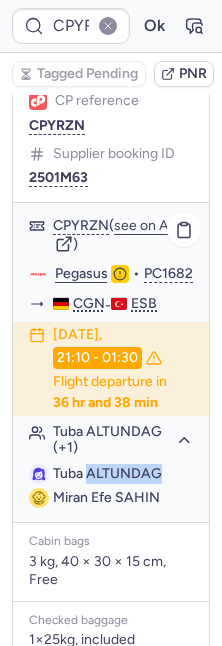 click on "Tuba ALTUNDAG" at bounding box center (107, 473) 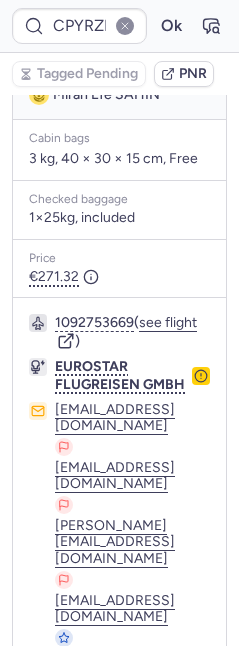 scroll, scrollTop: 784, scrollLeft: 0, axis: vertical 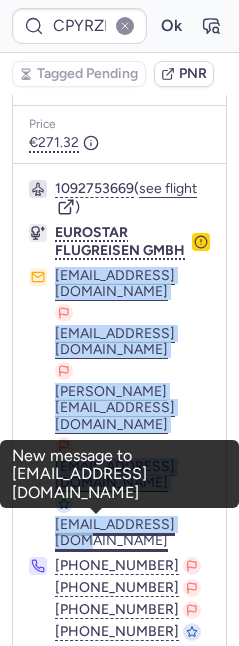 drag, startPoint x: 19, startPoint y: 363, endPoint x: 163, endPoint y: 505, distance: 202.23749 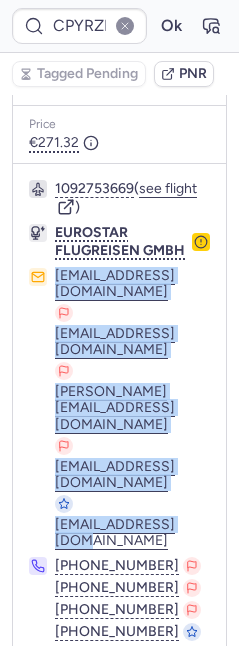 copy on "hikmet@eurostarweb.de birol@eurostarweb.de ahmet@eurostarweb.de info@eurostarweb.de info@eurostarweb.de" 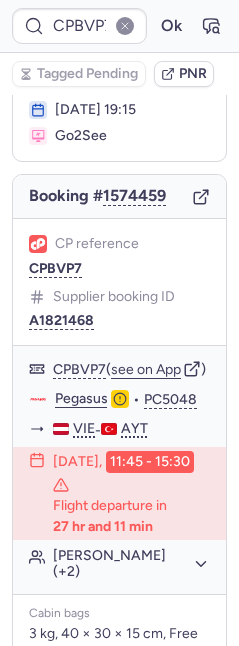 scroll, scrollTop: 657, scrollLeft: 0, axis: vertical 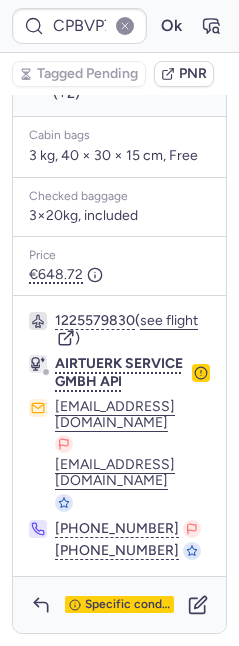click 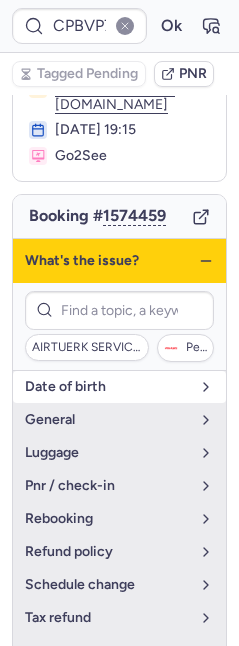 click on "date of birth" at bounding box center (119, 387) 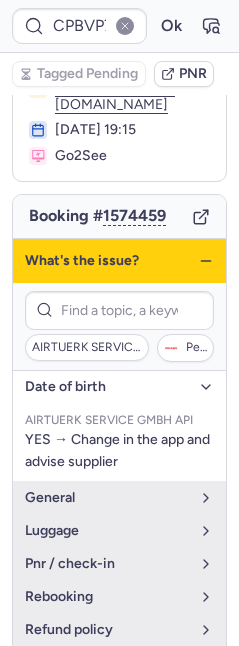 click 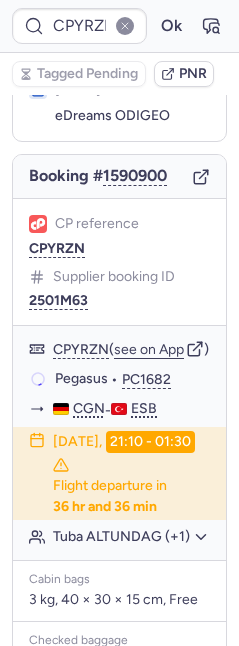 scroll, scrollTop: 117, scrollLeft: 0, axis: vertical 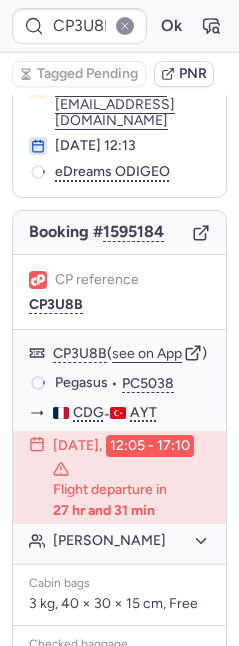 type on "CPBVP7" 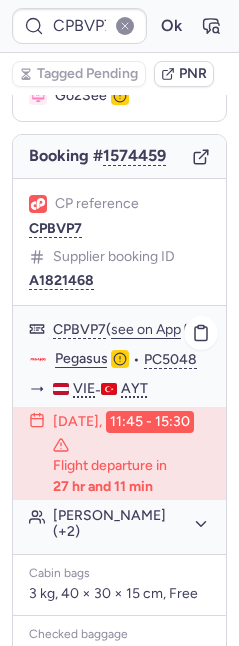 scroll, scrollTop: 197, scrollLeft: 0, axis: vertical 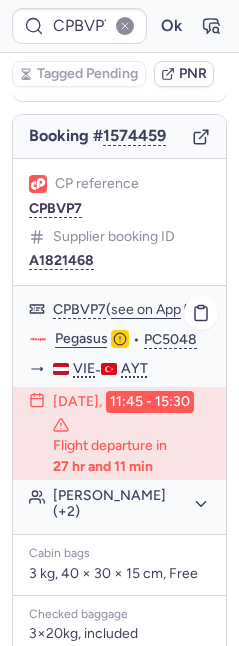click on "Miroslav COURAL (+2)" 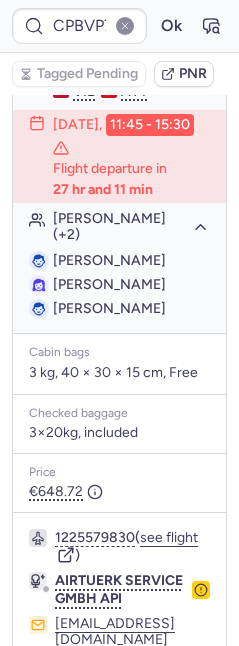 scroll, scrollTop: 733, scrollLeft: 0, axis: vertical 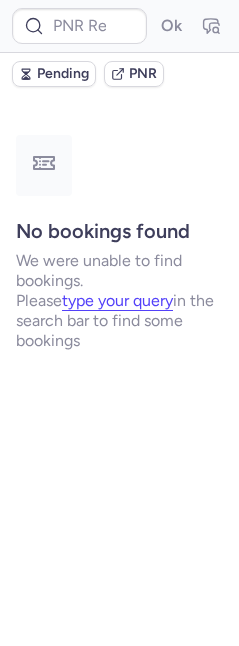 type on "CPTFST" 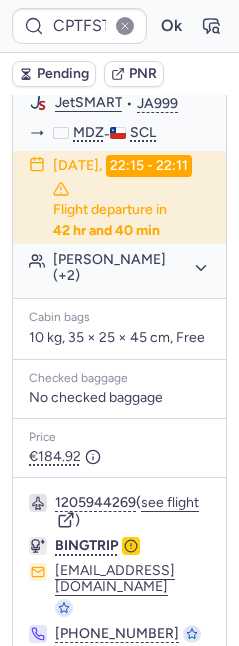scroll, scrollTop: 1758, scrollLeft: 0, axis: vertical 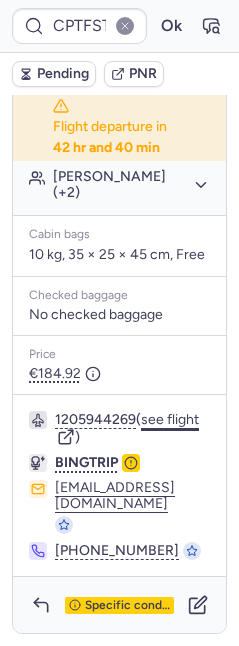 click on "see flight" 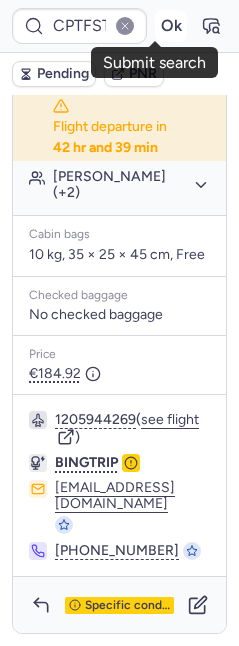 click on "Ok" at bounding box center [171, 26] 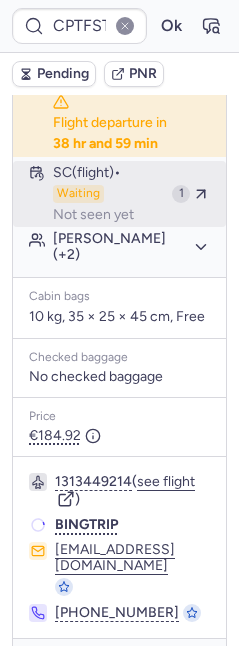 scroll, scrollTop: 1550, scrollLeft: 0, axis: vertical 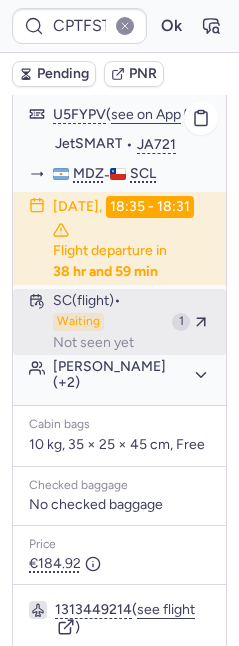 type 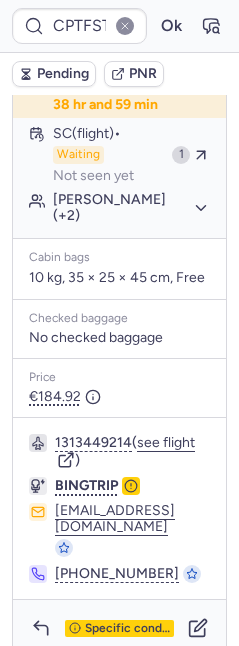 scroll, scrollTop: 1824, scrollLeft: 0, axis: vertical 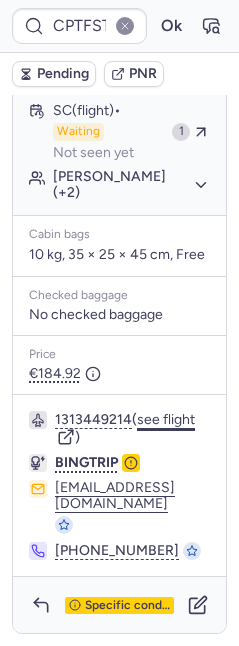 click on "see flight" 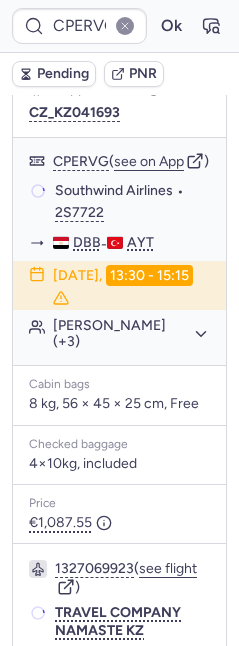 scroll, scrollTop: 339, scrollLeft: 0, axis: vertical 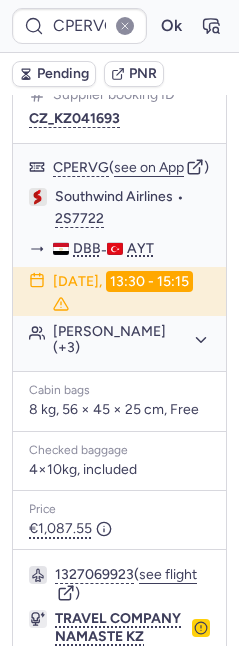 type on "CPKSL4" 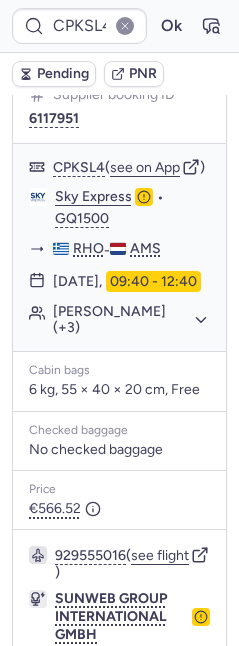scroll, scrollTop: 662, scrollLeft: 0, axis: vertical 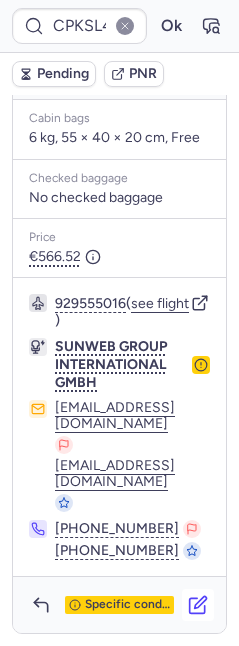 click at bounding box center (198, 605) 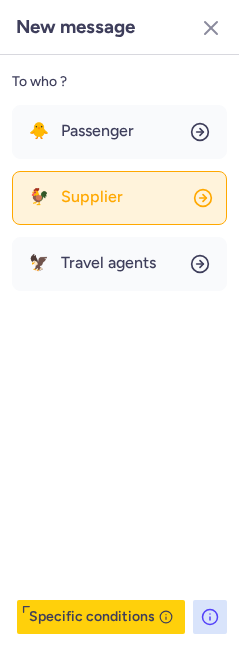 click on "Supplier" at bounding box center (92, 197) 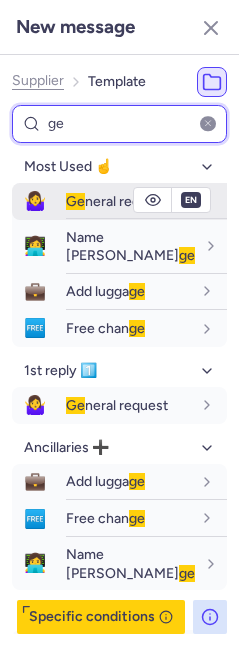 type on "ge" 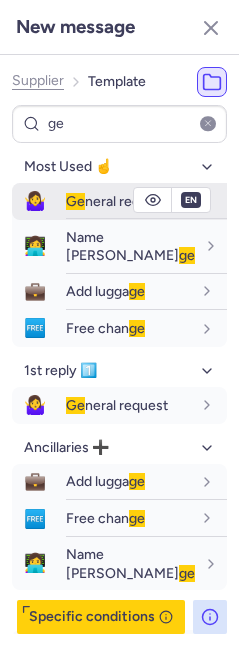 click on "Ge" at bounding box center (75, 201) 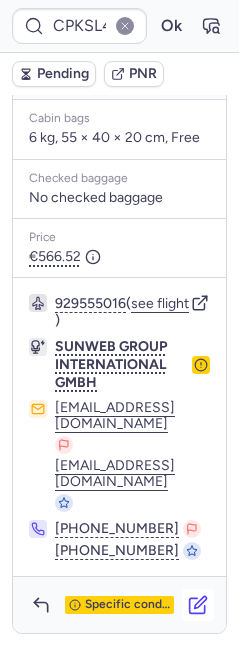 click at bounding box center [198, 605] 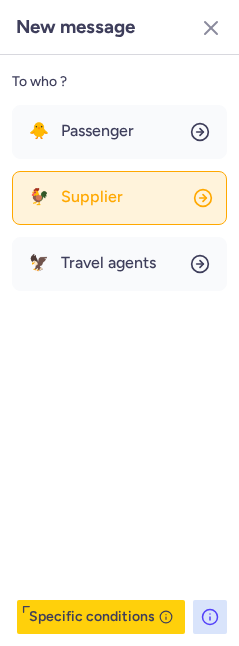 click on "Supplier" at bounding box center [92, 197] 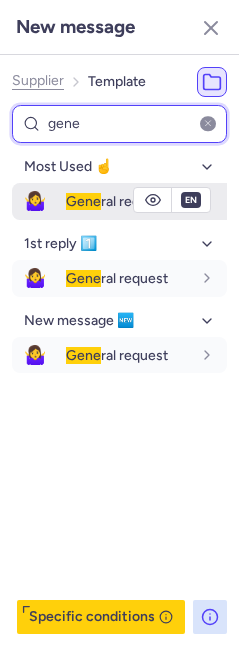 type on "gene" 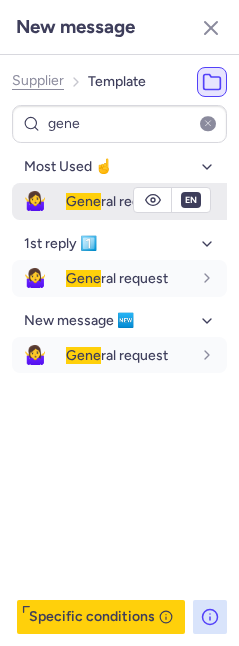 click on "🤷‍♀️ Gene ral request" at bounding box center (119, 201) 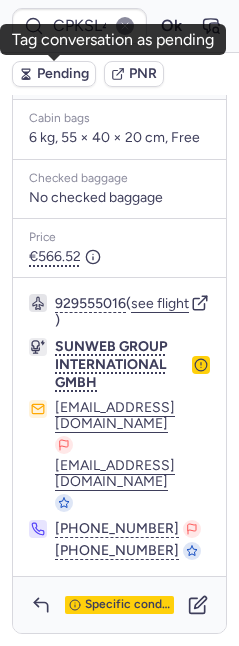 click on "Pending" at bounding box center (63, 74) 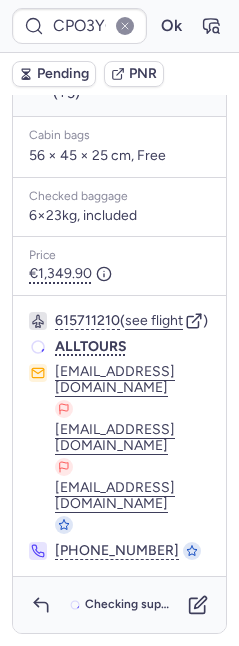 scroll, scrollTop: 635, scrollLeft: 0, axis: vertical 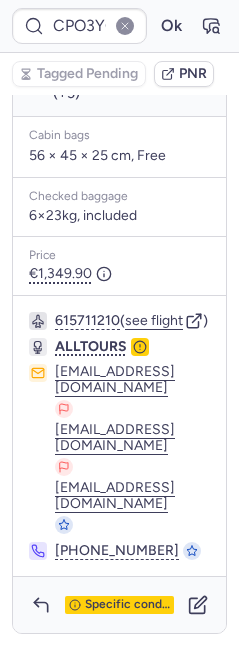 type on "CPQ3OE" 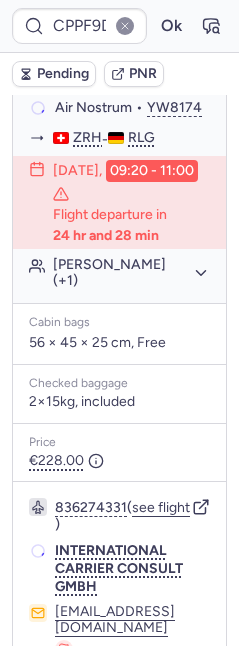 scroll, scrollTop: 336, scrollLeft: 0, axis: vertical 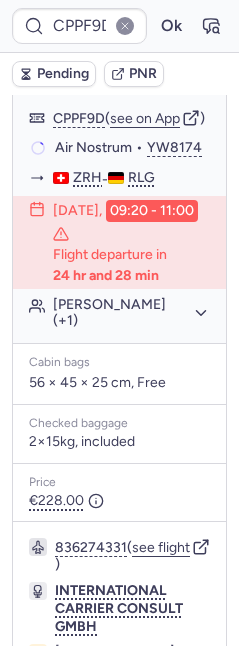 type on "CPBVP7" 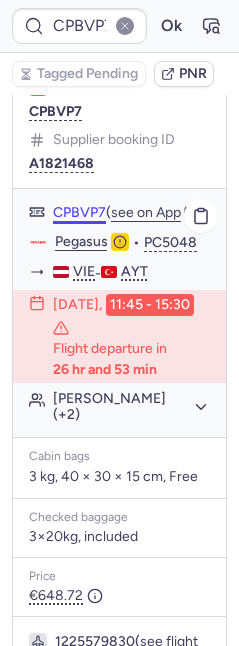 scroll, scrollTop: 0, scrollLeft: 0, axis: both 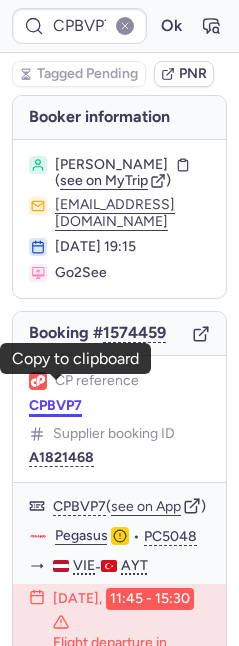 click on "CPBVP7" at bounding box center (55, 406) 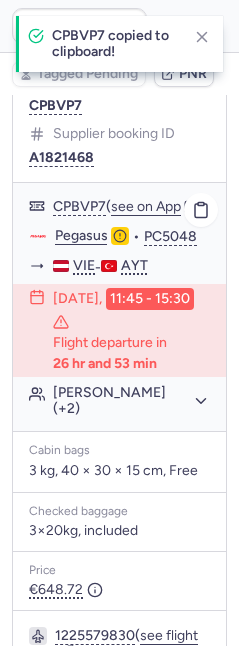 scroll, scrollTop: 412, scrollLeft: 0, axis: vertical 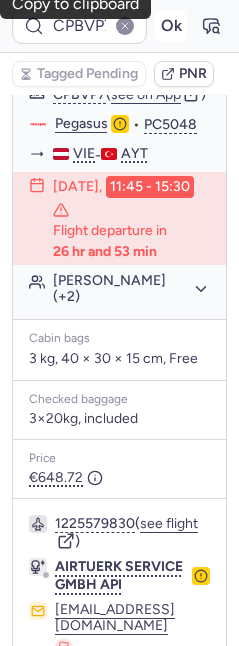 click on "Ok" at bounding box center (171, 26) 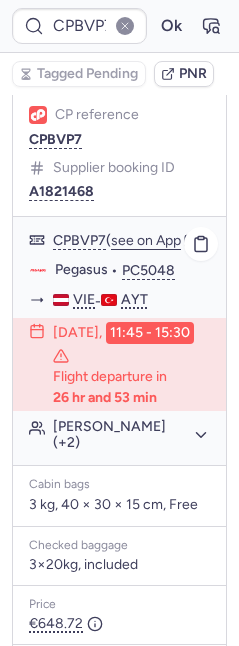 scroll, scrollTop: 262, scrollLeft: 0, axis: vertical 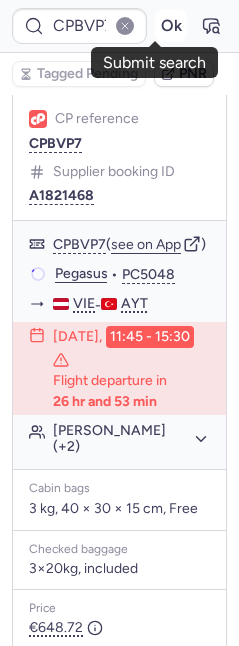 click on "Ok" at bounding box center [171, 26] 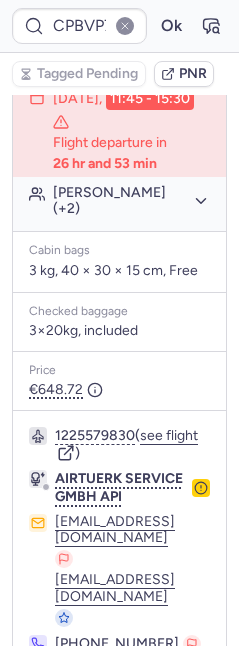 scroll, scrollTop: 615, scrollLeft: 0, axis: vertical 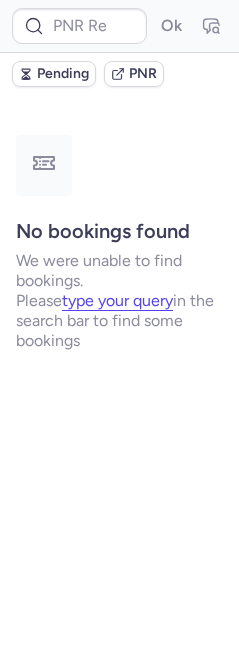 type on "CPPF9D" 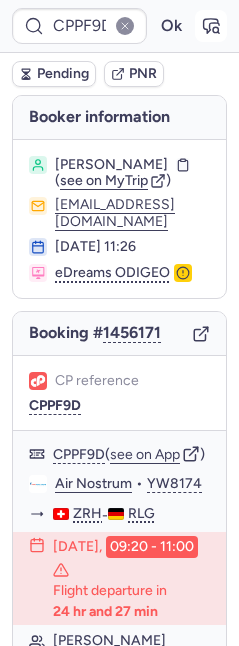 click 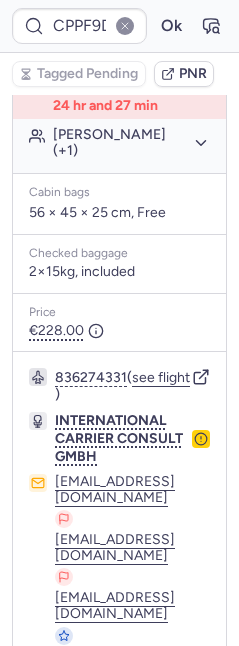 scroll, scrollTop: 698, scrollLeft: 0, axis: vertical 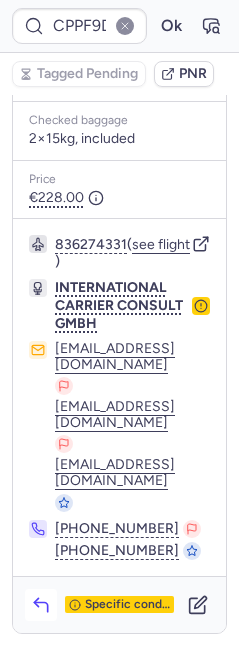 click 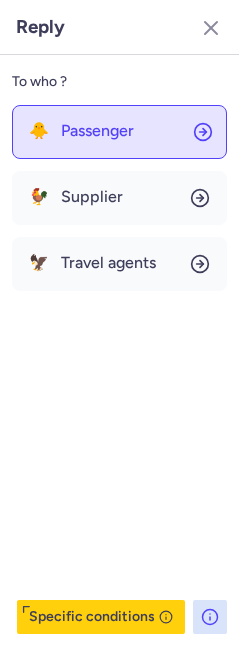 click on "🐥 Passenger" 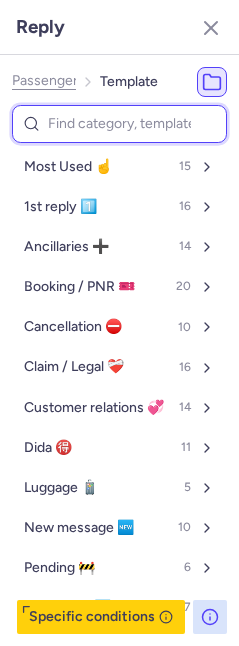 type on "c" 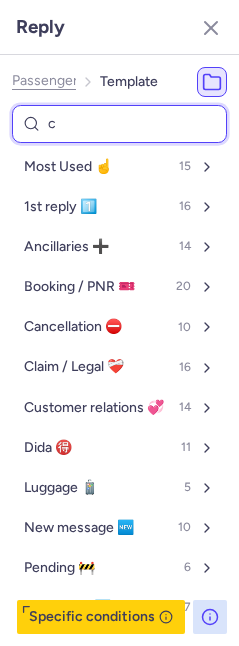 select on "en" 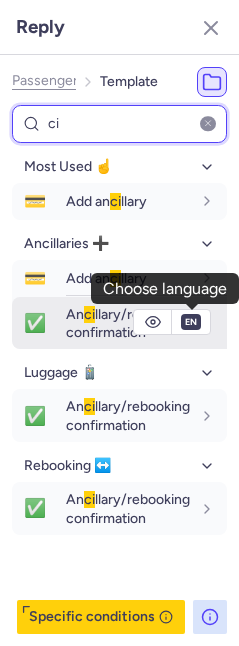 type on "ci" 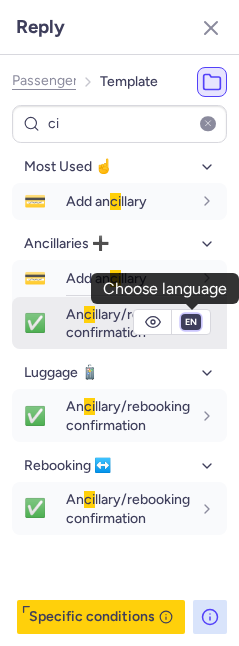 click on "fr en de nl pt es it ru" at bounding box center (191, 322) 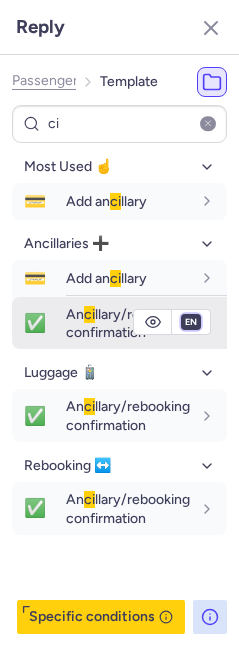 select on "de" 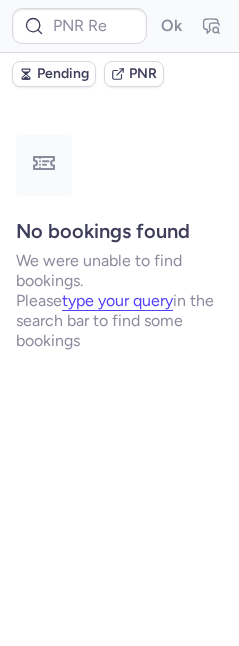 scroll, scrollTop: 0, scrollLeft: 0, axis: both 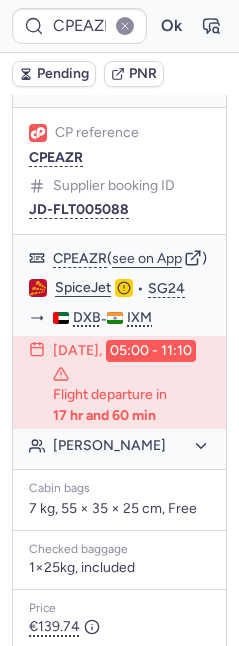 type on "CP3U8B" 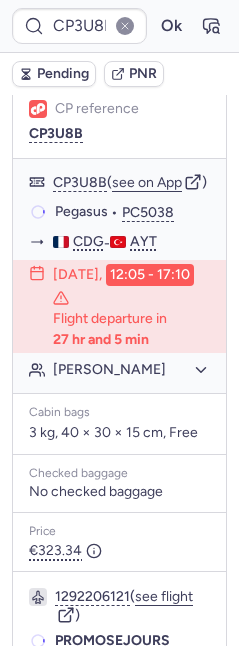scroll, scrollTop: 231, scrollLeft: 0, axis: vertical 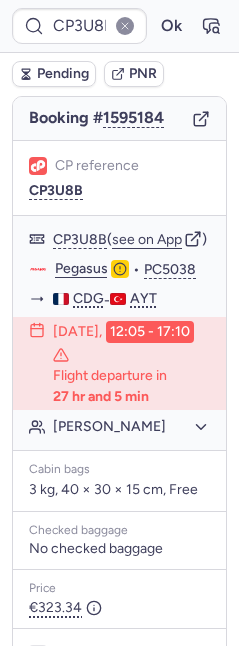 click on "Pending" at bounding box center [63, 74] 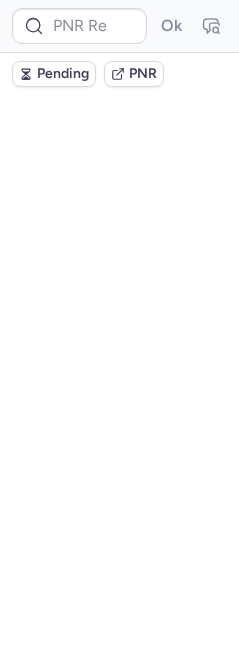 scroll, scrollTop: 0, scrollLeft: 0, axis: both 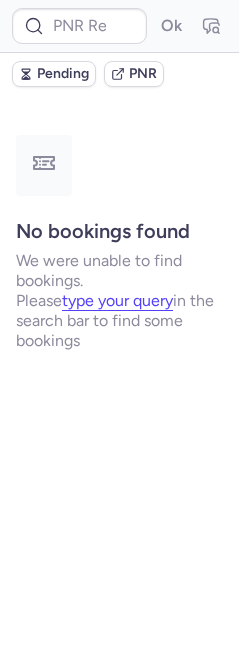 type on "CPPF9D" 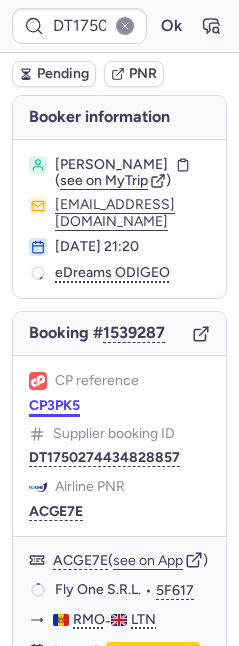 click on "CP3PK5" at bounding box center (54, 406) 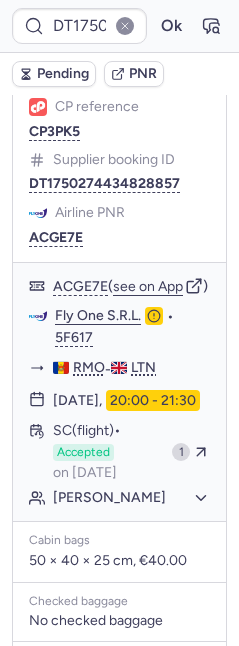 scroll, scrollTop: 291, scrollLeft: 0, axis: vertical 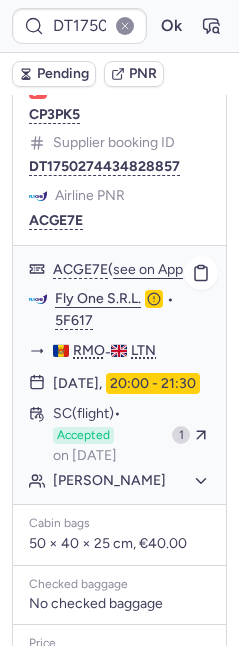type on "CP3PK5" 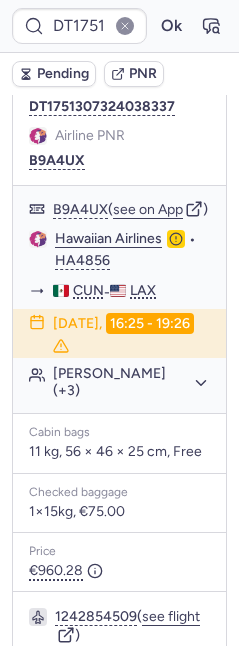 scroll, scrollTop: 371, scrollLeft: 0, axis: vertical 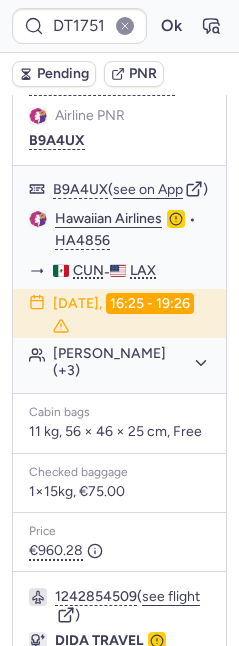 click on "Pending" at bounding box center (63, 74) 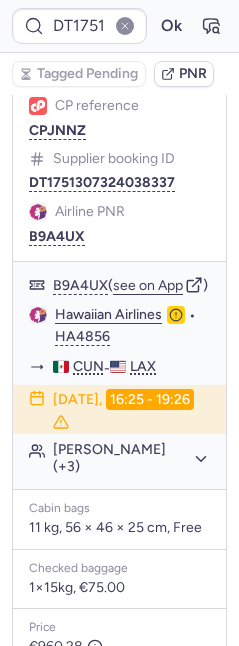 scroll, scrollTop: 183, scrollLeft: 0, axis: vertical 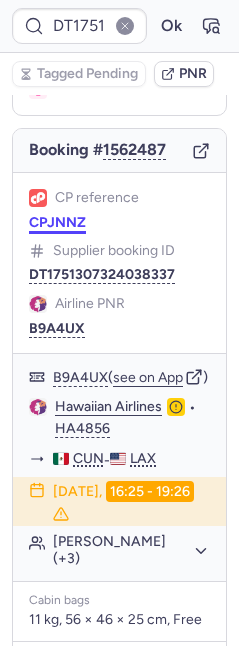 click on "CPJNNZ" at bounding box center [57, 223] 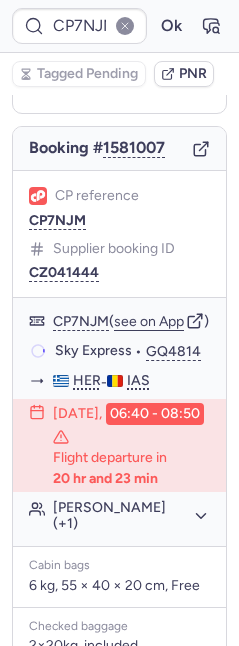 scroll, scrollTop: 183, scrollLeft: 0, axis: vertical 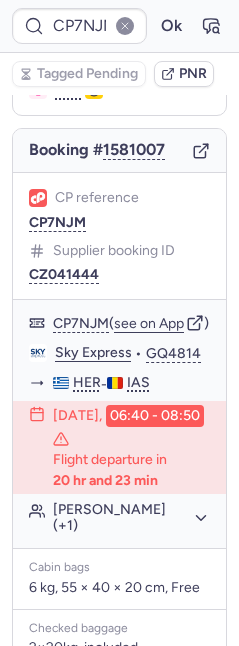 type on "CPW987" 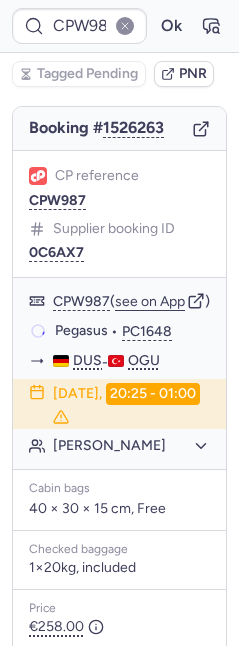 scroll, scrollTop: 182, scrollLeft: 0, axis: vertical 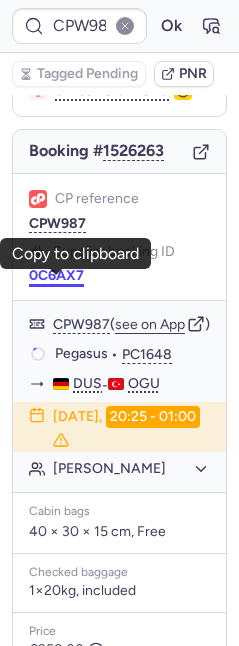 click on "0C6AX7" at bounding box center [56, 276] 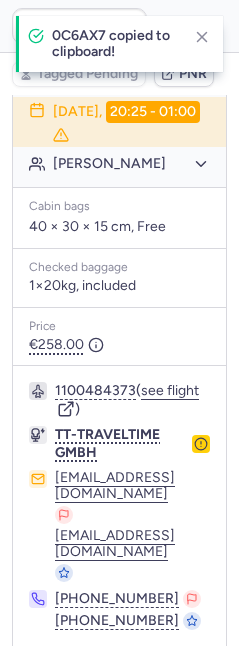 scroll, scrollTop: 365, scrollLeft: 0, axis: vertical 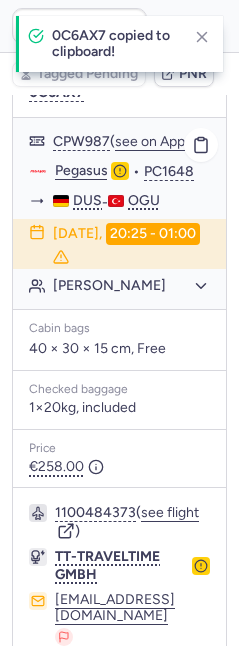 click on "Pegasus" 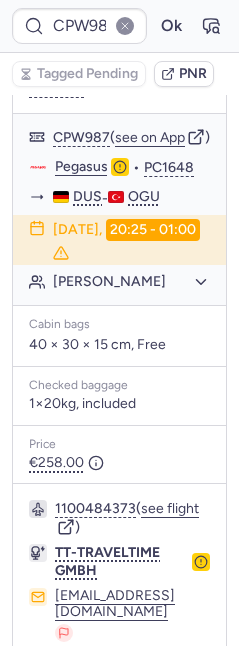 scroll, scrollTop: 395, scrollLeft: 0, axis: vertical 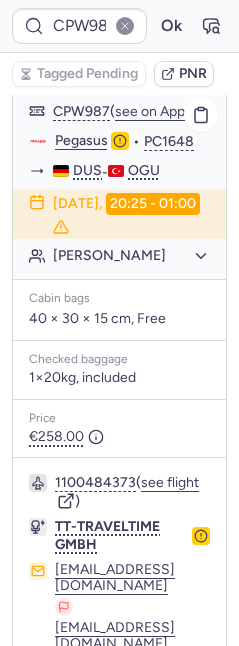 click on "Nurgul KILIC" 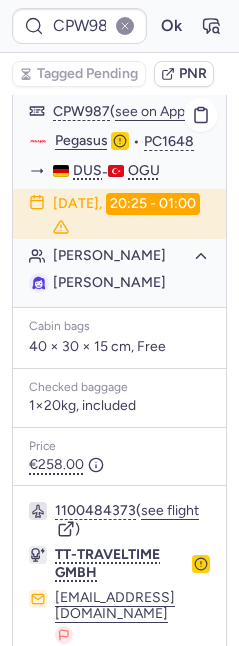 click on "Nurgul KILIC" at bounding box center (109, 282) 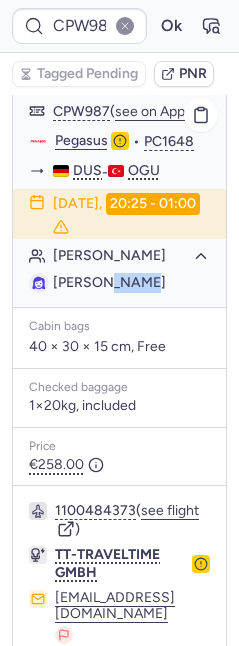 click on "Nurgul KILIC" at bounding box center (109, 282) 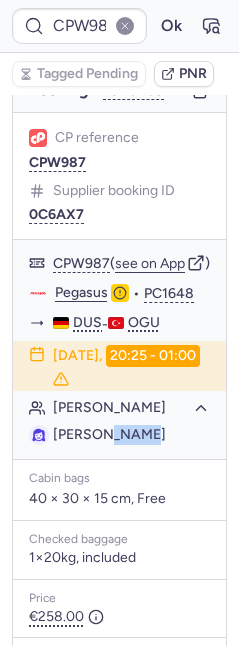 scroll, scrollTop: 607, scrollLeft: 0, axis: vertical 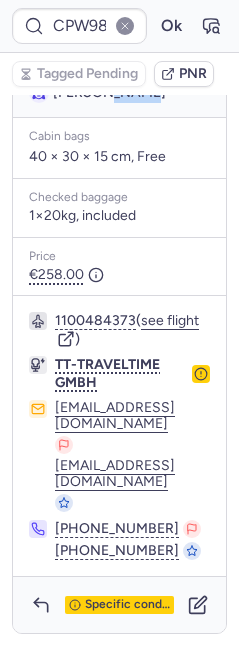 click 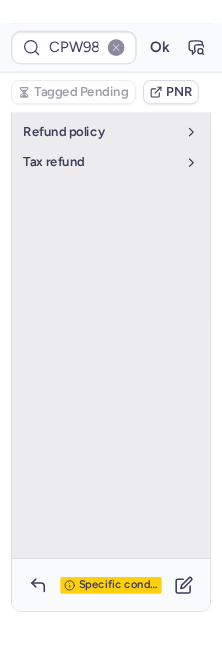 scroll, scrollTop: 143, scrollLeft: 0, axis: vertical 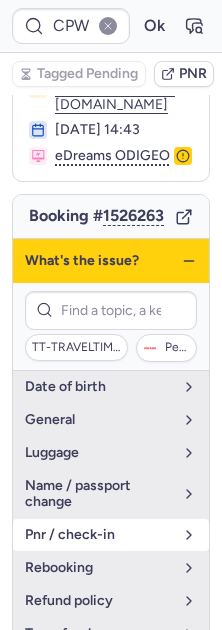 click on "pnr / check-in" at bounding box center (99, 535) 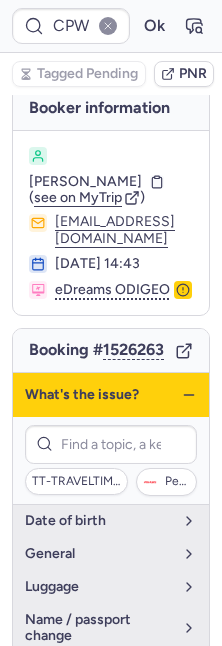 scroll, scrollTop: 0, scrollLeft: 0, axis: both 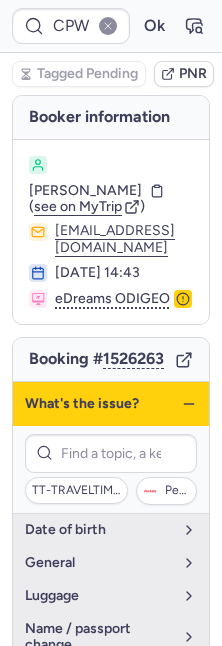 click 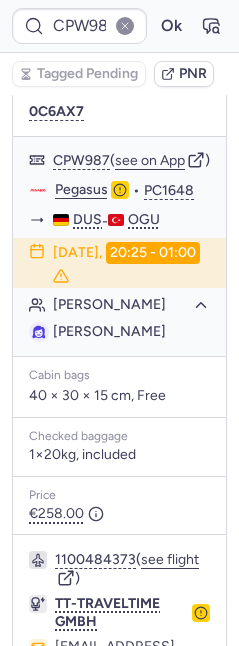 scroll, scrollTop: 607, scrollLeft: 0, axis: vertical 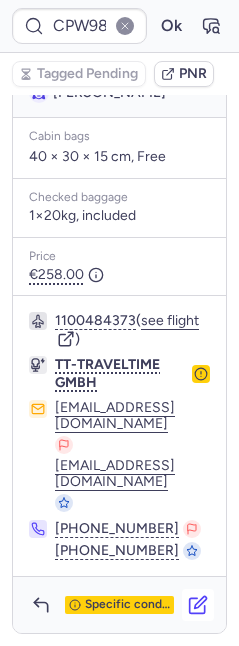 click 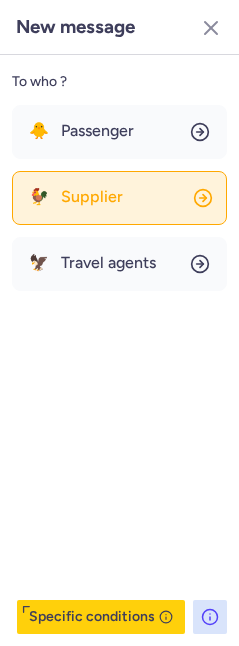 click on "🐓 Supplier" 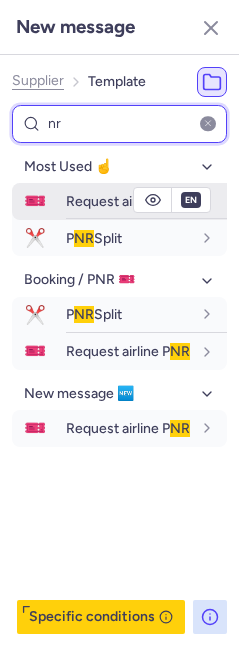 type on "nr" 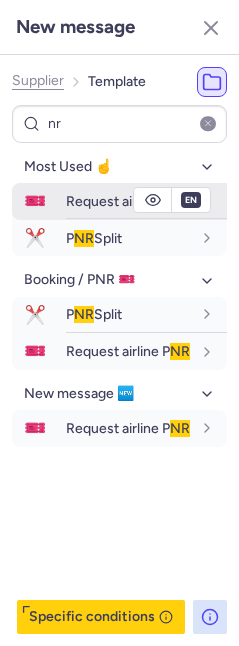 click on "Request airline P NR" at bounding box center (146, 201) 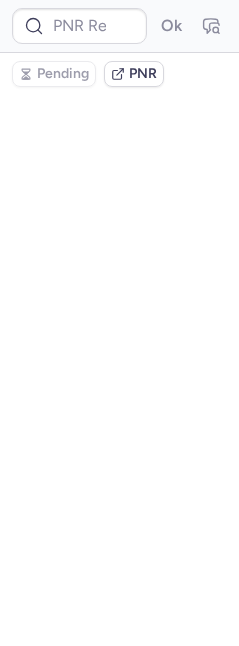 scroll, scrollTop: 0, scrollLeft: 0, axis: both 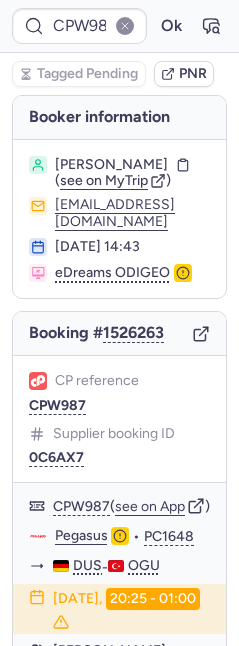 type on "CPBVP7" 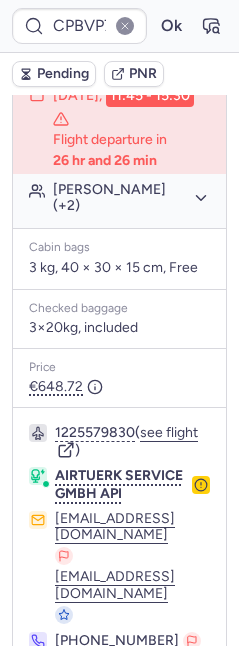 scroll, scrollTop: 712, scrollLeft: 0, axis: vertical 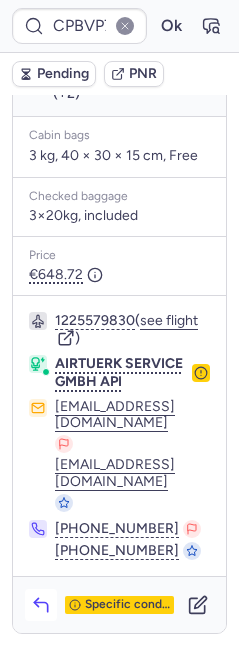 click 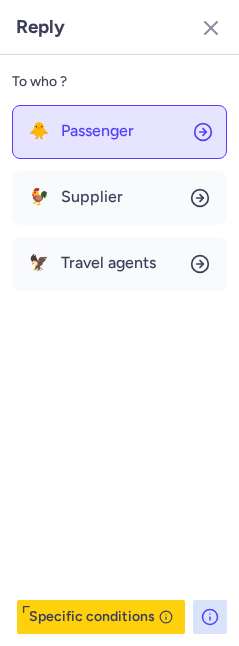 click on "Passenger" at bounding box center [97, 131] 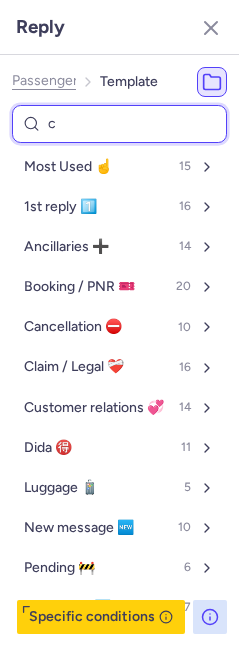 type on "ca" 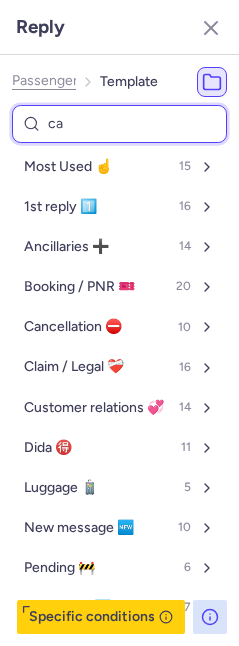 select on "en" 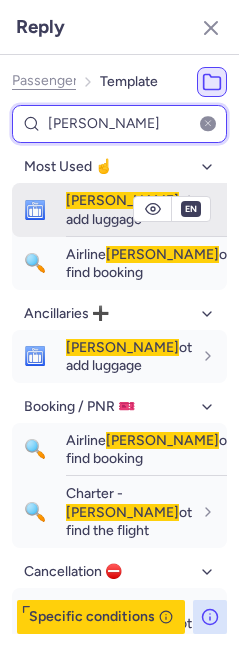 type on "cann" 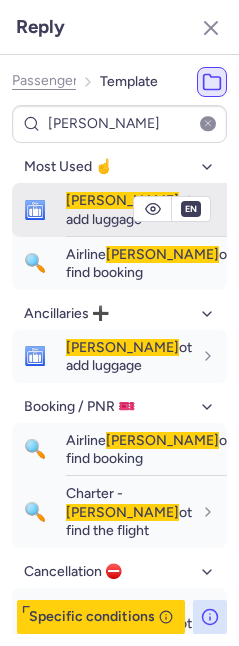 click on "Cann" at bounding box center (122, 200) 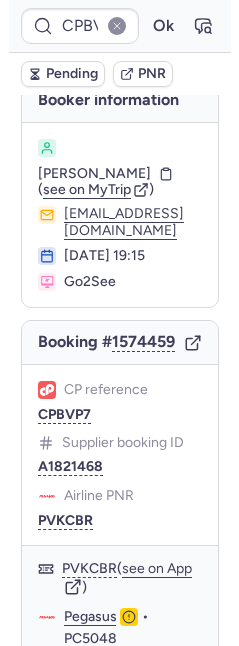 scroll, scrollTop: 211, scrollLeft: 0, axis: vertical 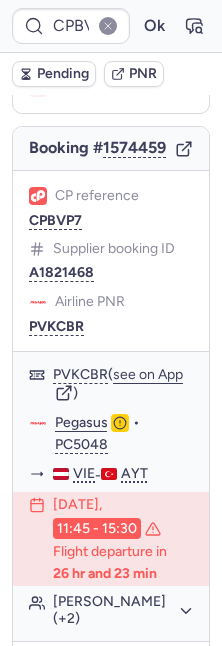 type on "CPU47I" 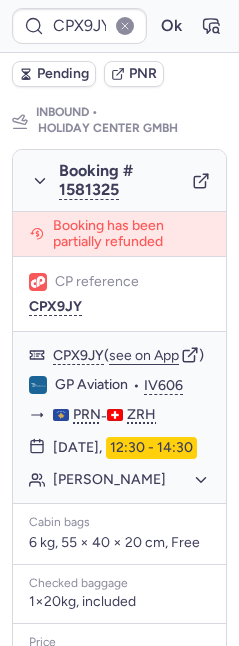 scroll, scrollTop: 1270, scrollLeft: 0, axis: vertical 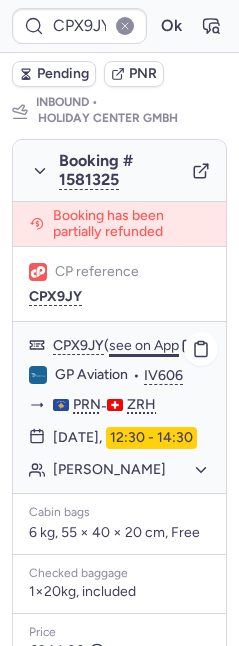click on "see on App" 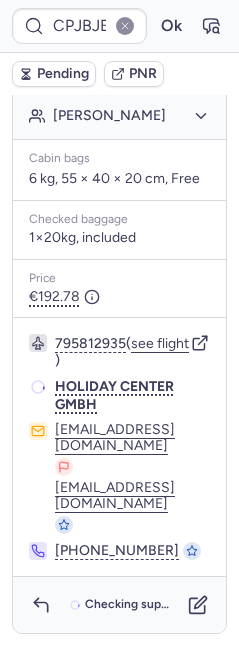 scroll, scrollTop: 151, scrollLeft: 0, axis: vertical 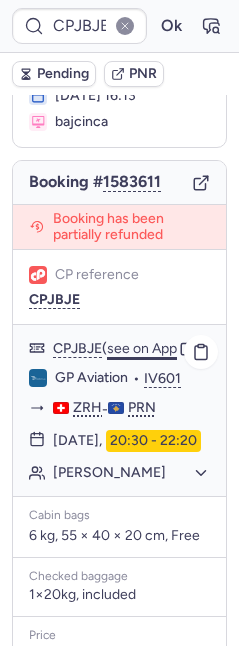 click on "see on App" 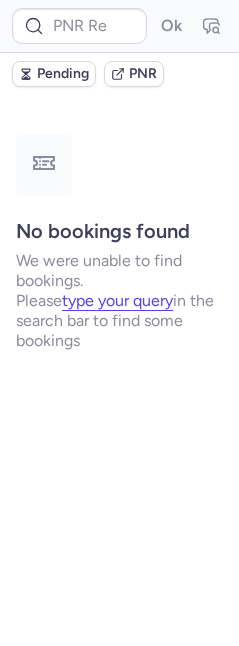 scroll, scrollTop: 0, scrollLeft: 0, axis: both 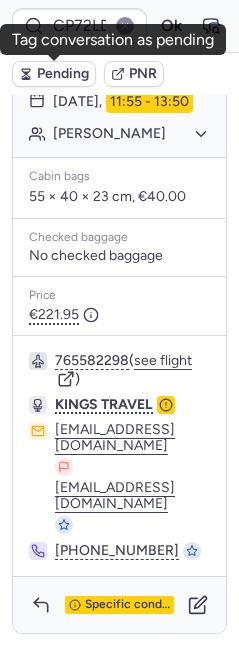click on "Pending" at bounding box center [63, 74] 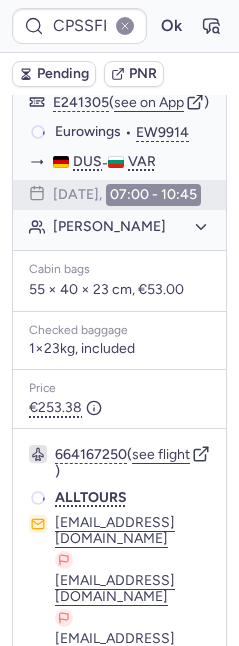 scroll, scrollTop: 400, scrollLeft: 0, axis: vertical 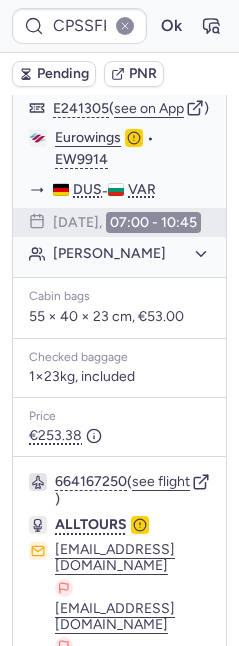type on "CPVXAW" 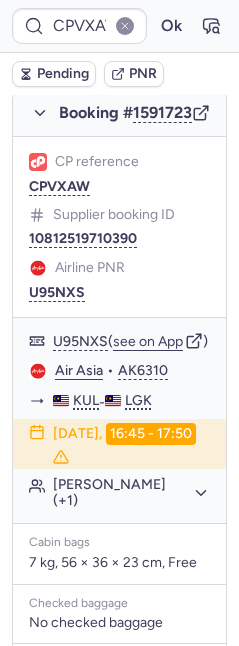 scroll, scrollTop: 404, scrollLeft: 0, axis: vertical 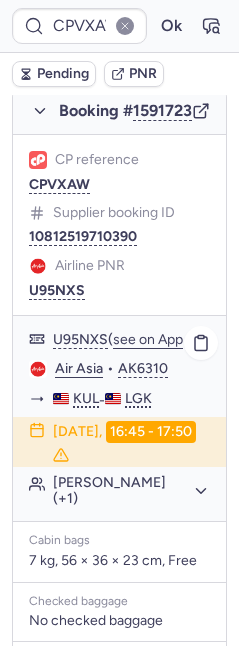 click on "Bouchra LAROUSSI (+1)" 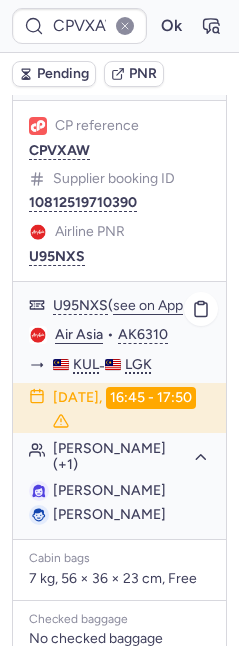 scroll, scrollTop: 486, scrollLeft: 0, axis: vertical 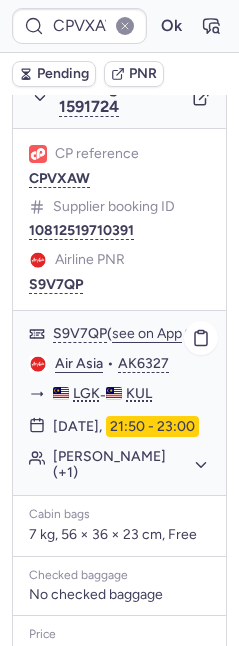 click on "Bouchra LAROUSSI (+1)" 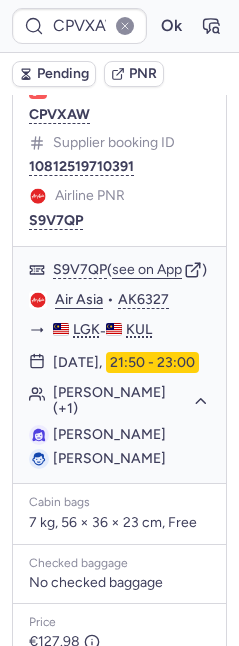 scroll, scrollTop: 1652, scrollLeft: 0, axis: vertical 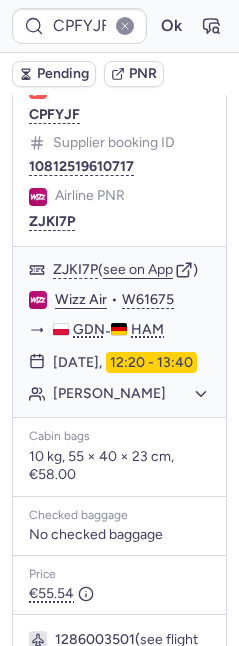 type on "CPHTEE" 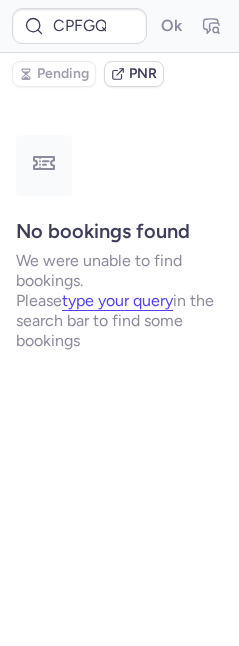 scroll, scrollTop: 0, scrollLeft: 0, axis: both 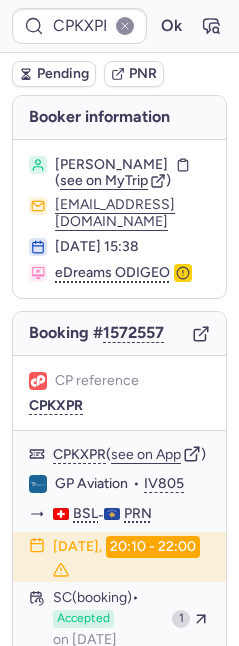 type on "CPIRUZ" 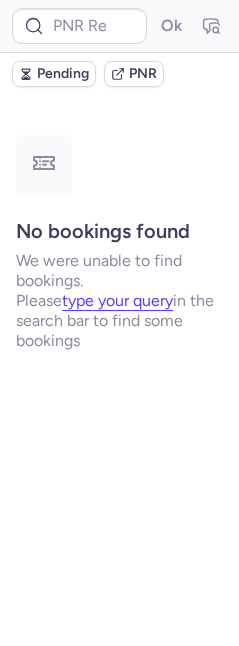 type on "CPWFOL" 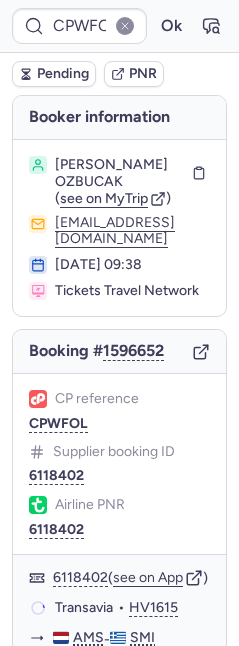 scroll, scrollTop: 192, scrollLeft: 0, axis: vertical 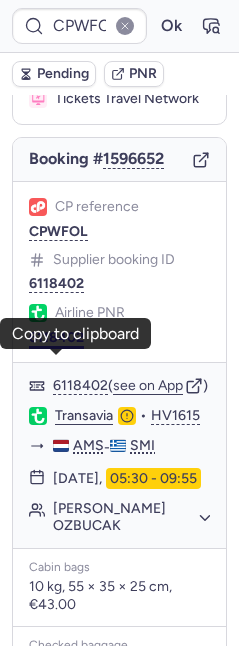 click on "6118402" at bounding box center (56, 338) 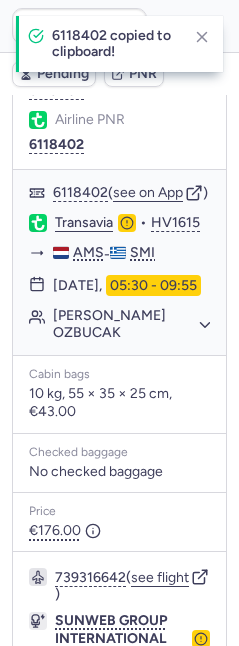scroll, scrollTop: 733, scrollLeft: 0, axis: vertical 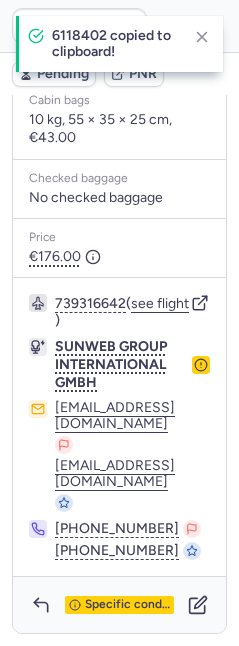 click 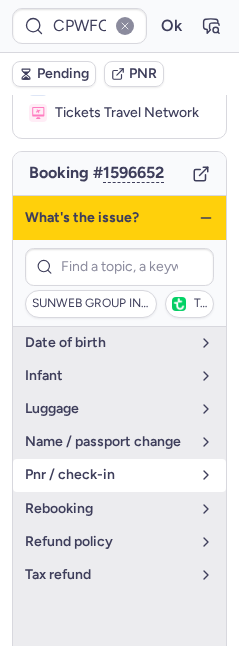 click on "pnr / check-in" at bounding box center (107, 475) 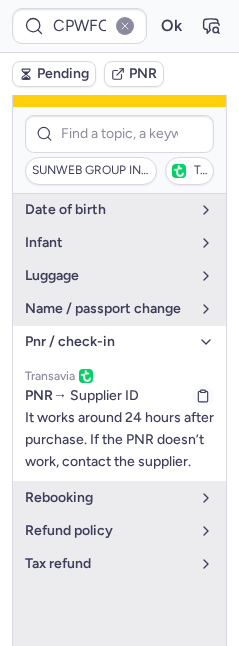 scroll, scrollTop: 319, scrollLeft: 0, axis: vertical 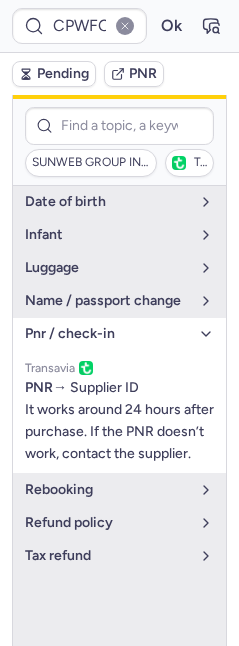 click 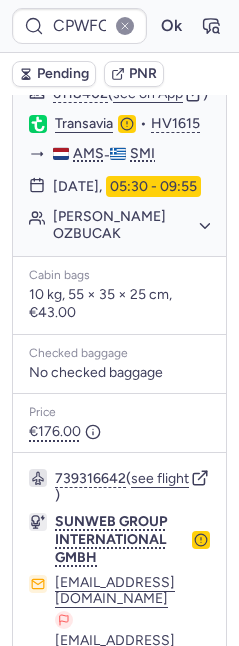 scroll, scrollTop: 733, scrollLeft: 0, axis: vertical 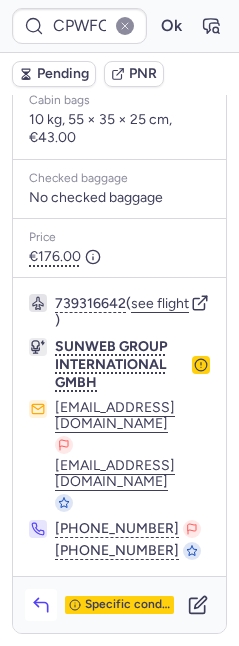 click 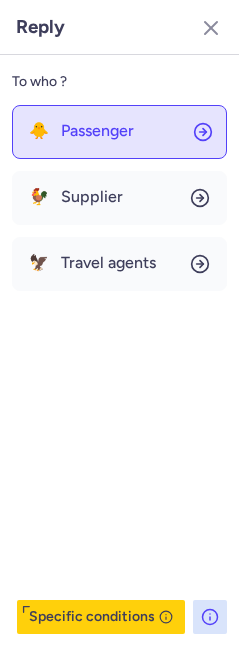 click on "Passenger" at bounding box center (97, 131) 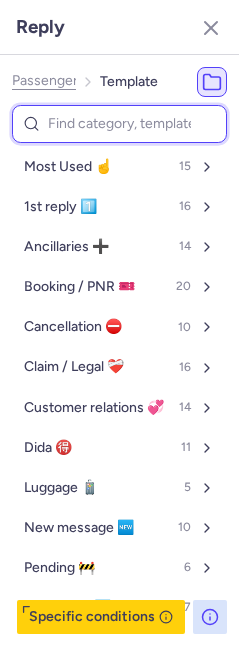 type on "r" 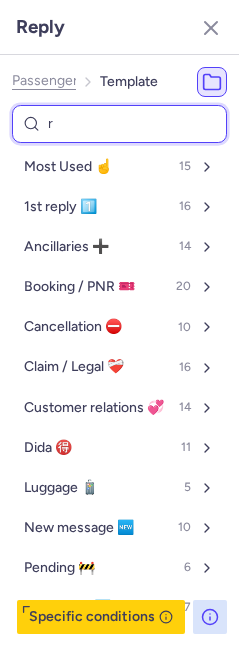 select on "en" 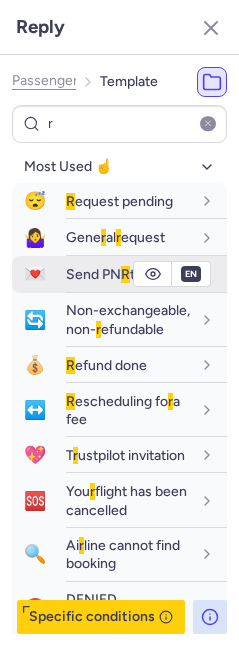 click on "Send PN R  to Pax" at bounding box center (117, 274) 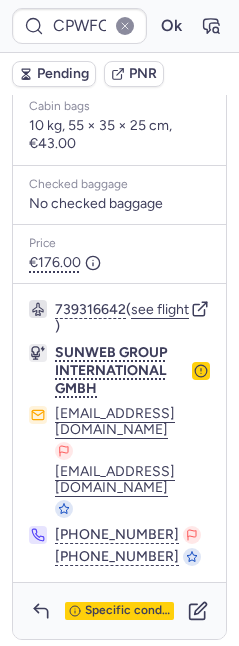 scroll, scrollTop: 324, scrollLeft: 0, axis: vertical 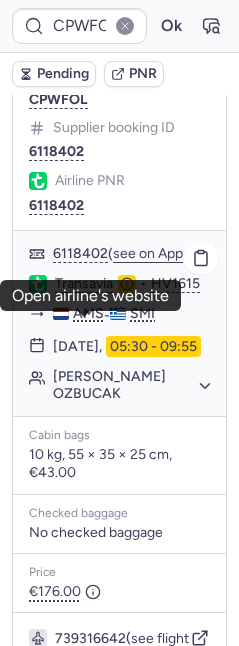 click on "Transavia" 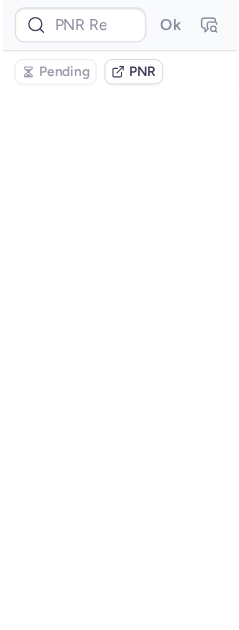 scroll, scrollTop: 0, scrollLeft: 0, axis: both 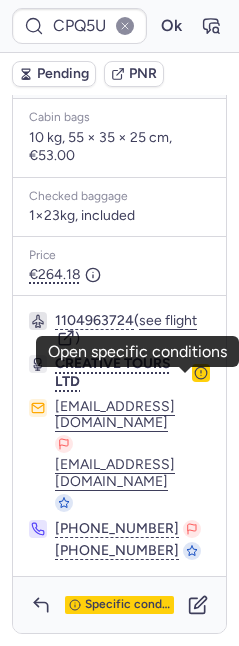 click 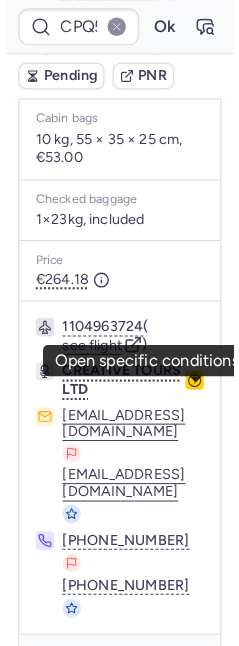 scroll, scrollTop: 160, scrollLeft: 0, axis: vertical 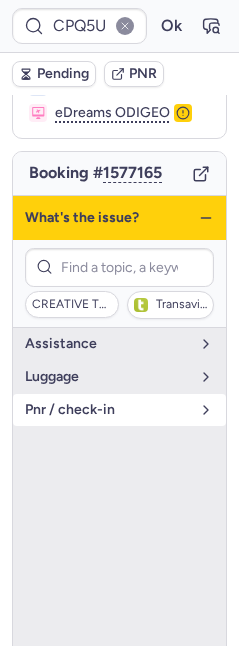 click on "pnr / check-in" at bounding box center [107, 410] 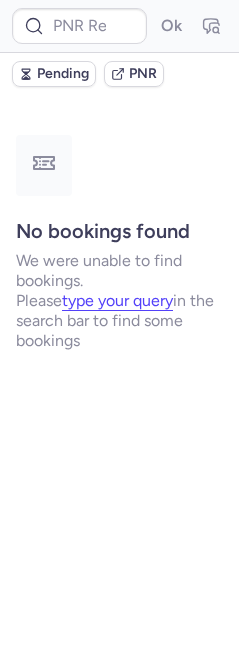 scroll, scrollTop: 0, scrollLeft: 0, axis: both 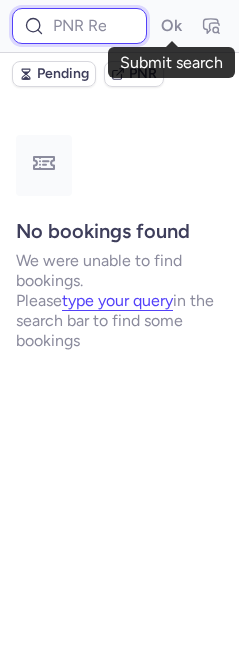 click at bounding box center (79, 26) 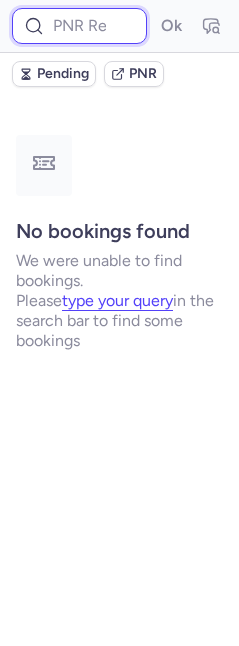 paste on "CPBHFT" 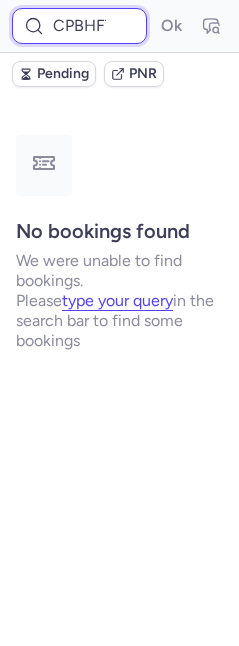 scroll, scrollTop: 0, scrollLeft: 6, axis: horizontal 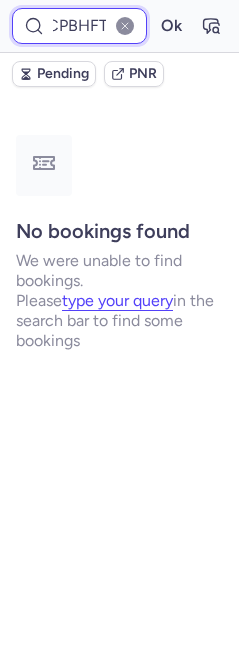 click on "Ok" at bounding box center (171, 26) 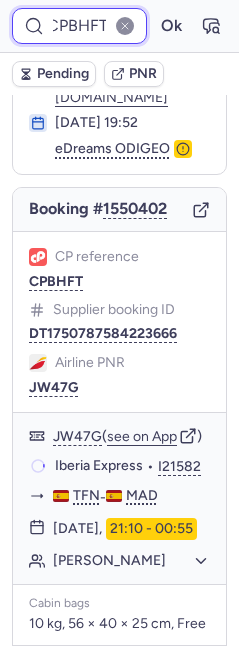 scroll, scrollTop: 132, scrollLeft: 0, axis: vertical 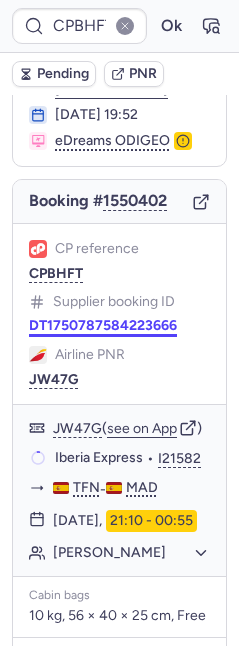 click on "DT1750787584223666" at bounding box center (103, 326) 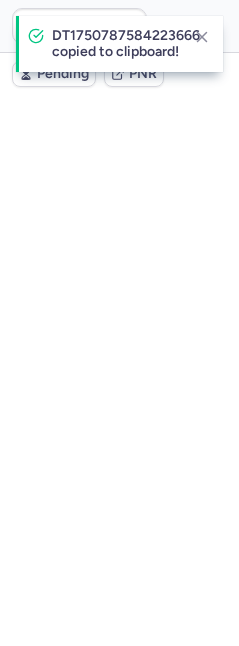 scroll, scrollTop: 0, scrollLeft: 0, axis: both 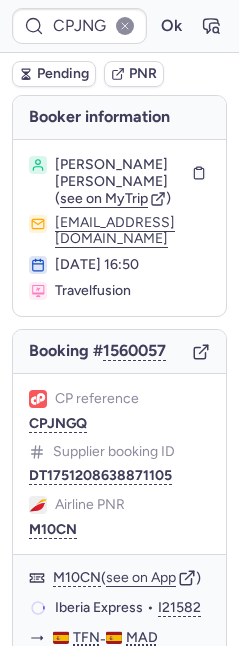 click on "Pending" at bounding box center (63, 74) 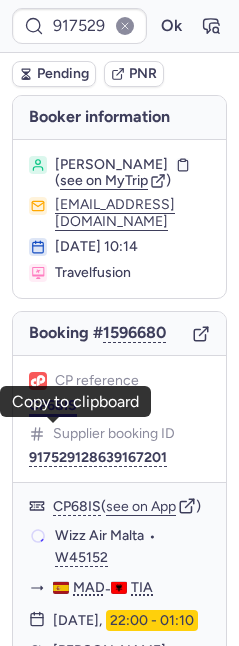 click on "CP68IS" at bounding box center [53, 406] 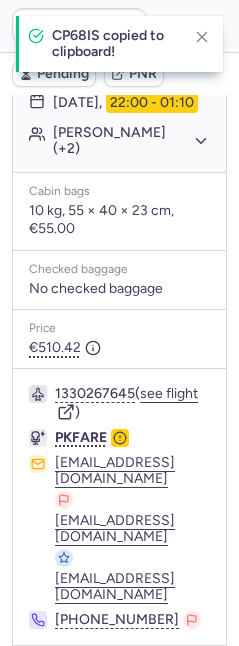 scroll, scrollTop: 606, scrollLeft: 0, axis: vertical 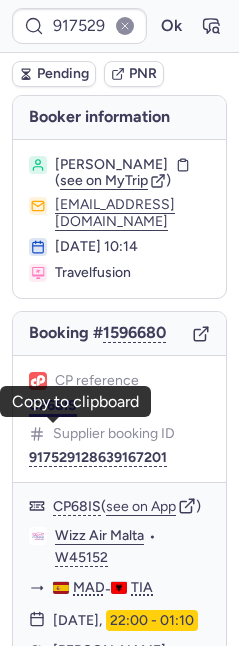 click on "CP68IS" at bounding box center [53, 406] 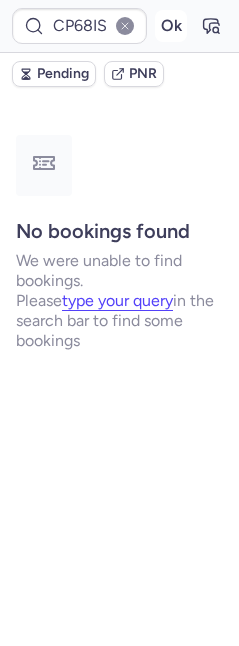 click on "Ok" at bounding box center (171, 26) 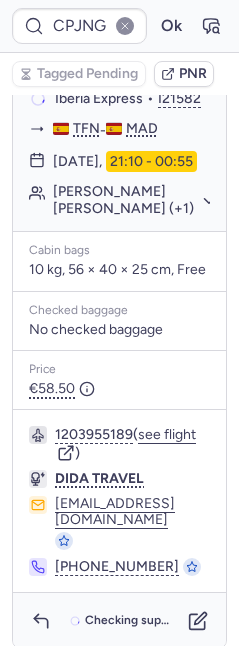 scroll, scrollTop: 612, scrollLeft: 0, axis: vertical 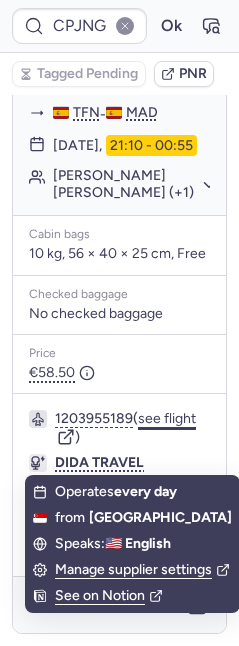 click on "see flight" 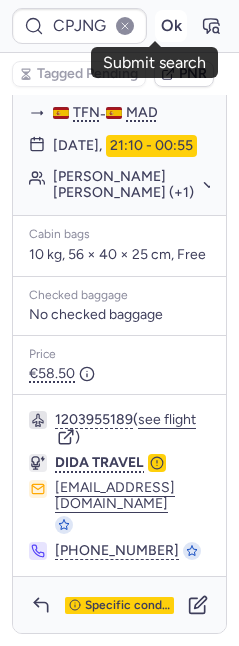 click on "Ok" at bounding box center (171, 26) 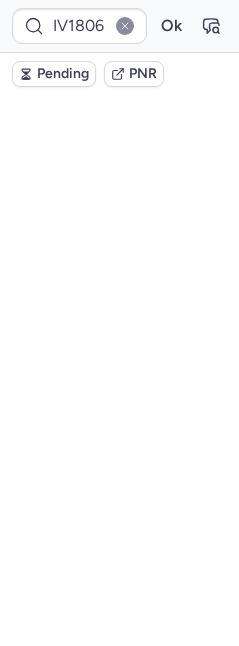scroll, scrollTop: 0, scrollLeft: 0, axis: both 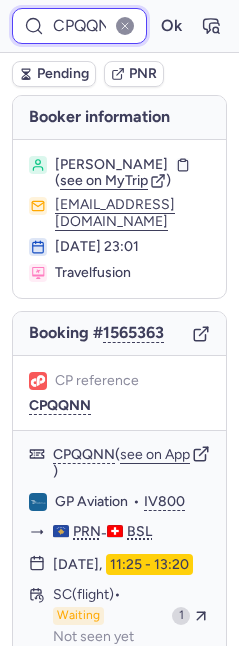 click on "CPQQNN" at bounding box center [79, 26] 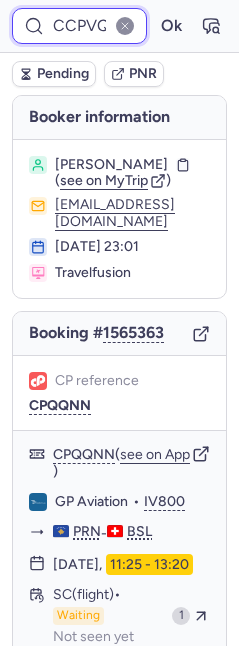 scroll, scrollTop: 0, scrollLeft: 40, axis: horizontal 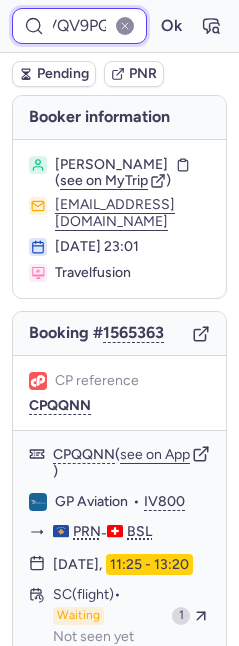 click on "Ok" at bounding box center (171, 26) 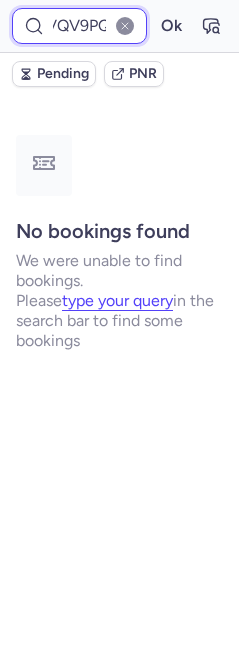 click on "CCPVQV9PQQNN" at bounding box center [79, 26] 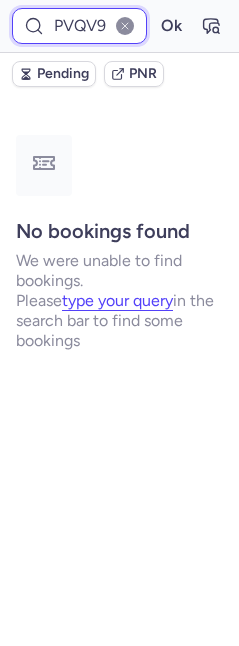 scroll, scrollTop: 0, scrollLeft: 10, axis: horizontal 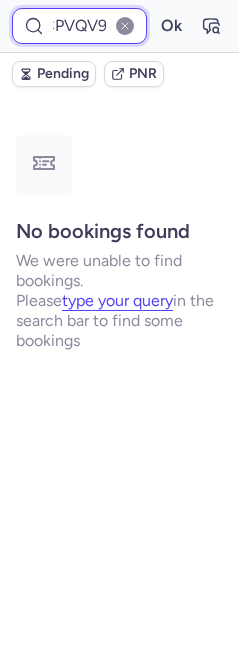 click on "Ok" at bounding box center [171, 26] 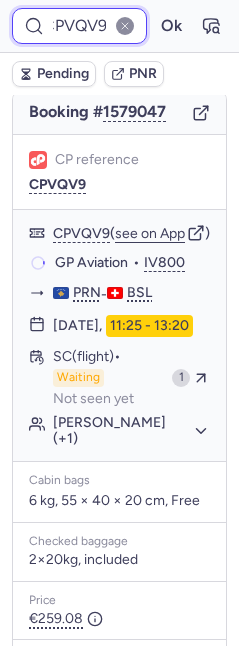 scroll, scrollTop: 300, scrollLeft: 0, axis: vertical 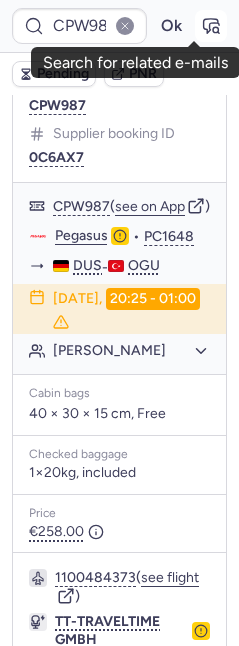 click 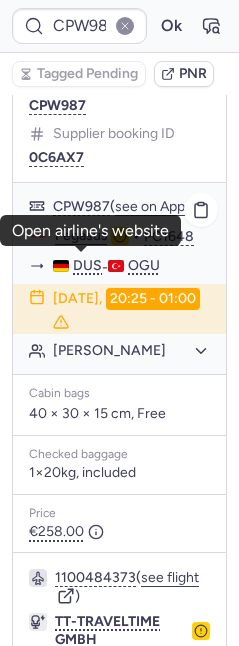 click on "Pegasus" 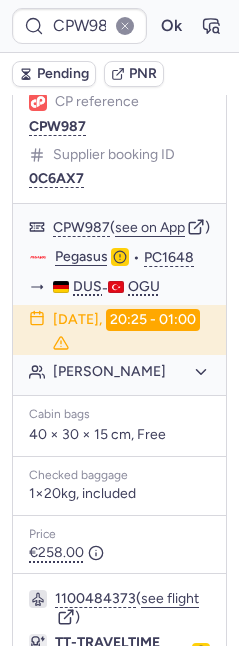 scroll, scrollTop: 258, scrollLeft: 0, axis: vertical 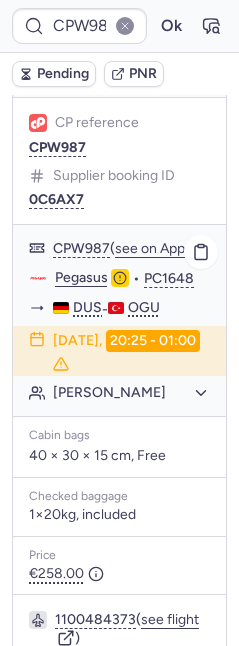 click on "Nurgul KILIC" 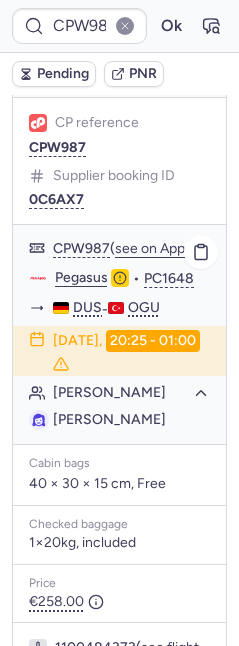 click on "Nurgul KILIC" at bounding box center [109, 419] 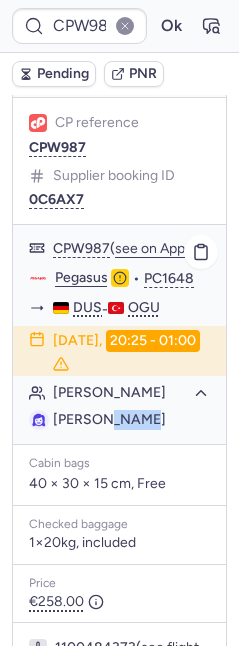 click on "Nurgul KILIC" at bounding box center [109, 419] 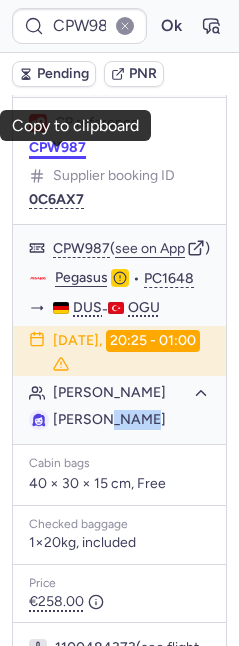 click on "CPW987" at bounding box center (57, 148) 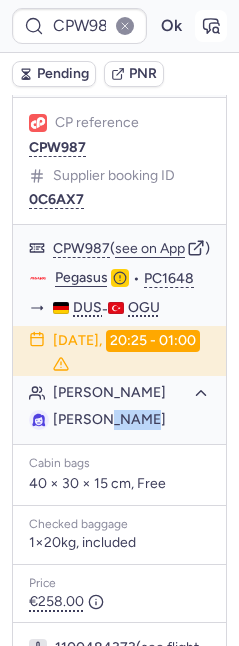 click 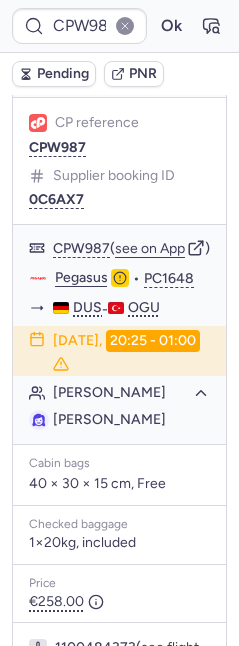 click on "CPW987  Ok" at bounding box center [119, 26] 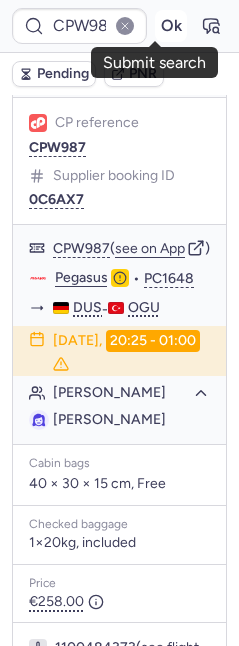 click on "Ok" at bounding box center (171, 26) 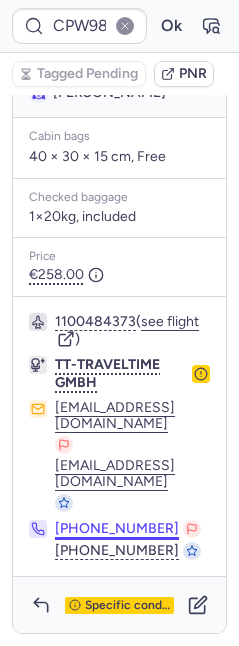scroll, scrollTop: 661, scrollLeft: 0, axis: vertical 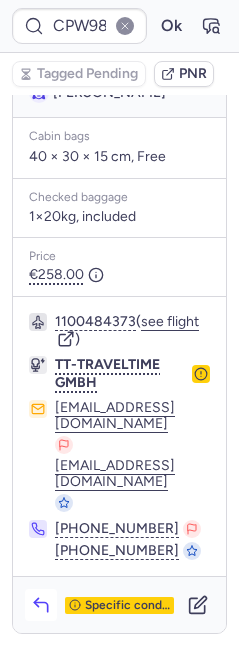 click 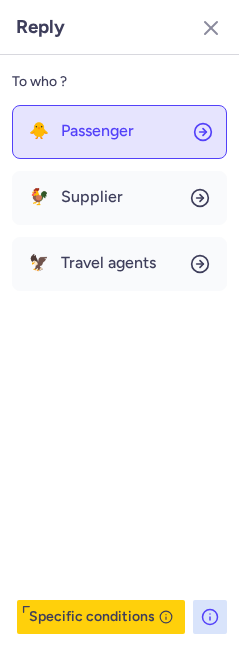 click on "🐥 Passenger" 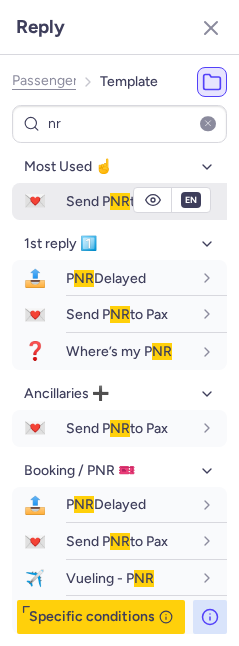 click on "Send P NR  to Pax" at bounding box center [117, 201] 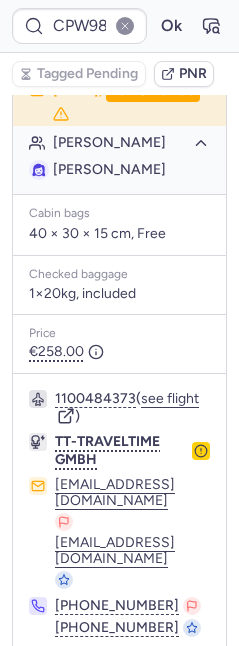 scroll, scrollTop: 295, scrollLeft: 0, axis: vertical 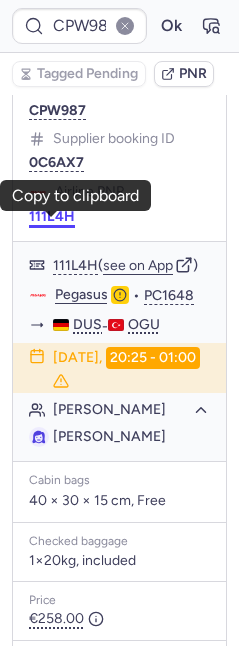 click on "111L4H" at bounding box center (52, 217) 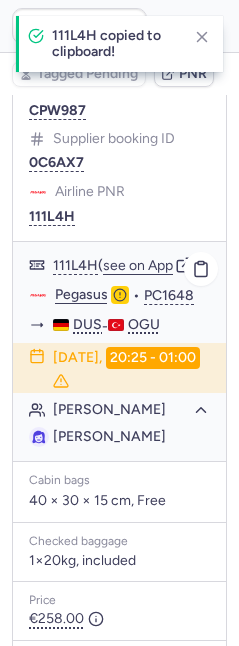 click on "Nurgul KILIC" at bounding box center (109, 436) 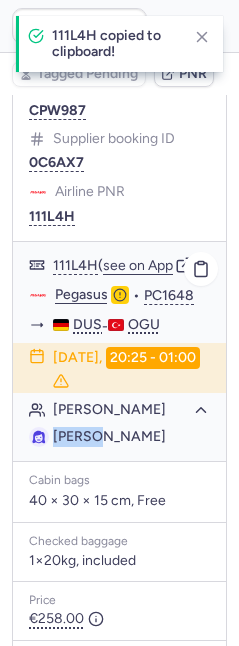 click on "Nurgul KILIC" at bounding box center (109, 436) 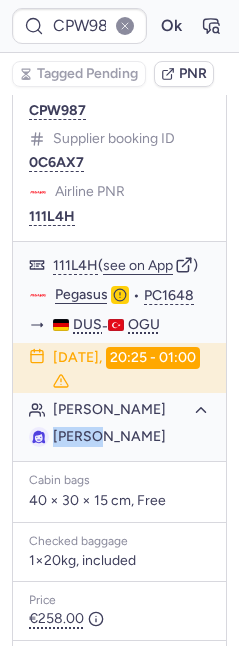 copy on "Nurgul" 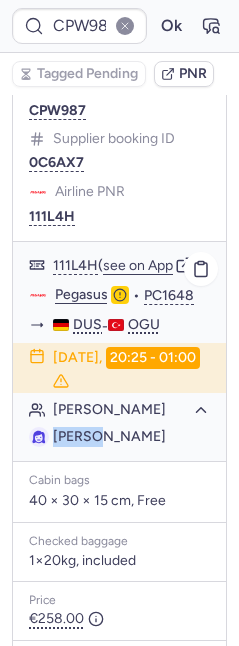 click on "Pegasus" 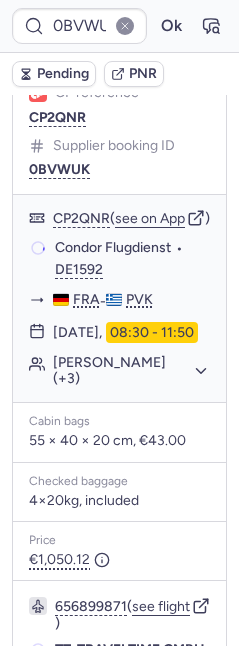 scroll, scrollTop: 204, scrollLeft: 0, axis: vertical 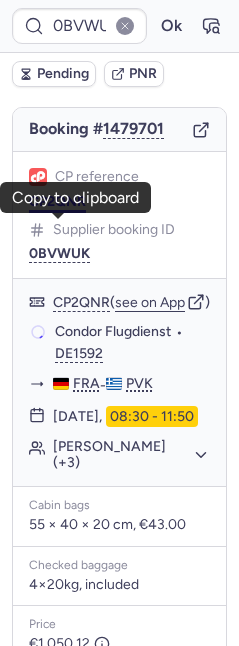 click on "CP2QNR" at bounding box center (57, 202) 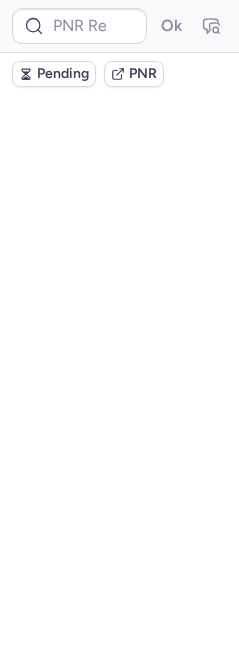 scroll, scrollTop: 0, scrollLeft: 0, axis: both 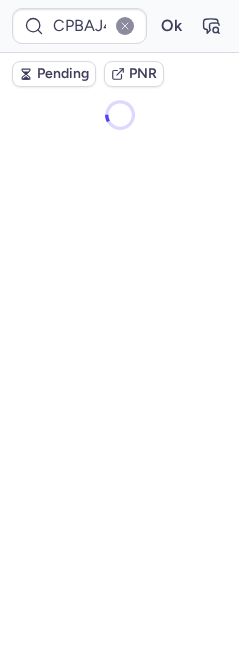 click on "Pending" at bounding box center [63, 74] 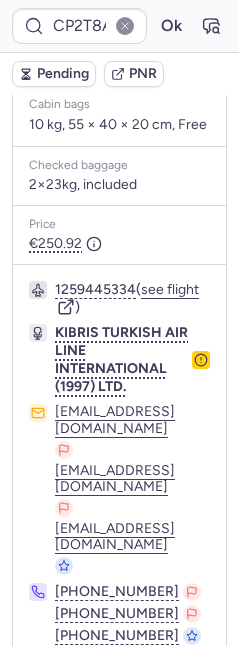 scroll, scrollTop: 616, scrollLeft: 0, axis: vertical 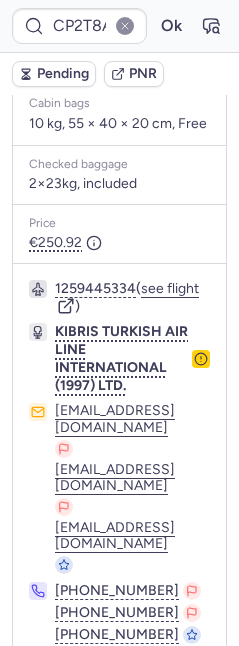 click on "KIBRIS TURKISH AIR LINE INTERNATIONAL (1997) LTD." 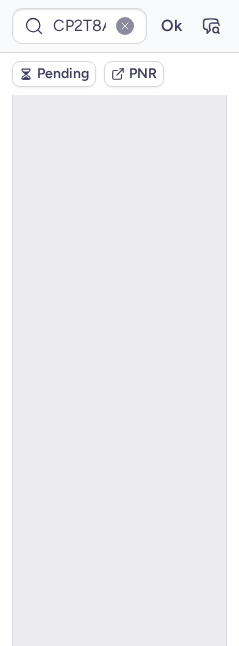 scroll, scrollTop: 143, scrollLeft: 0, axis: vertical 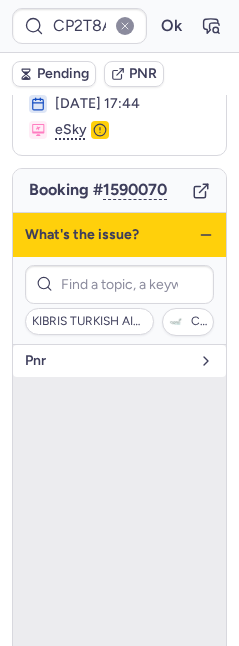 click on "pnr" at bounding box center (119, 361) 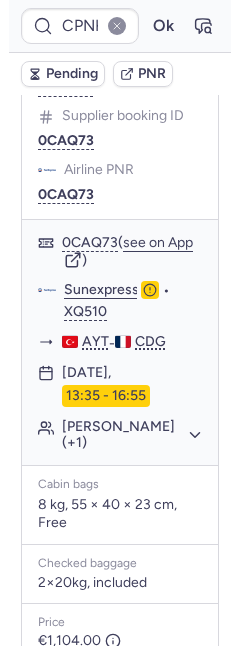 scroll, scrollTop: 1597, scrollLeft: 0, axis: vertical 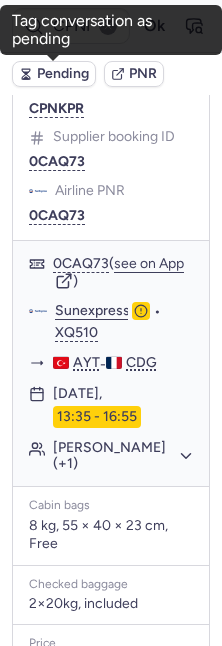 click on "Pending" at bounding box center (54, 74) 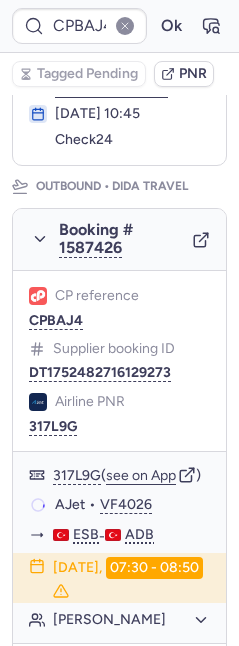scroll, scrollTop: 270, scrollLeft: 0, axis: vertical 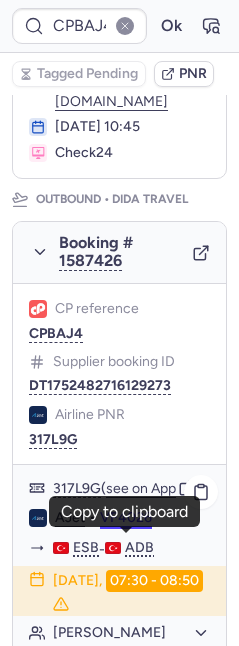 click on "VF4026" at bounding box center [126, 518] 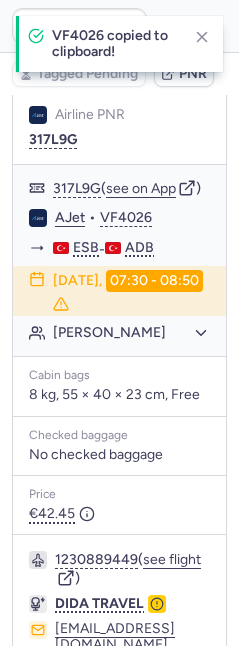 scroll, scrollTop: 587, scrollLeft: 0, axis: vertical 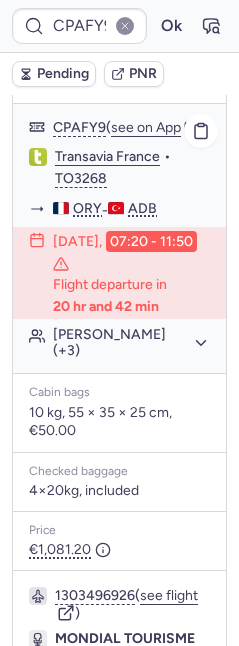 click on "Feride YLDRM (+3)" 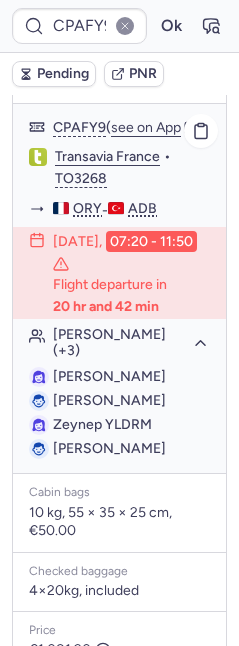 scroll, scrollTop: 723, scrollLeft: 0, axis: vertical 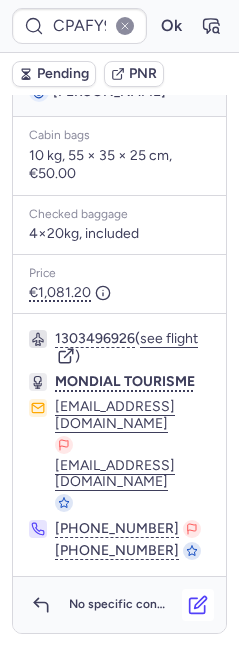 click 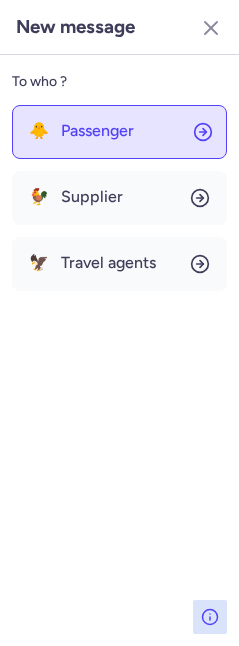 click on "🐥 Passenger" 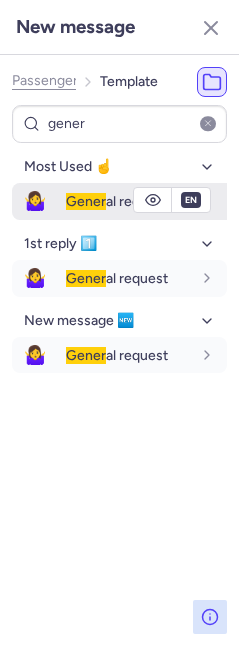 click on "🤷‍♀️ Gener al request" at bounding box center (119, 201) 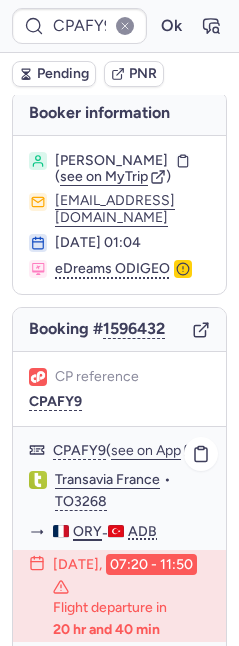 scroll, scrollTop: 603, scrollLeft: 0, axis: vertical 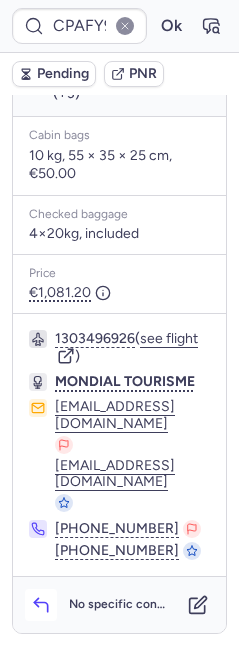 click 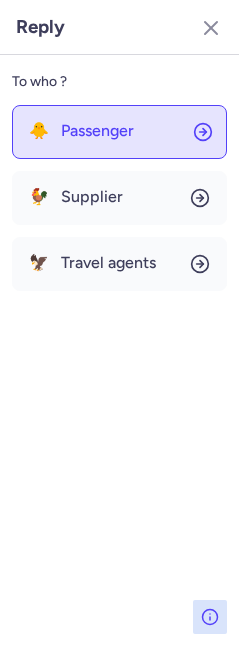 click on "🐥 Passenger" 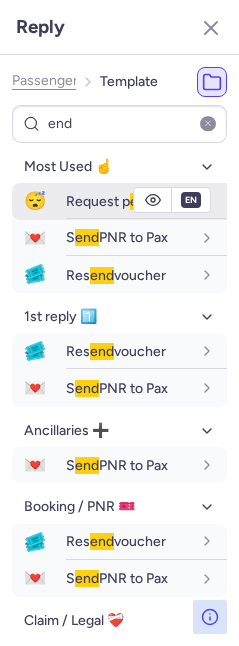 click on "Request p end ing" at bounding box center (119, 201) 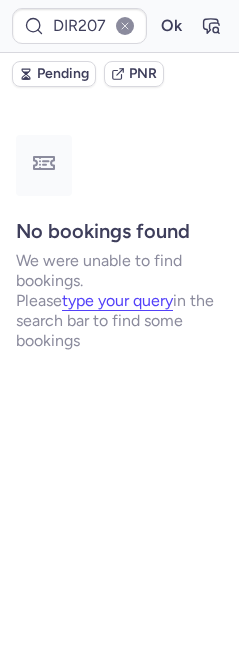 scroll, scrollTop: 0, scrollLeft: 0, axis: both 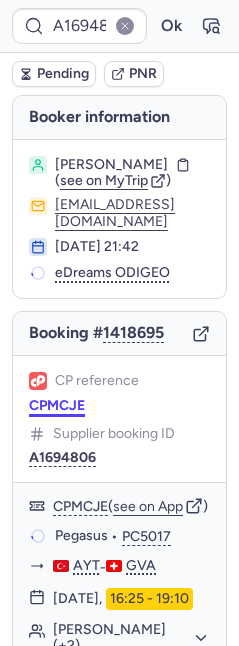 click on "CPMCJE" at bounding box center [57, 406] 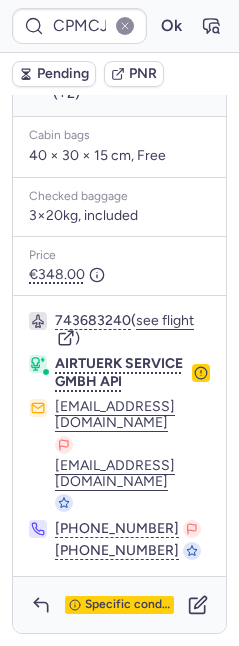 scroll, scrollTop: 1905, scrollLeft: 0, axis: vertical 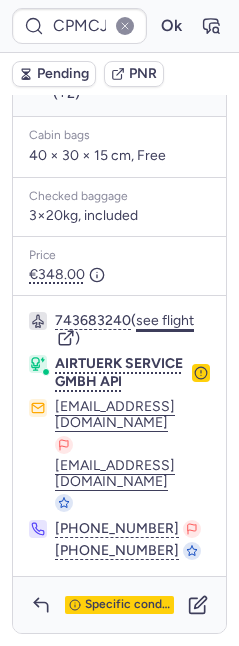 click on "see flight" 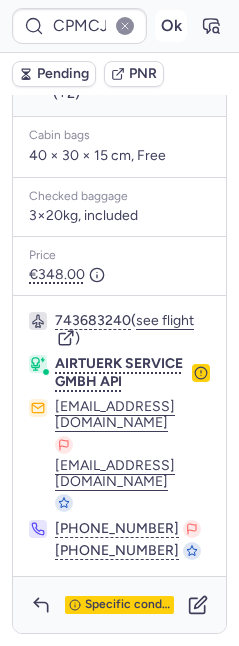 click on "Ok" at bounding box center [171, 26] 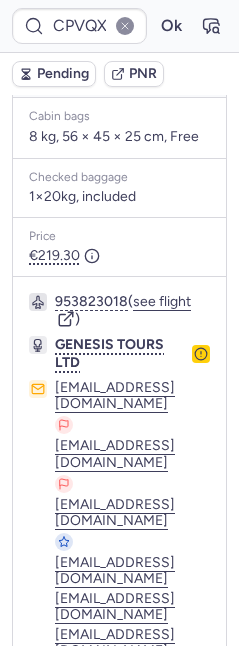 scroll, scrollTop: 621, scrollLeft: 0, axis: vertical 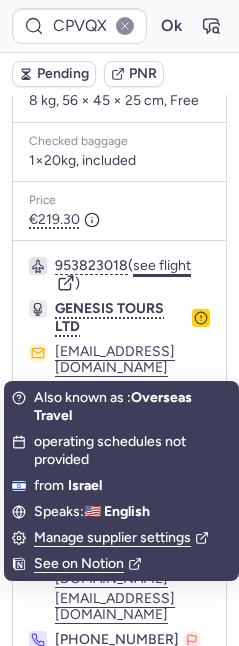 click on "see flight" 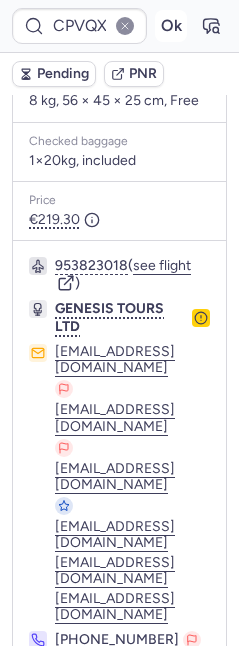 click on "Ok" at bounding box center (171, 26) 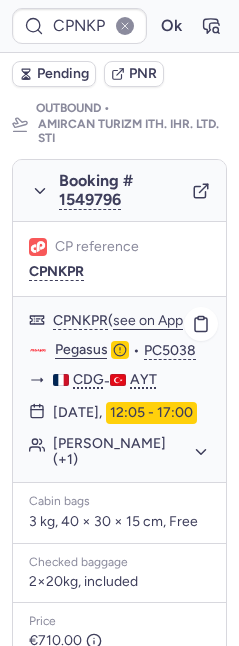 scroll, scrollTop: 663, scrollLeft: 0, axis: vertical 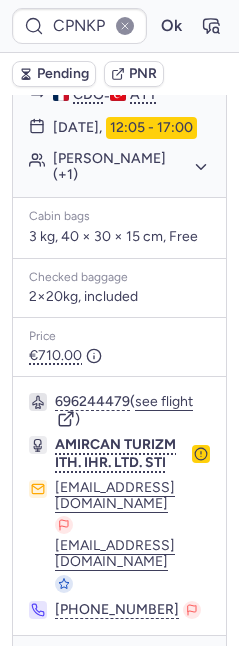 click 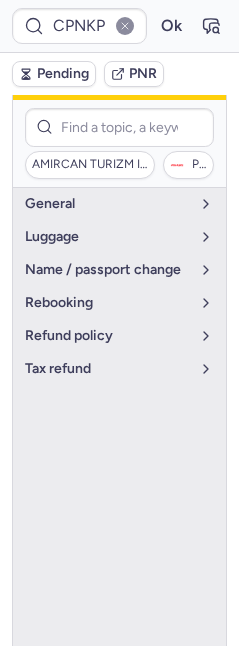 scroll, scrollTop: 434, scrollLeft: 0, axis: vertical 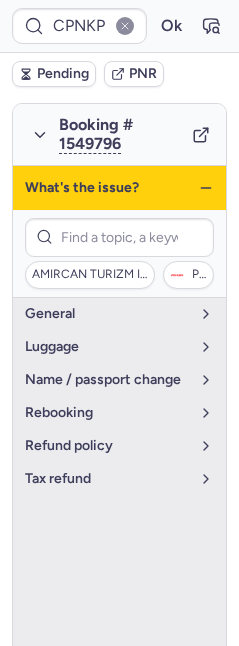 click on "What's the issue?" at bounding box center [119, 188] 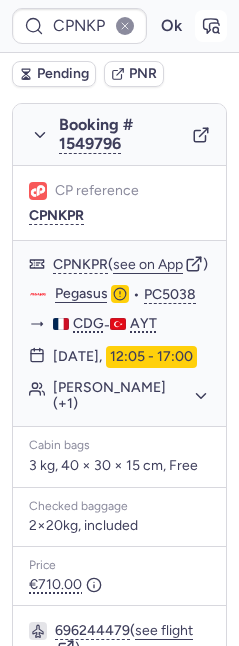 click 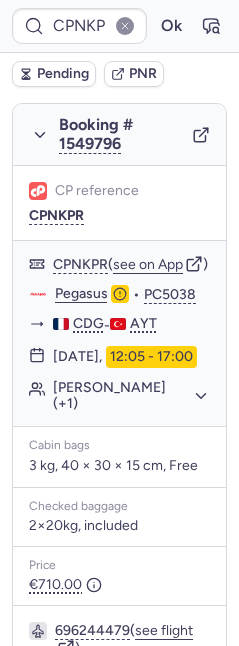 click on "Pending" at bounding box center [63, 74] 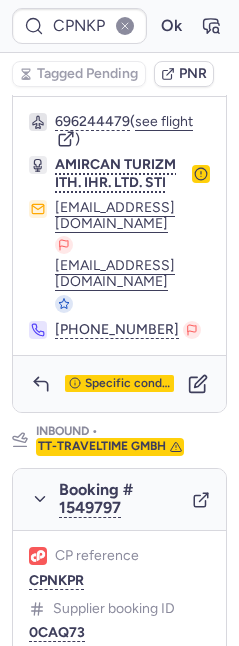 scroll, scrollTop: 1030, scrollLeft: 0, axis: vertical 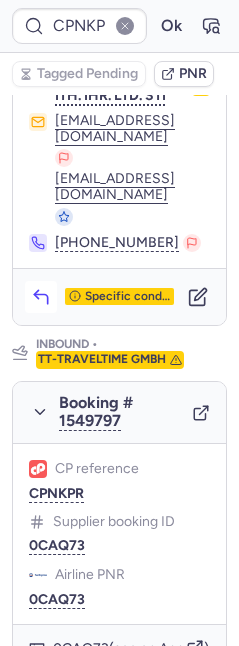 click 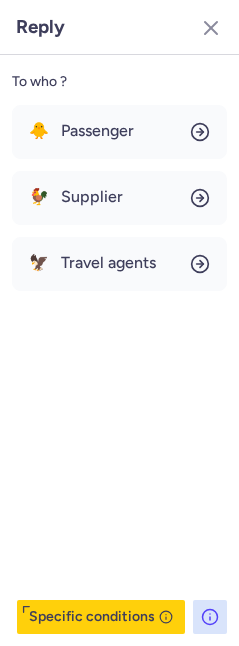 click 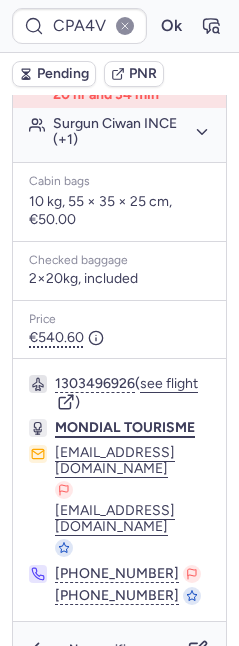 scroll, scrollTop: 635, scrollLeft: 0, axis: vertical 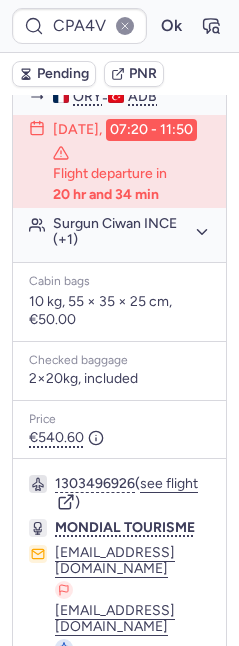 click on "Surgun Ciwan INCE (+1)" 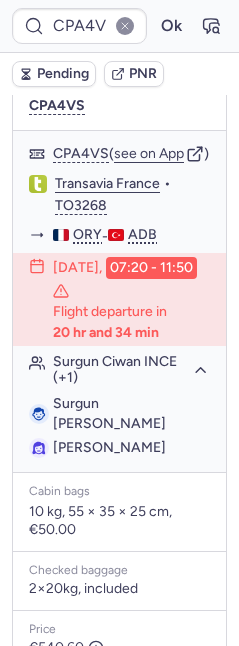 scroll, scrollTop: 686, scrollLeft: 0, axis: vertical 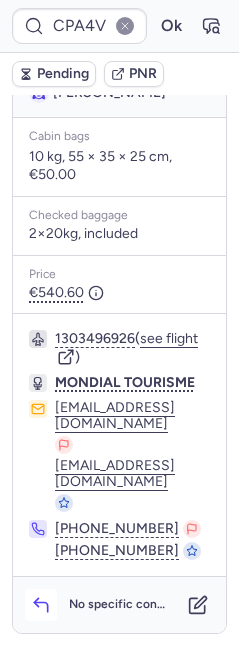 click 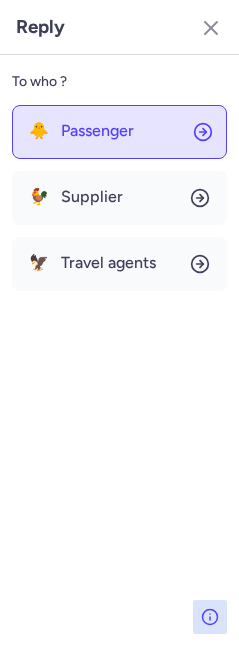 click on "Passenger" at bounding box center (97, 131) 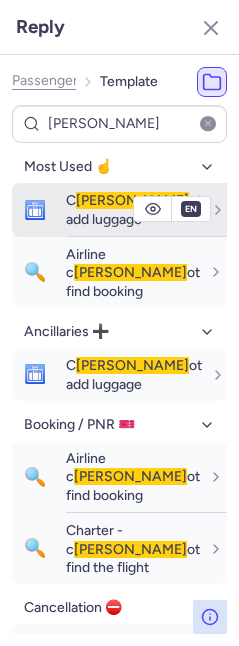 click on "🛅" at bounding box center (35, 210) 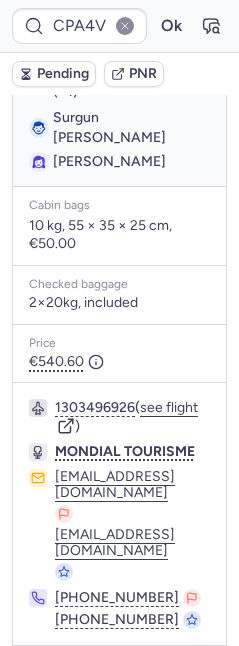 scroll, scrollTop: 686, scrollLeft: 0, axis: vertical 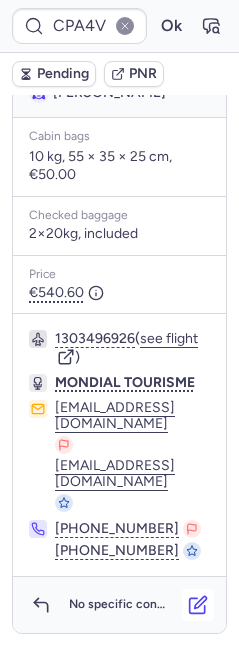 click 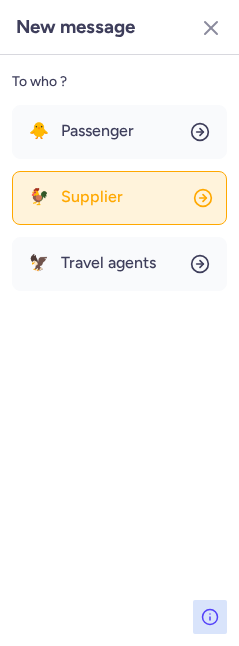 click on "🐓 Supplier" 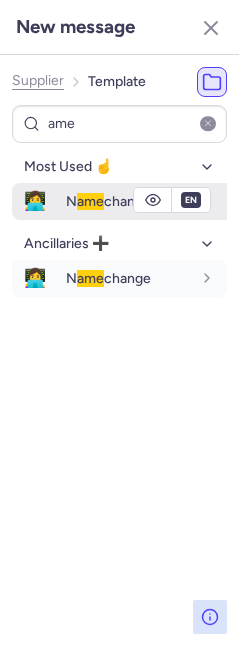 click on "N ame  change" at bounding box center [108, 201] 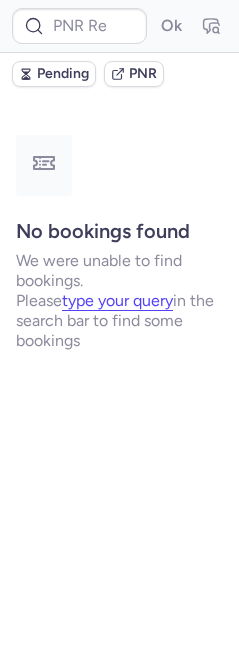 scroll, scrollTop: 0, scrollLeft: 0, axis: both 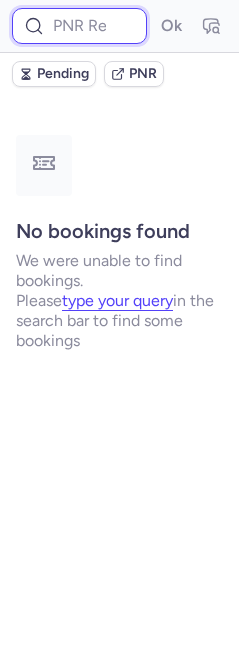 click at bounding box center (79, 26) 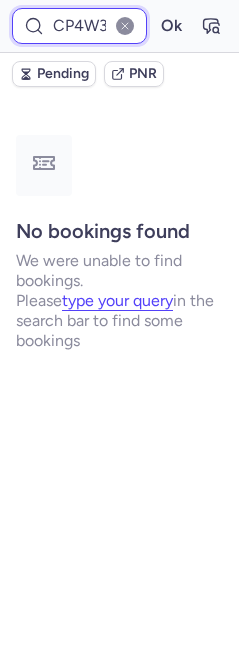 scroll, scrollTop: 0, scrollLeft: 12, axis: horizontal 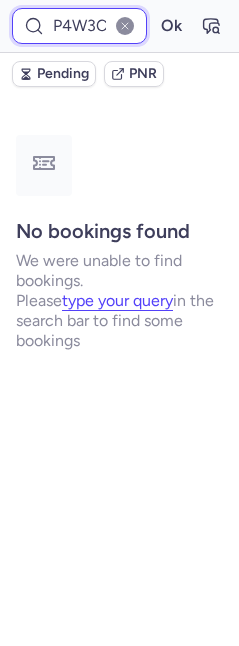 click on "Ok" at bounding box center [171, 26] 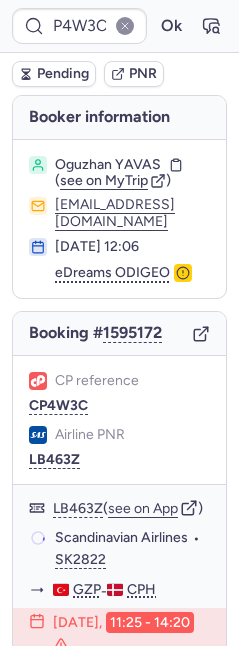scroll, scrollTop: 0, scrollLeft: 0, axis: both 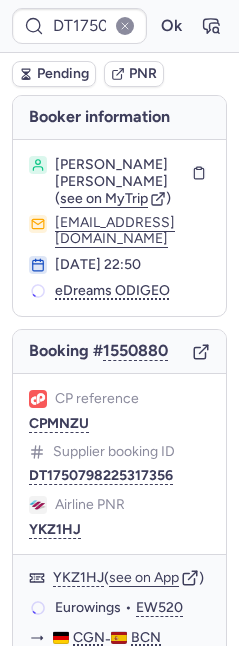 click on "CP reference CPMNZU" 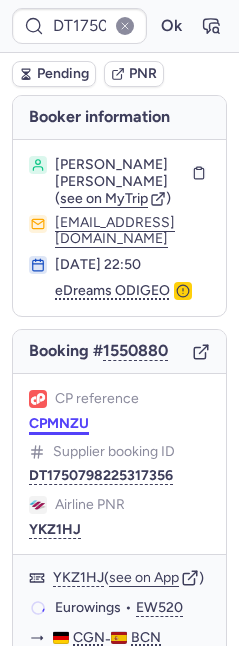 click on "CPMNZU" at bounding box center [59, 424] 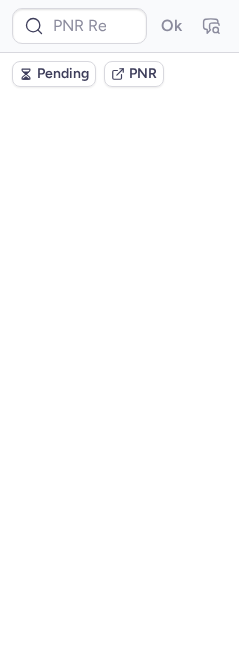 scroll, scrollTop: 0, scrollLeft: 0, axis: both 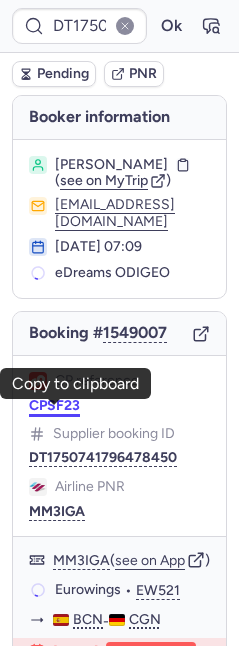 click on "CPSF23" at bounding box center [54, 406] 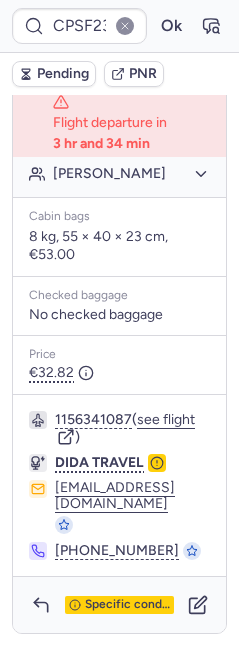 scroll, scrollTop: 623, scrollLeft: 0, axis: vertical 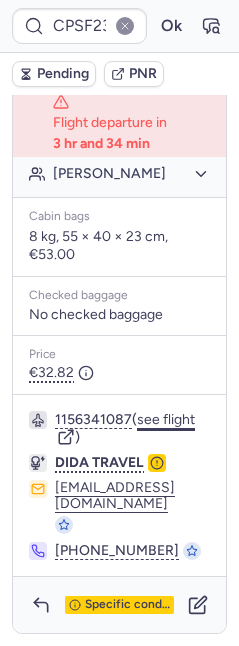 click on "see flight" 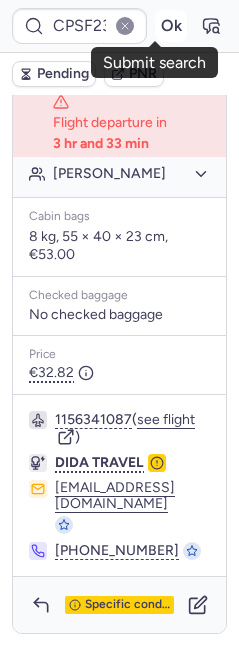 click on "Ok" at bounding box center [171, 26] 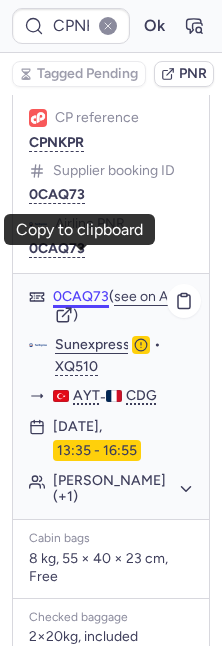 scroll, scrollTop: 1541, scrollLeft: 0, axis: vertical 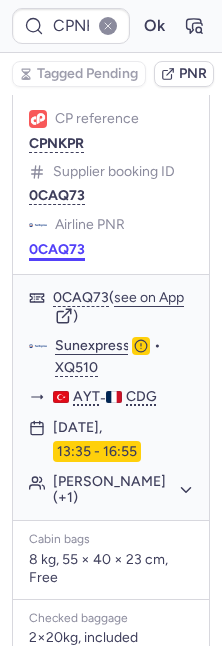 click on "0CAQ73" at bounding box center (57, 250) 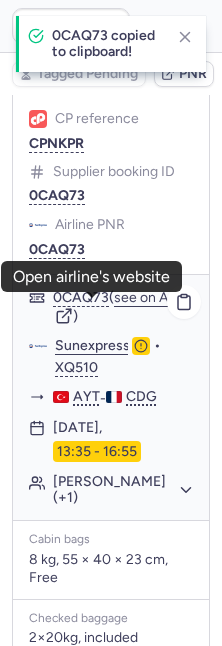 click on "Sunexpress" 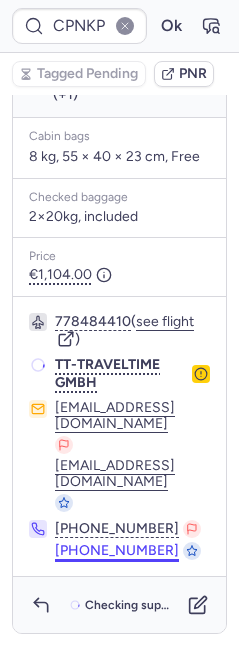 scroll, scrollTop: 1859, scrollLeft: 0, axis: vertical 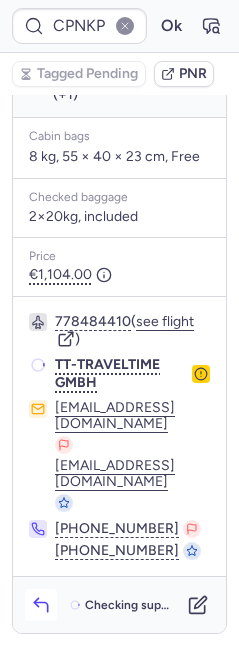 click 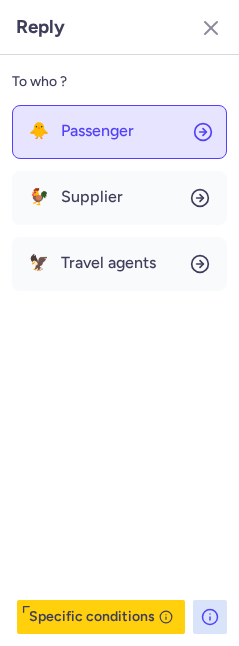 click on "Passenger" at bounding box center [97, 131] 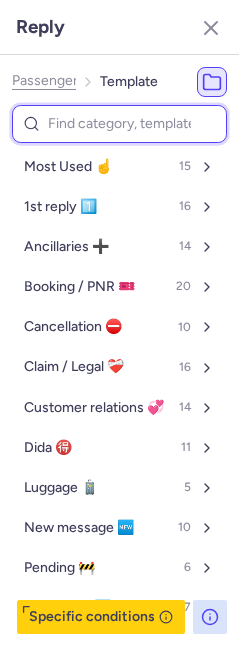 scroll, scrollTop: 1902, scrollLeft: 0, axis: vertical 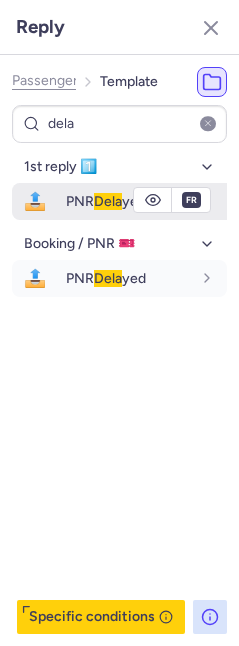 click on "PNR  Dela yed" at bounding box center [106, 201] 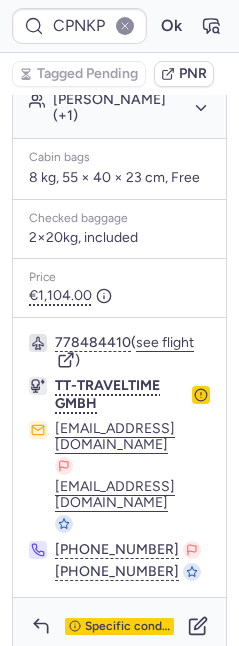 scroll, scrollTop: 1902, scrollLeft: 0, axis: vertical 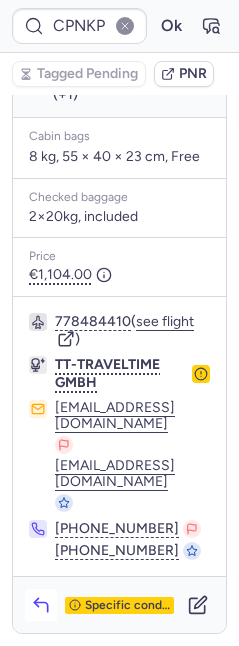 drag, startPoint x: 57, startPoint y: 577, endPoint x: 31, endPoint y: 610, distance: 42.0119 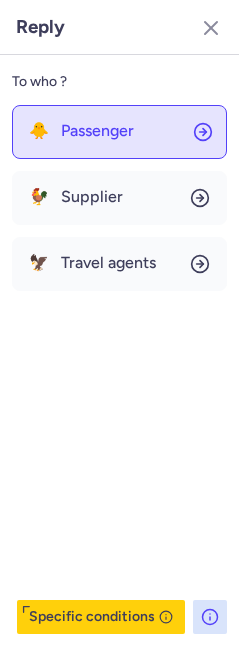 click on "Passenger" at bounding box center [97, 131] 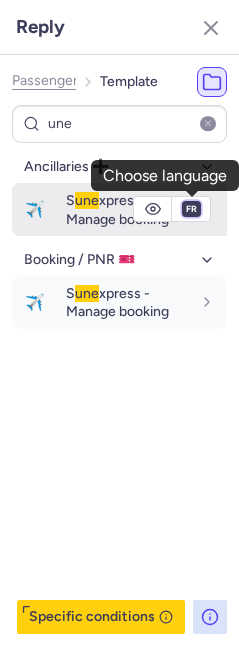 click on "fr en de nl pt es it ru" at bounding box center [191, 209] 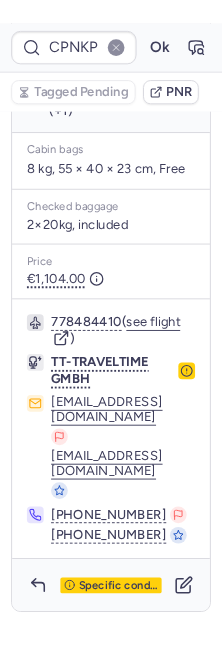 scroll, scrollTop: 1593, scrollLeft: 0, axis: vertical 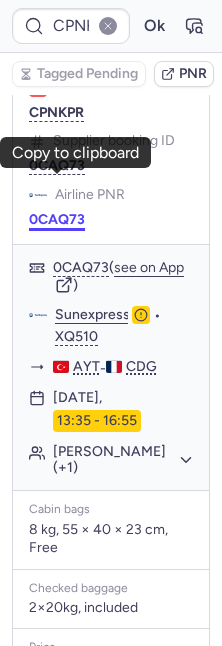 click on "0CAQ73" at bounding box center (57, 220) 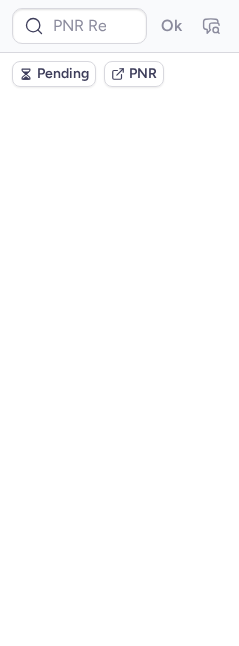 scroll, scrollTop: 0, scrollLeft: 0, axis: both 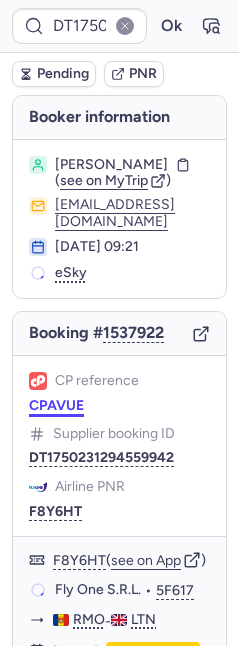click on "CPAVUE" at bounding box center [56, 406] 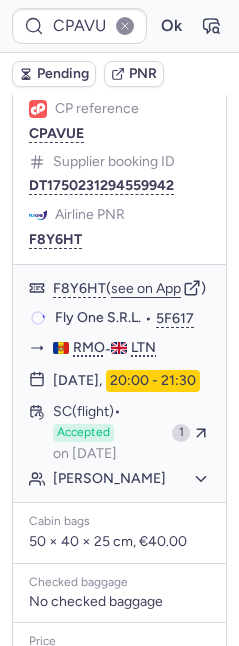 scroll, scrollTop: 275, scrollLeft: 0, axis: vertical 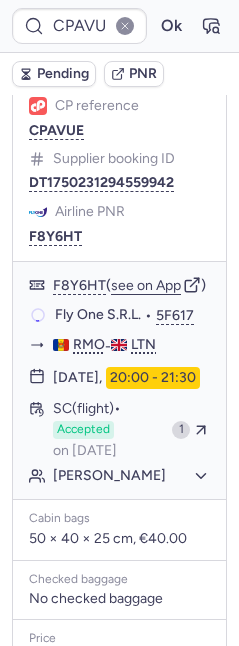 click on "RMO  -  LTN" 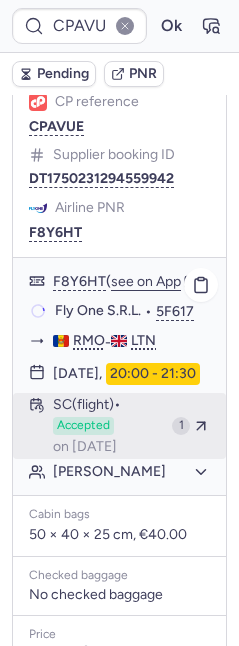 scroll, scrollTop: 280, scrollLeft: 0, axis: vertical 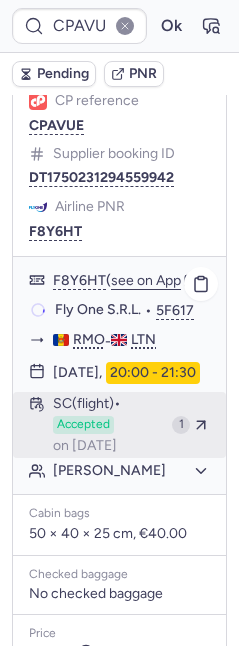 click on "SC   (flight)  Accepted  on Jul 18, 2025" at bounding box center (108, 425) 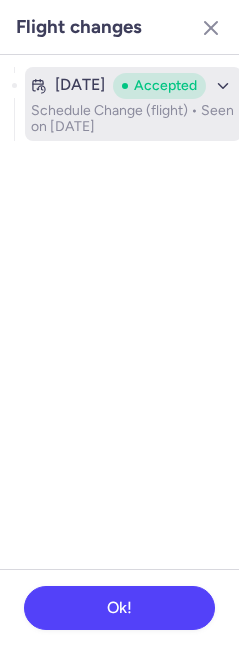 click on "Schedule Change (flight) •  Seen on Jul 18, 2025" at bounding box center (133, 119) 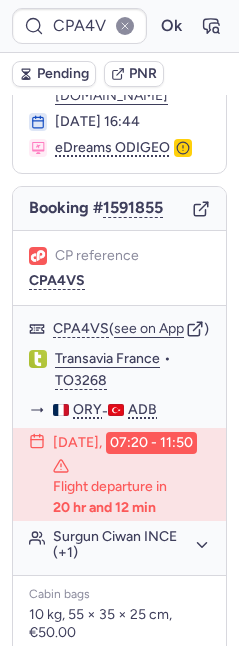 scroll, scrollTop: 385, scrollLeft: 0, axis: vertical 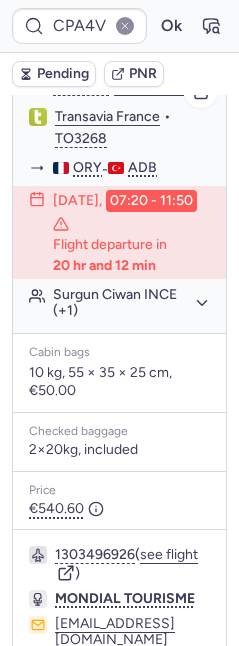 click on "20 hr and 12 min" at bounding box center (104, 266) 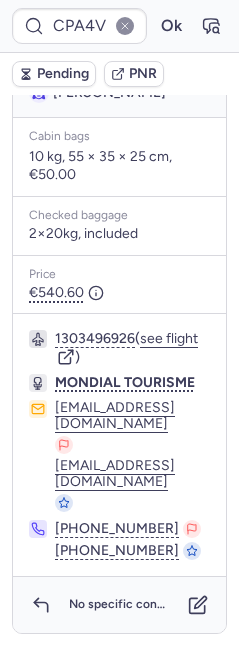 scroll, scrollTop: 686, scrollLeft: 0, axis: vertical 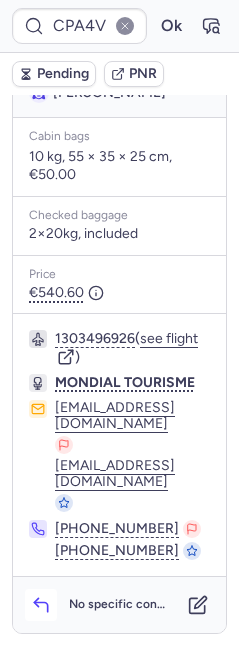 click 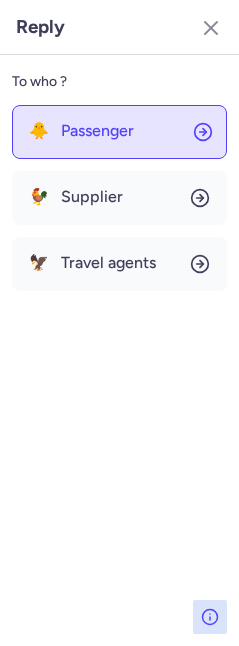 click on "🐥 Passenger" 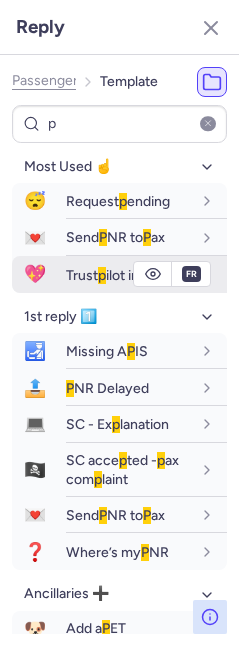 click on "Trust p ilot invitation" at bounding box center (125, 275) 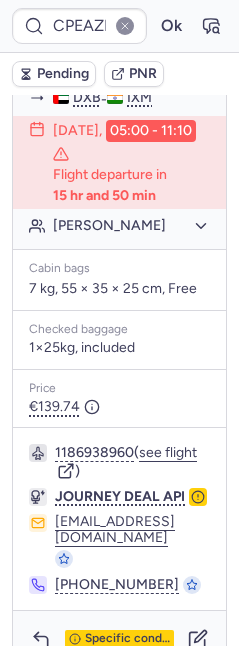 scroll, scrollTop: 447, scrollLeft: 0, axis: vertical 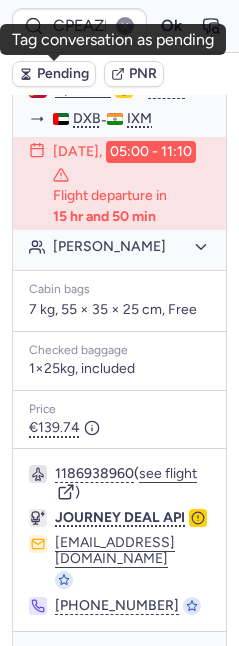 click on "Pending" at bounding box center [63, 74] 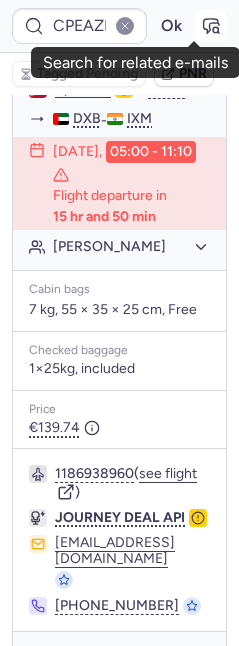 click 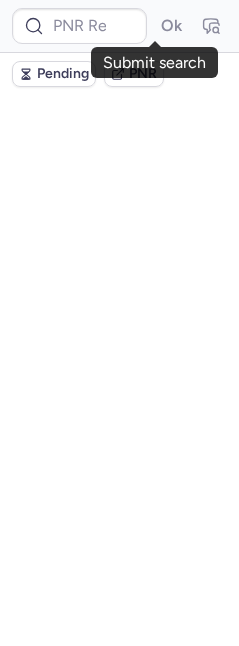 scroll, scrollTop: 0, scrollLeft: 0, axis: both 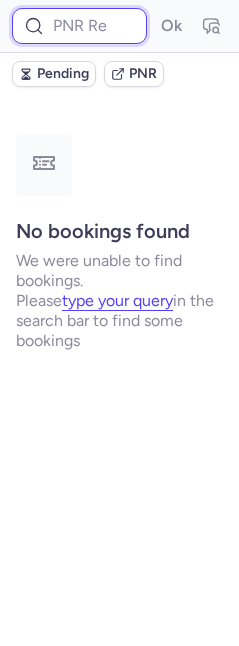 click at bounding box center [79, 26] 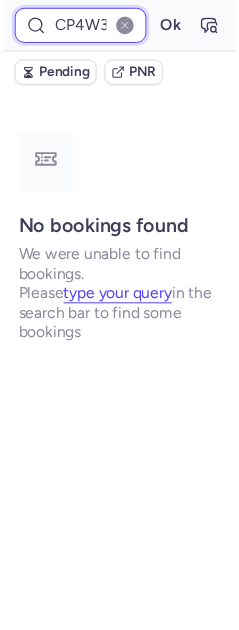scroll, scrollTop: 0, scrollLeft: 12, axis: horizontal 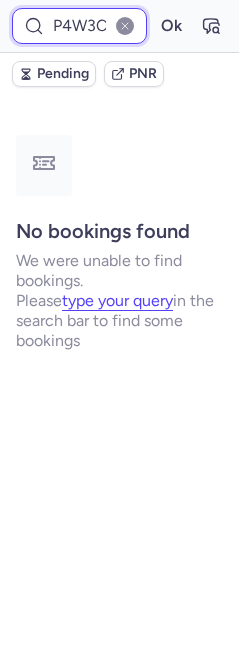 click on "Ok" at bounding box center [171, 26] 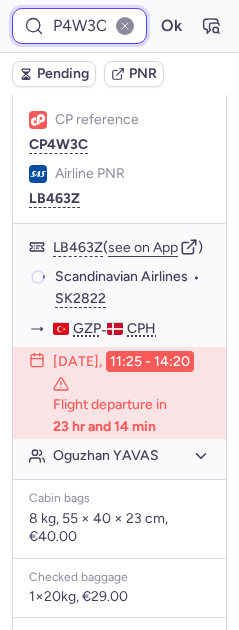 scroll, scrollTop: 264, scrollLeft: 0, axis: vertical 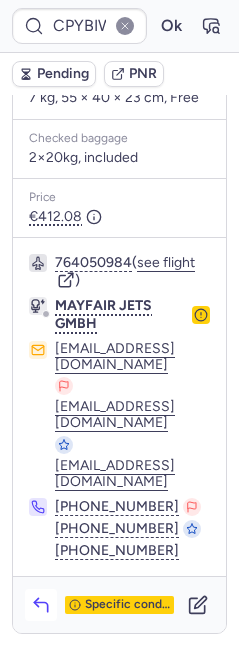 click 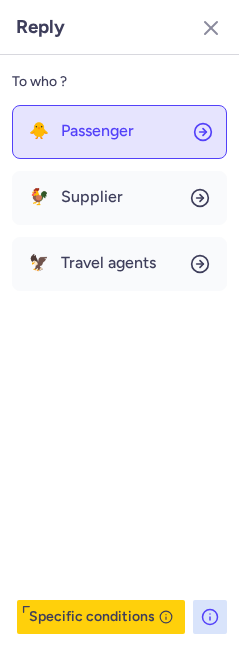 click on "🐥 Passenger" 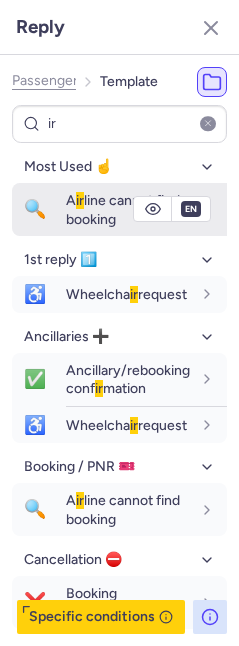 click on "🔍 A ir line cannot find booking" at bounding box center [119, 209] 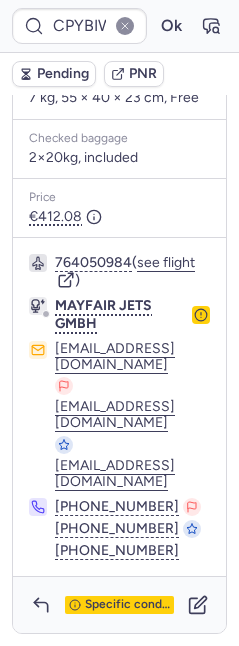 scroll, scrollTop: 306, scrollLeft: 0, axis: vertical 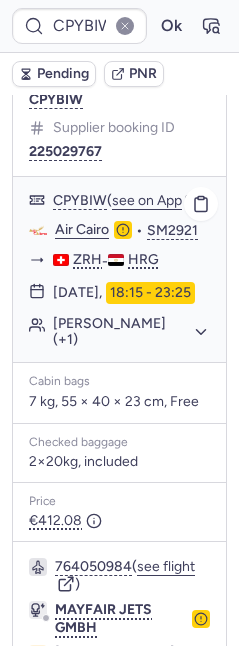 click on "Petra JIROVCOVA (+1)" 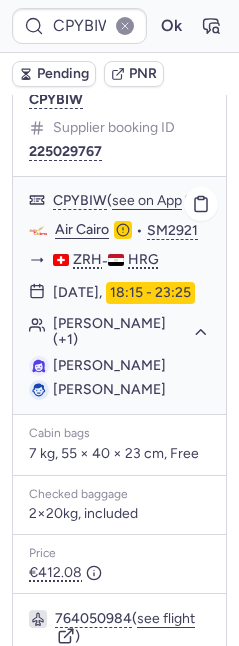 scroll, scrollTop: 717, scrollLeft: 0, axis: vertical 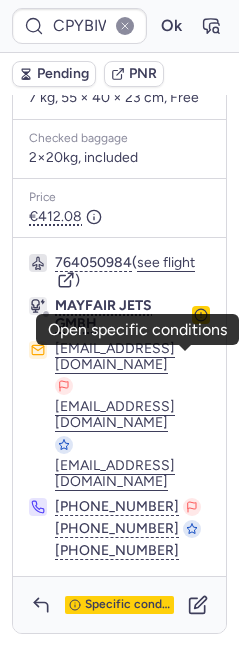 click 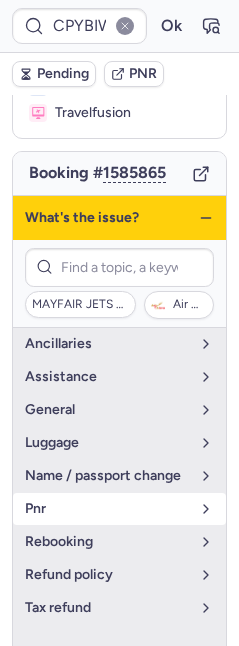 click on "pnr" at bounding box center [107, 509] 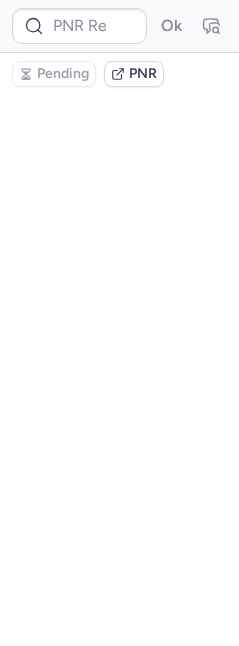 scroll, scrollTop: 0, scrollLeft: 0, axis: both 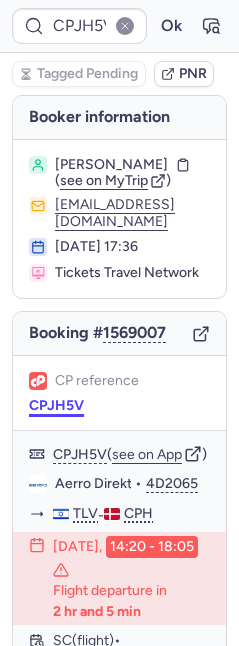 click on "CPJH5V" at bounding box center [56, 406] 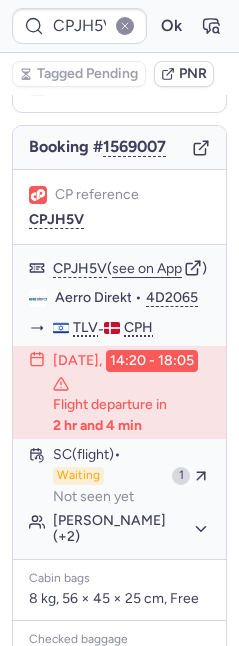 scroll, scrollTop: 701, scrollLeft: 0, axis: vertical 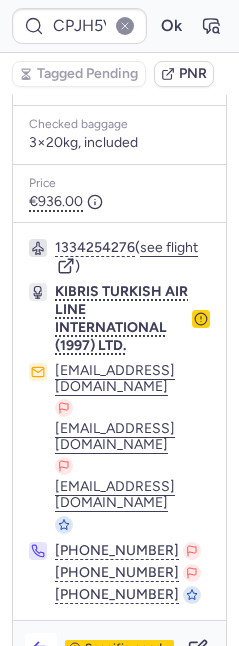 click 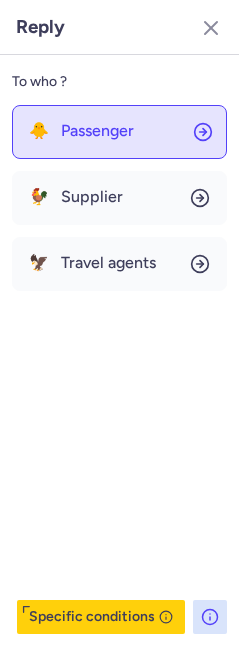 click on "🐥 Passenger" 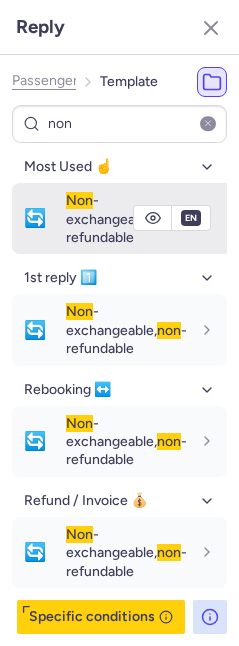 click on "Non -exchangeable,  non -refundable" at bounding box center (126, 219) 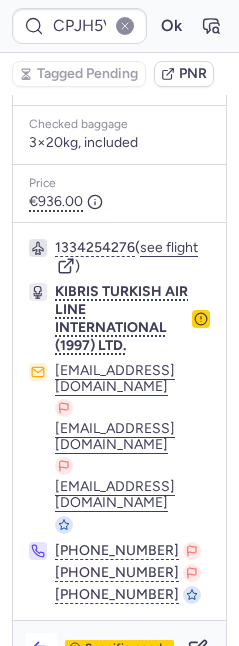 click 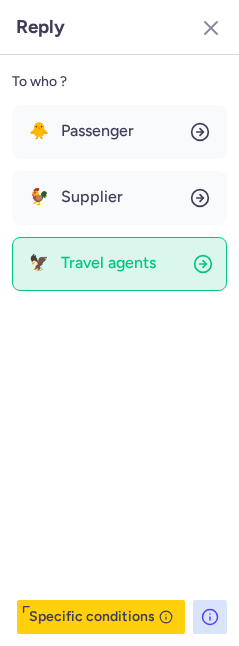 click on "Travel agents" at bounding box center [108, 263] 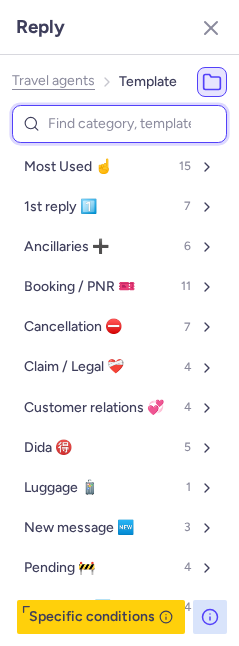 click at bounding box center [119, 124] 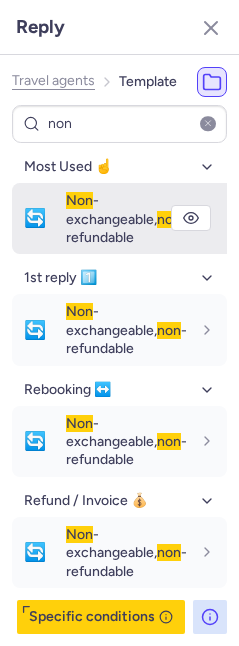 click on "Non" at bounding box center [79, 200] 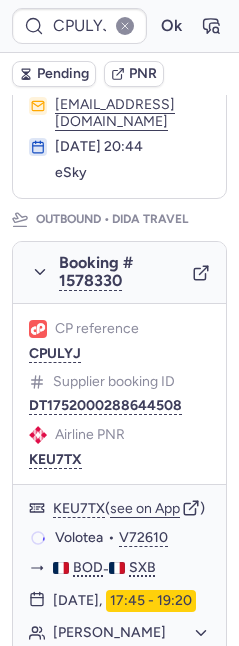 scroll, scrollTop: 250, scrollLeft: 0, axis: vertical 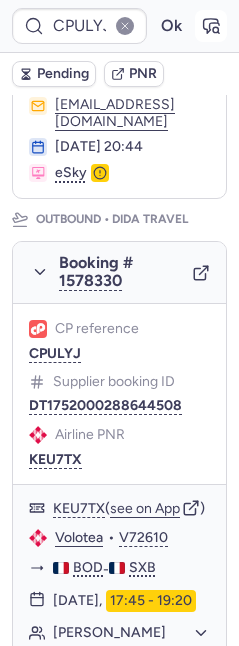 click 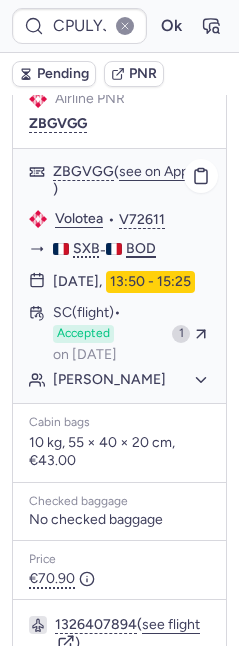 scroll, scrollTop: 1479, scrollLeft: 0, axis: vertical 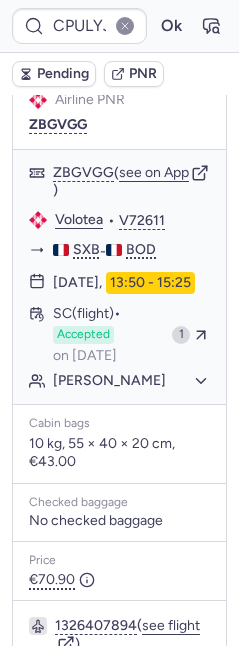 click on "DT1752000294396232" at bounding box center (103, 71) 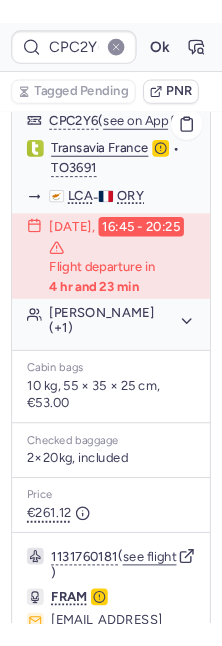 scroll, scrollTop: 620, scrollLeft: 0, axis: vertical 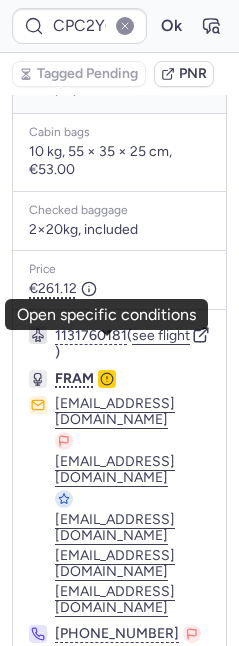 click 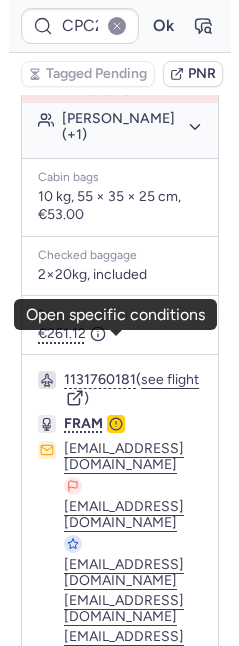 scroll, scrollTop: 117, scrollLeft: 0, axis: vertical 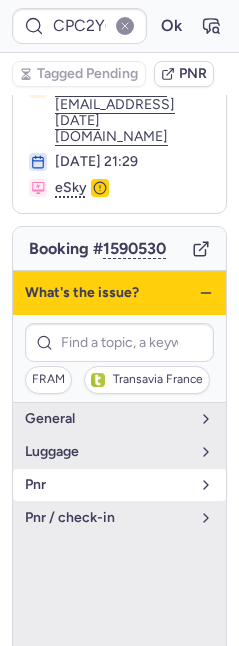 click on "pnr" at bounding box center (107, 485) 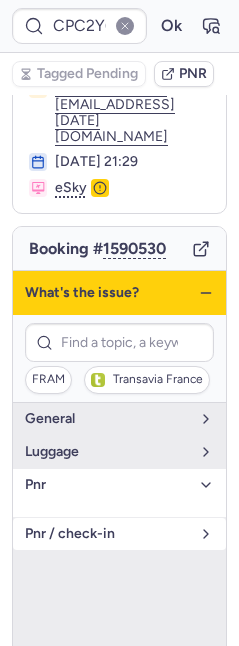 click on "pnr / check-in" at bounding box center [107, 534] 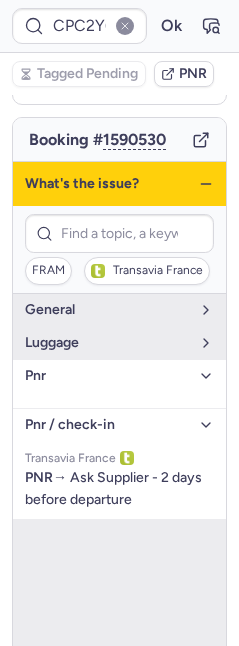 scroll, scrollTop: 106, scrollLeft: 0, axis: vertical 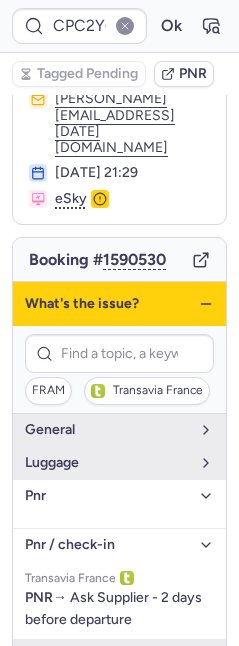 click 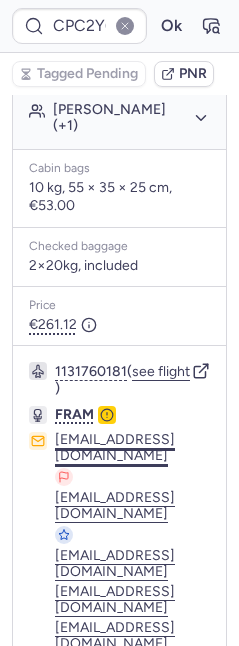 scroll, scrollTop: 620, scrollLeft: 0, axis: vertical 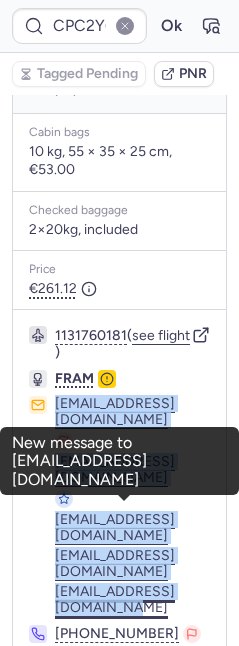 drag, startPoint x: 51, startPoint y: 353, endPoint x: 188, endPoint y: 509, distance: 207.61743 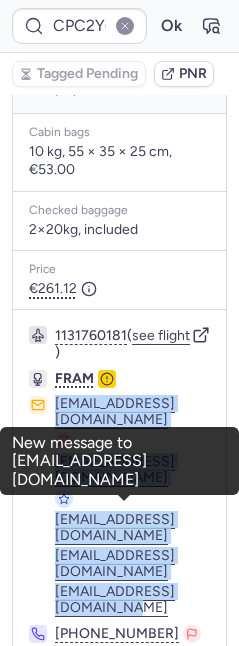 copy on "aerien@fram.fr citizenplane-fram@karavel.com boaerien@fram.fr permanence@fram.fr yield-circuit@karavel.com" 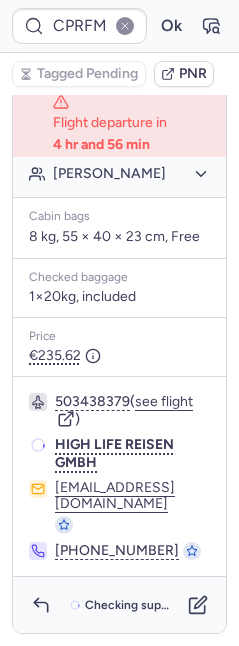 scroll, scrollTop: 510, scrollLeft: 0, axis: vertical 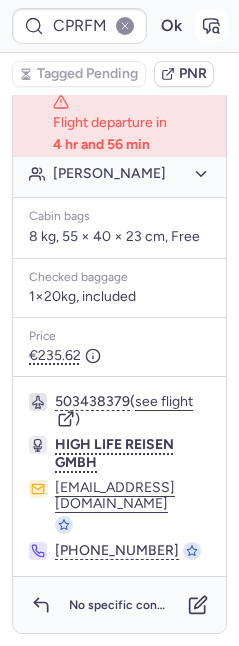 click 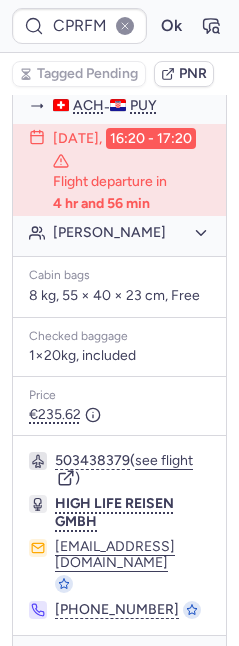 scroll, scrollTop: 429, scrollLeft: 0, axis: vertical 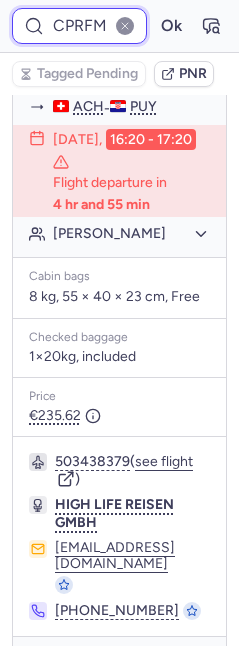 click on "CPRFM3" at bounding box center [79, 26] 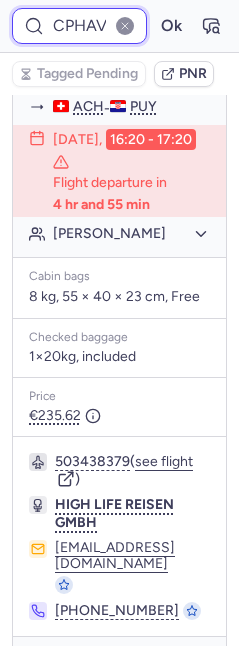 scroll, scrollTop: 0, scrollLeft: 27, axis: horizontal 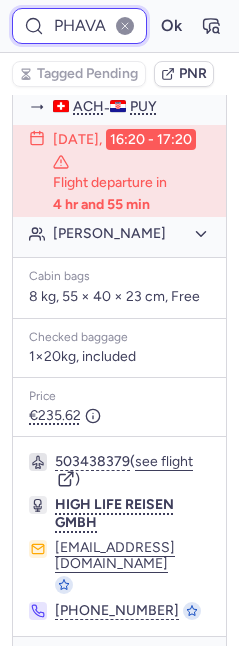 click on "Ok" at bounding box center (171, 26) 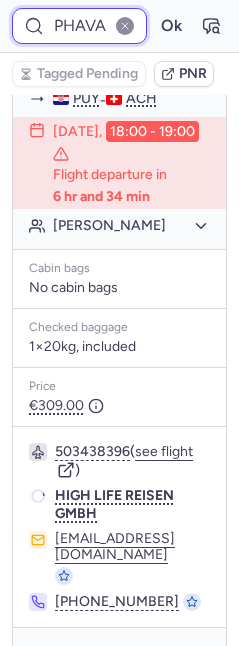 scroll, scrollTop: 429, scrollLeft: 0, axis: vertical 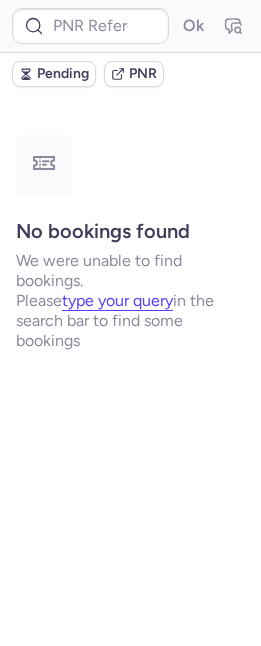 type on "CPBVP7" 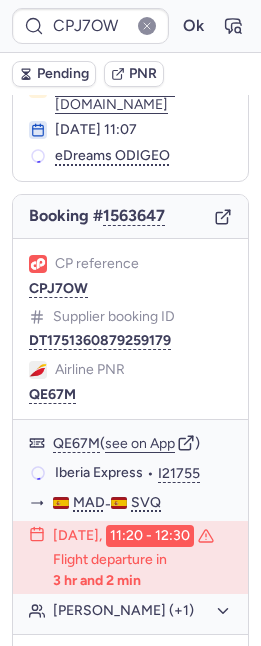 scroll, scrollTop: 121, scrollLeft: 0, axis: vertical 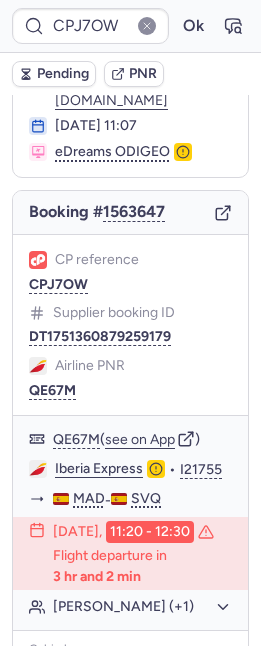 click on "CP reference CPJ7OW Supplier booking ID DT1751360879259179 Airline PNR QE67M" at bounding box center (130, 325) 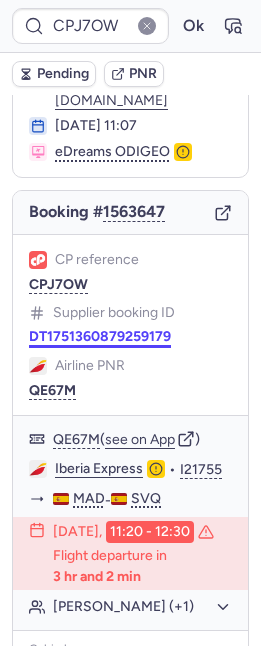 click on "DT1751360879259179" at bounding box center [100, 337] 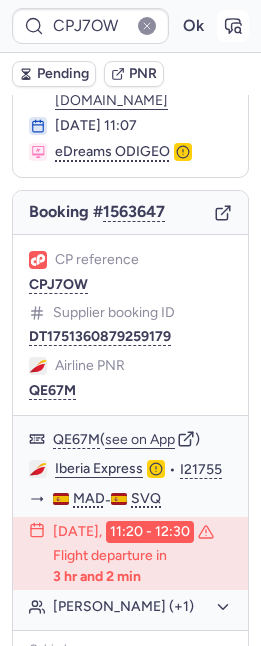 click 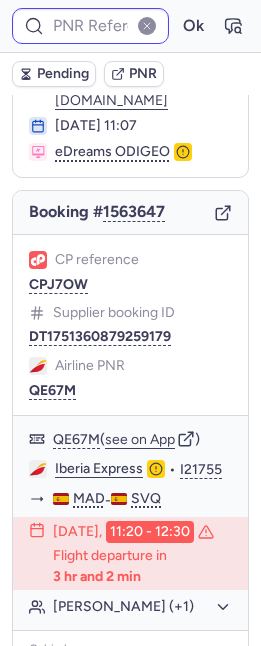 type on "CPJ7OW" 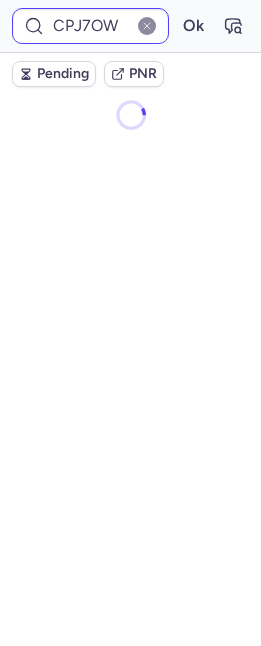 scroll, scrollTop: 0, scrollLeft: 0, axis: both 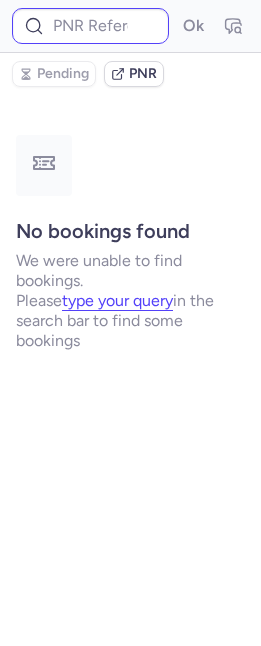 type on "CP3U8B" 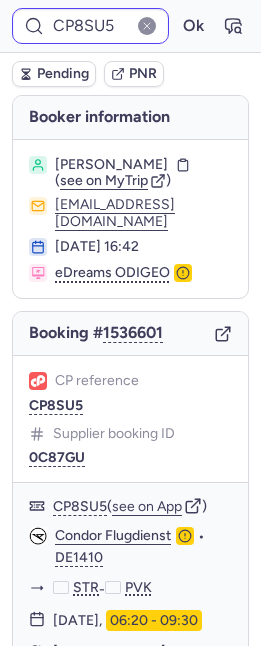 type on "CP8FUN" 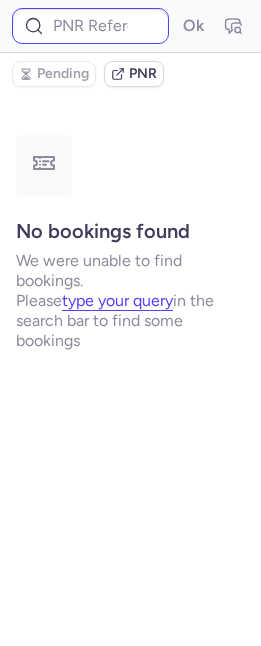 type on "CPKSL4" 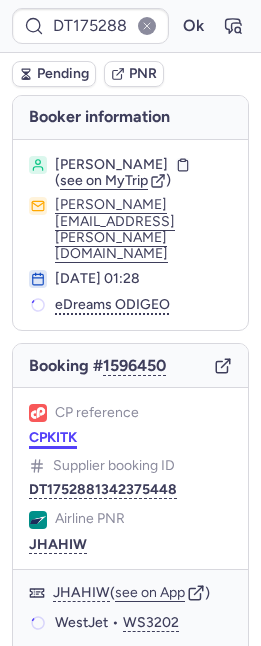 click on "CPKITK" at bounding box center (53, 438) 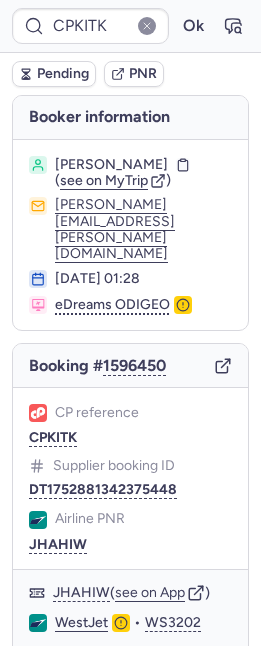 type on "CPYWBD" 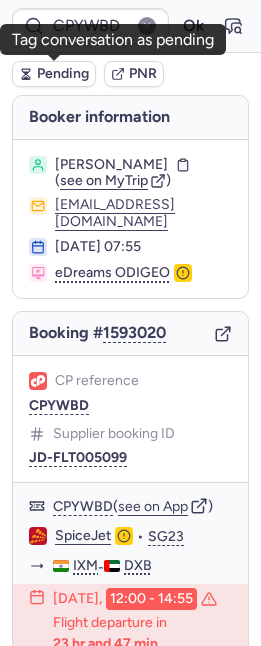 click on "Pending" at bounding box center [54, 74] 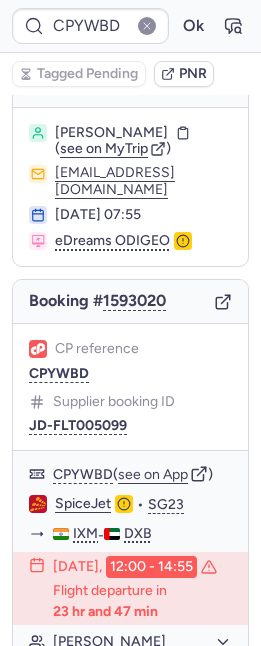 scroll, scrollTop: 192, scrollLeft: 0, axis: vertical 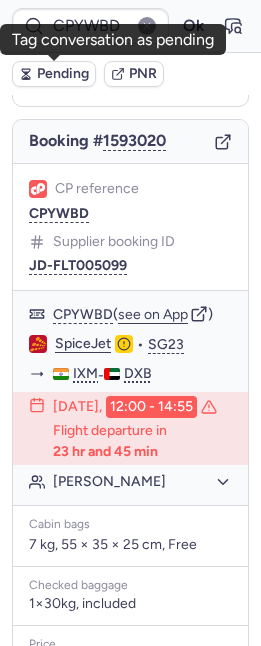 click on "Pending" at bounding box center (63, 74) 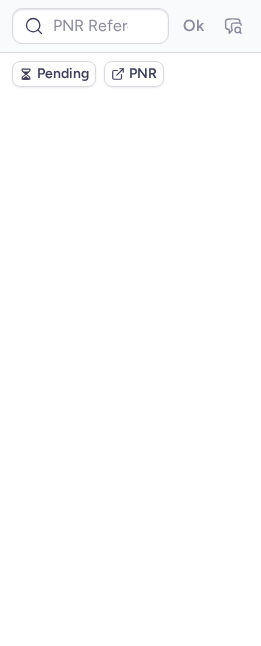 scroll, scrollTop: 0, scrollLeft: 0, axis: both 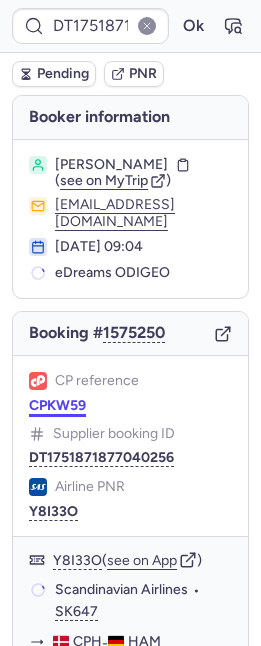 click on "CPKW59" at bounding box center (57, 406) 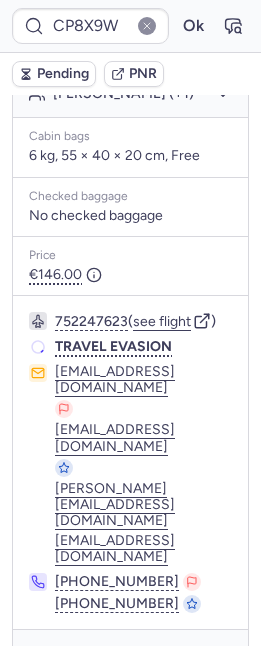 scroll, scrollTop: 485, scrollLeft: 0, axis: vertical 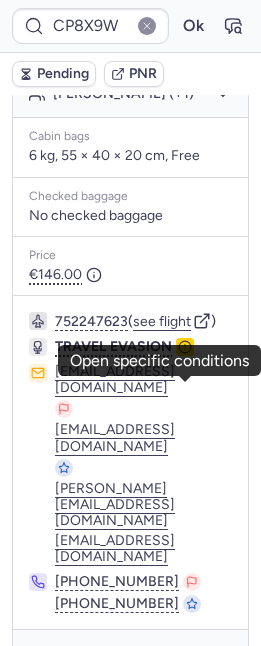 click 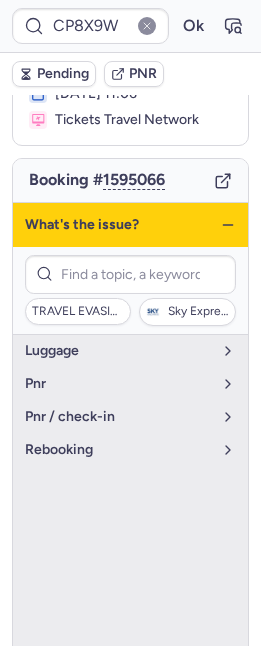 scroll, scrollTop: 126, scrollLeft: 0, axis: vertical 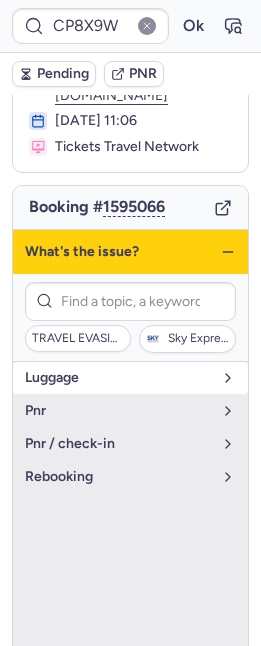 click on "luggage" at bounding box center (130, 378) 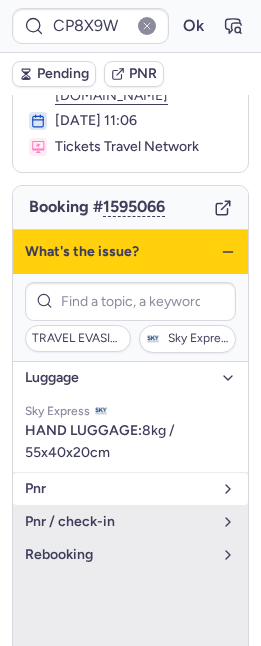 click on "pnr" at bounding box center (130, 489) 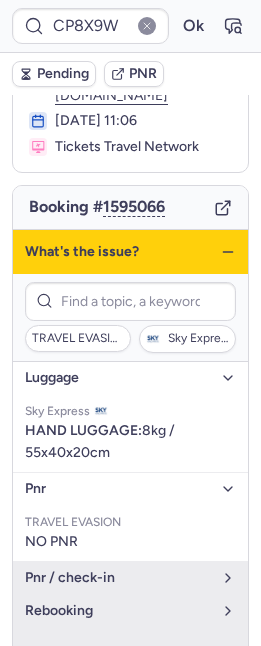 click 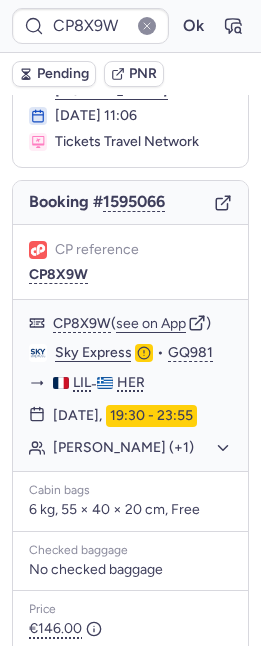 scroll, scrollTop: 485, scrollLeft: 0, axis: vertical 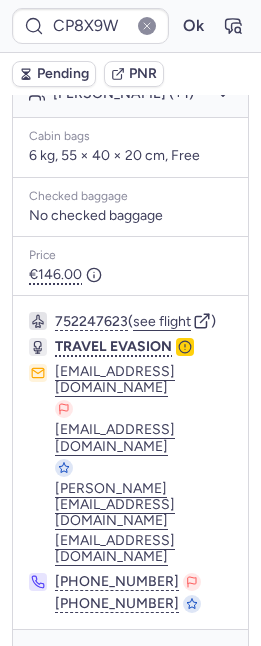 click on "Pending" at bounding box center [63, 74] 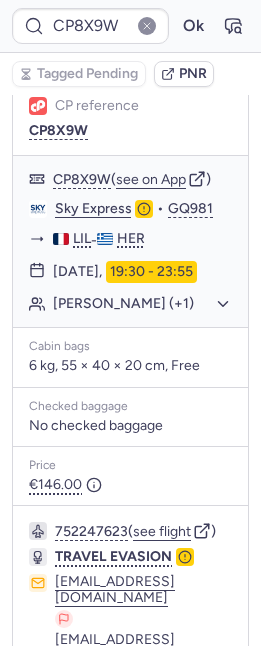 scroll, scrollTop: 276, scrollLeft: 0, axis: vertical 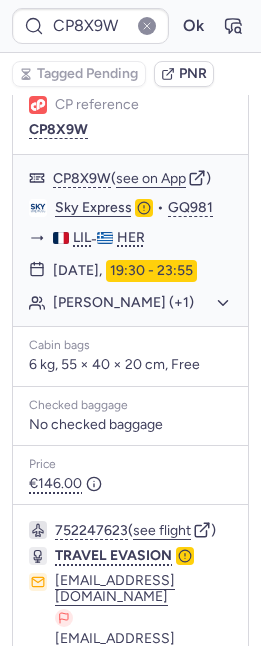 type on "CPBVP7" 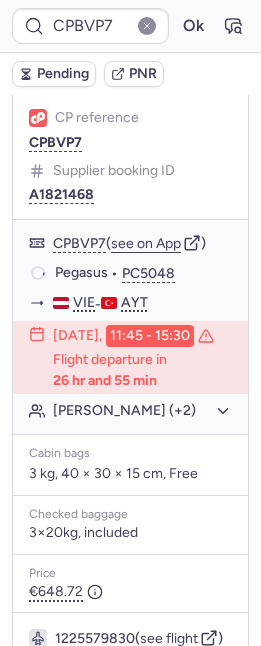 scroll, scrollTop: 251, scrollLeft: 0, axis: vertical 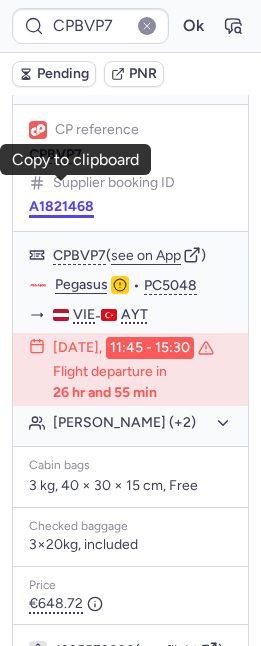 click on "A1821468" at bounding box center (61, 207) 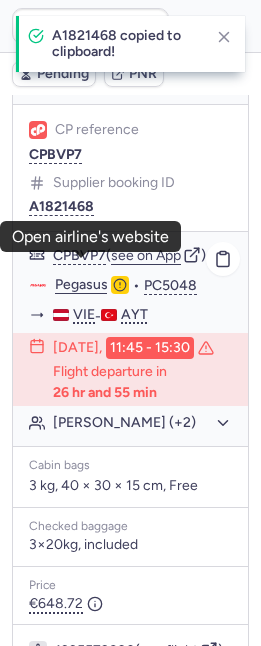 click on "Pegasus" 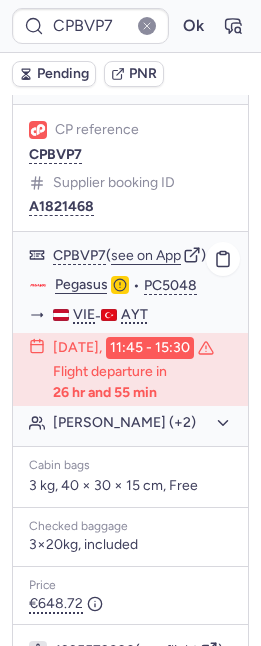 scroll, scrollTop: 285, scrollLeft: 0, axis: vertical 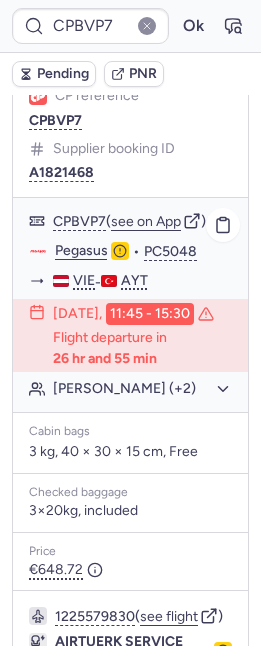 click on "[PERSON_NAME] (+2)" 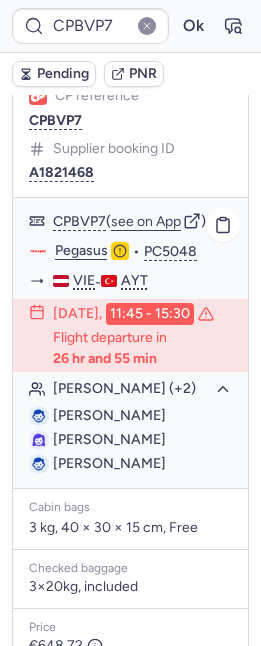 click on "[PERSON_NAME]" at bounding box center (109, 415) 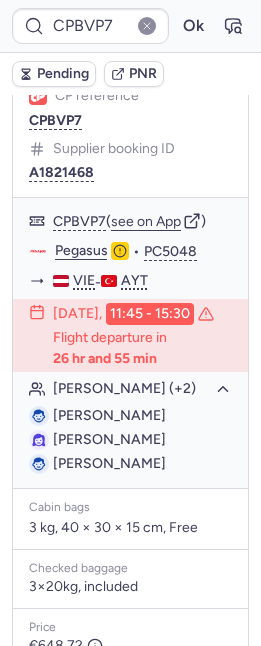 copy on "COURAL" 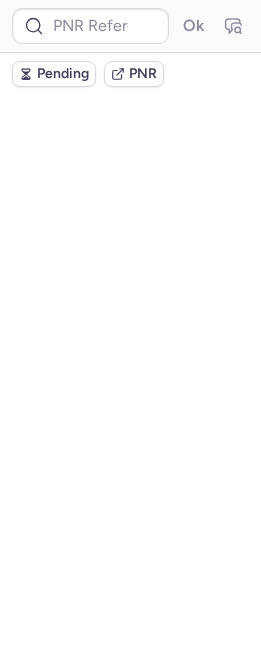 scroll, scrollTop: 0, scrollLeft: 0, axis: both 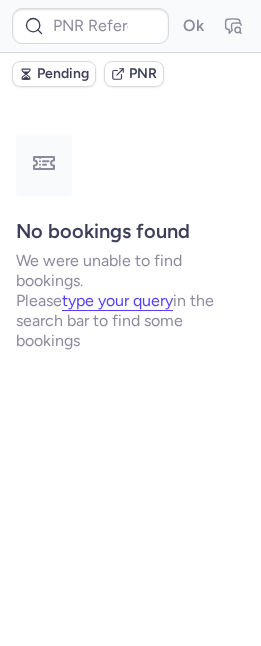 type on "CPBVP7" 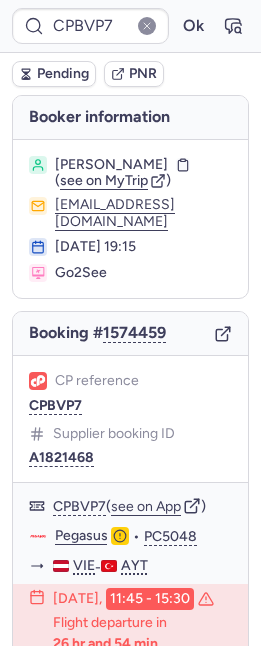 click on "Pending" at bounding box center [63, 74] 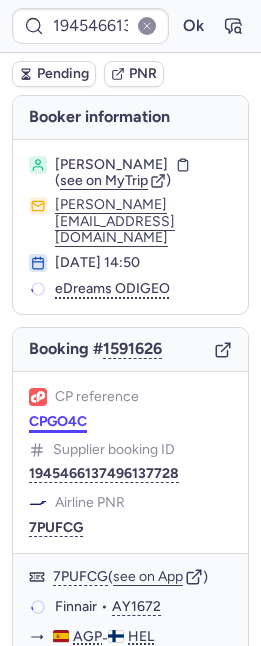 click on "CPGO4C" at bounding box center [58, 422] 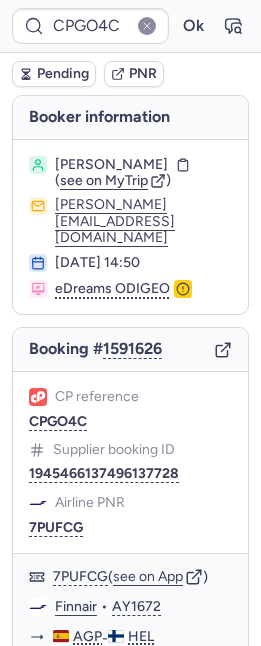type on "CPCJ6G" 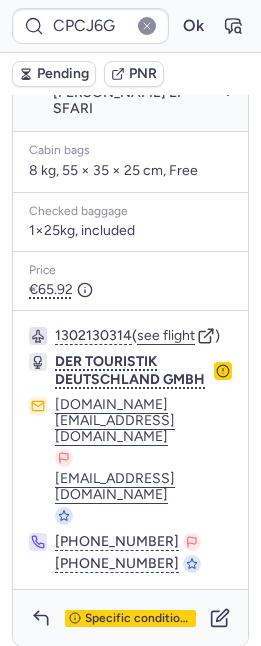 scroll, scrollTop: 711, scrollLeft: 0, axis: vertical 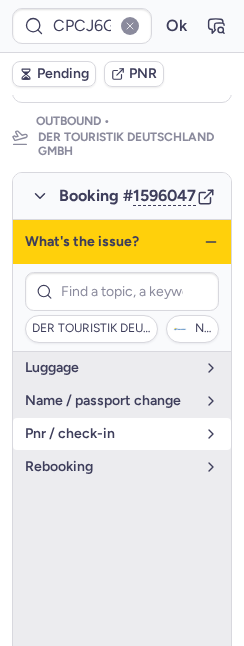 click on "pnr / check-in" at bounding box center (122, 434) 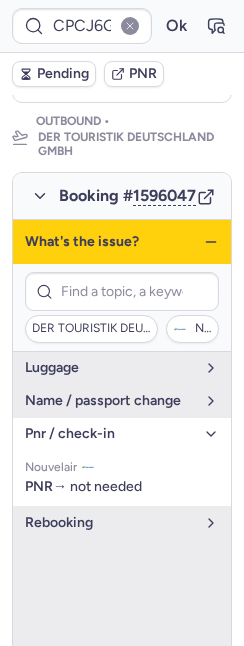 click 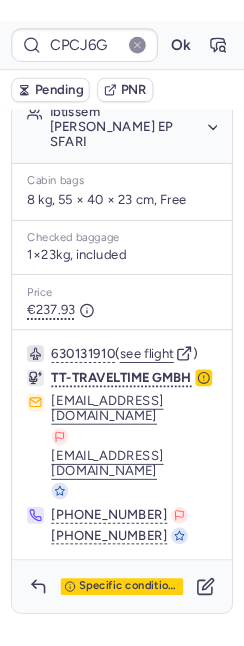 scroll, scrollTop: 1670, scrollLeft: 0, axis: vertical 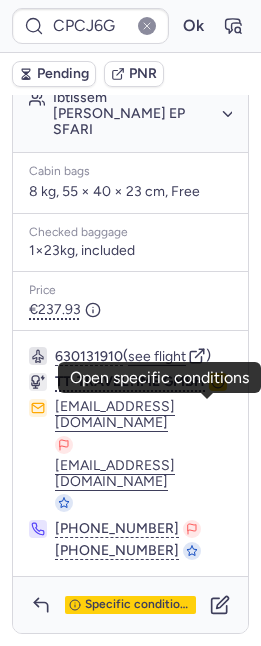click 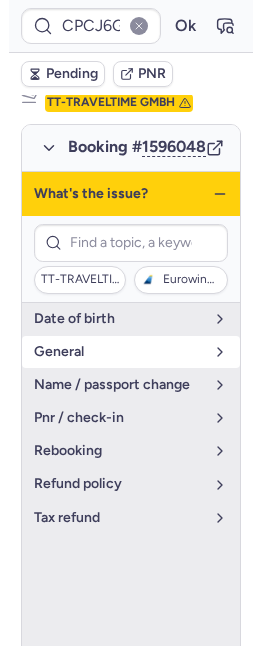 scroll, scrollTop: 1265, scrollLeft: 0, axis: vertical 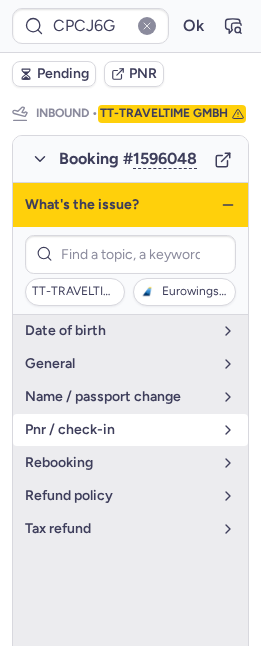 click on "pnr / check-in" at bounding box center [130, 430] 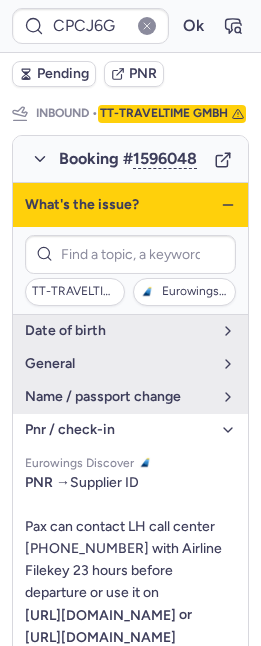 click 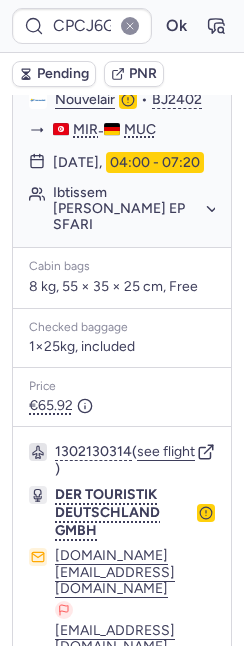 scroll, scrollTop: 662, scrollLeft: 0, axis: vertical 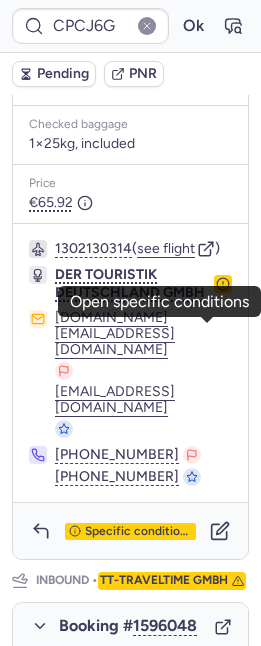 click 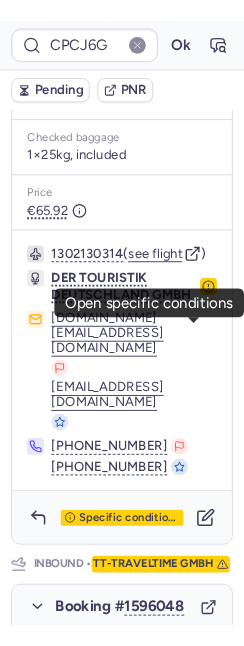 scroll, scrollTop: 384, scrollLeft: 0, axis: vertical 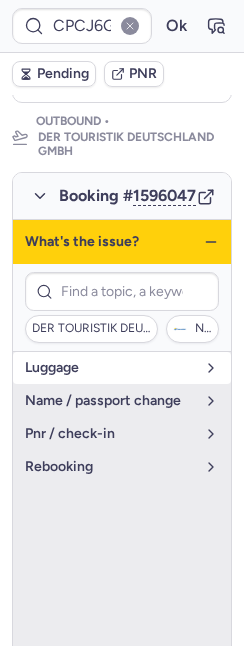 click on "luggage" at bounding box center [110, 368] 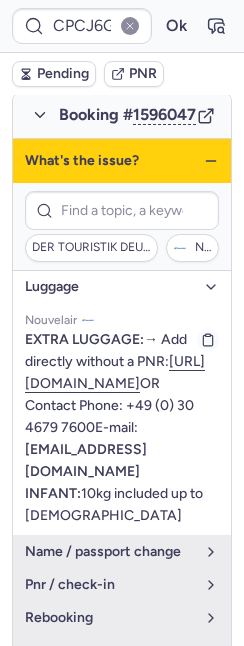 scroll, scrollTop: 466, scrollLeft: 0, axis: vertical 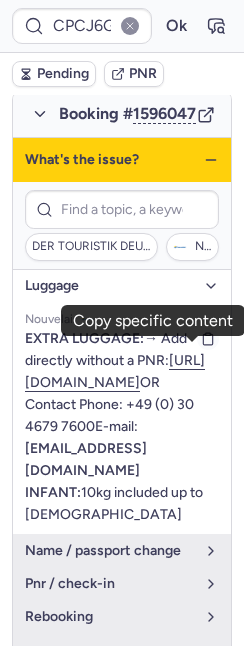 click 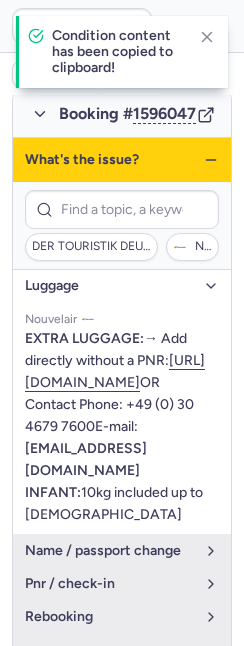 click 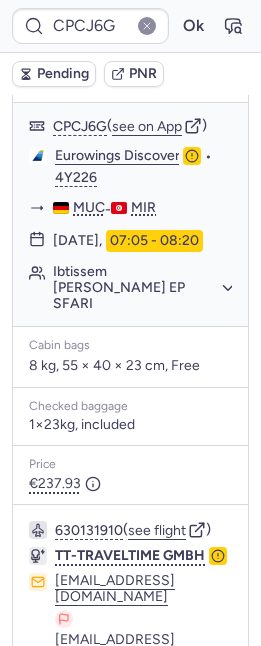 scroll, scrollTop: 1670, scrollLeft: 0, axis: vertical 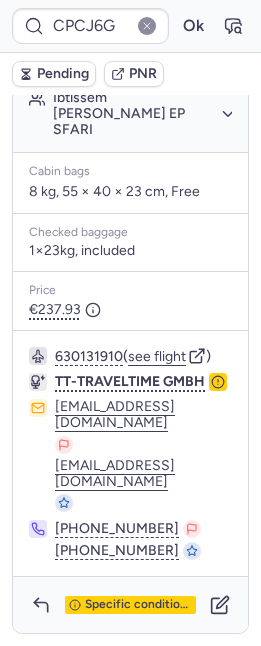 click 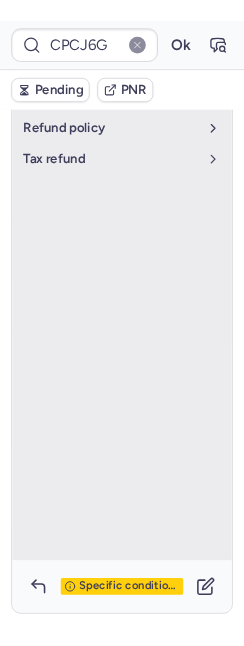 scroll, scrollTop: 1364, scrollLeft: 0, axis: vertical 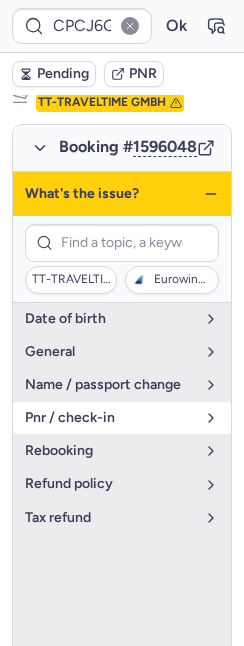 click on "pnr / check-in" at bounding box center [122, 418] 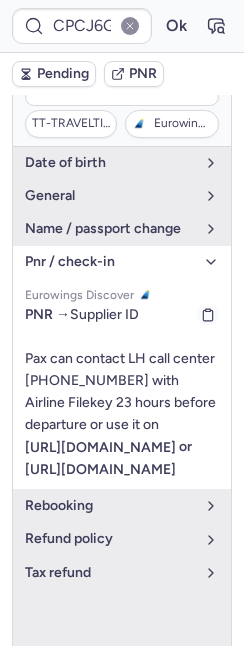 scroll, scrollTop: 1230, scrollLeft: 0, axis: vertical 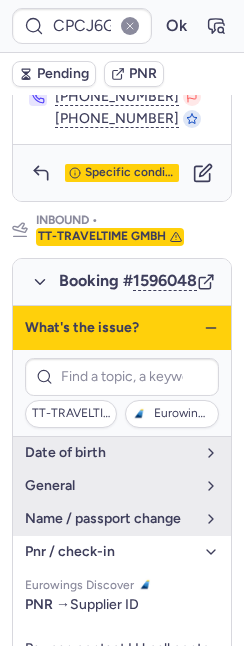 click on "What's the issue?" at bounding box center (122, 328) 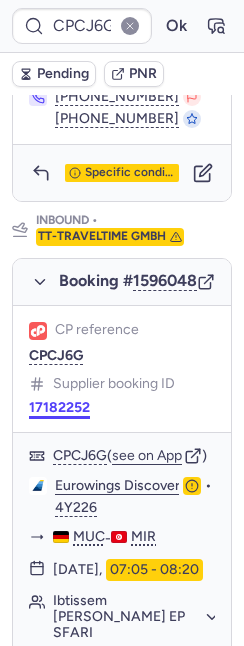 click on "17182252" at bounding box center (59, 408) 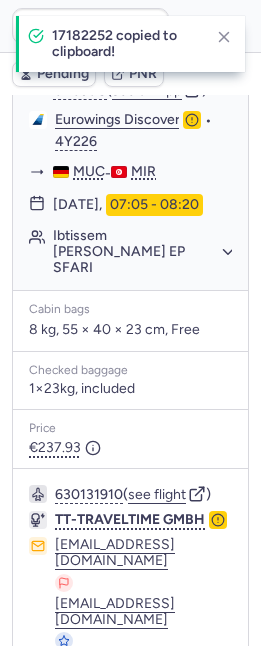 scroll, scrollTop: 1588, scrollLeft: 0, axis: vertical 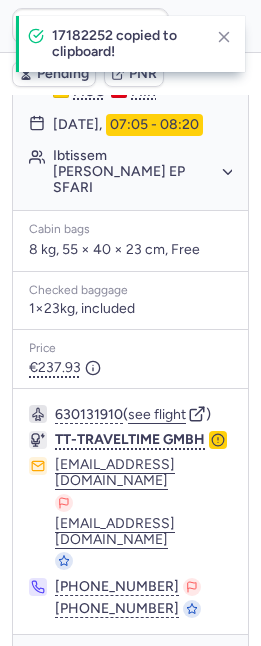 click 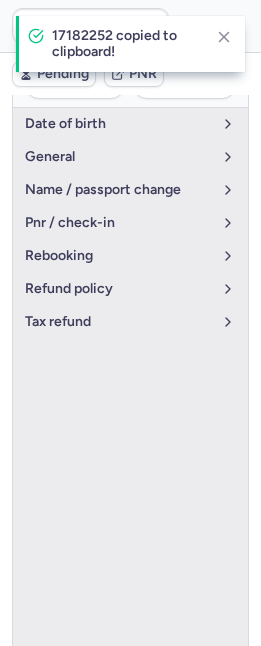 scroll, scrollTop: 1460, scrollLeft: 0, axis: vertical 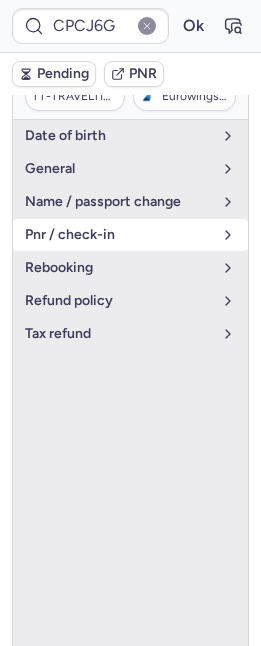 click on "pnr / check-in" at bounding box center (118, 235) 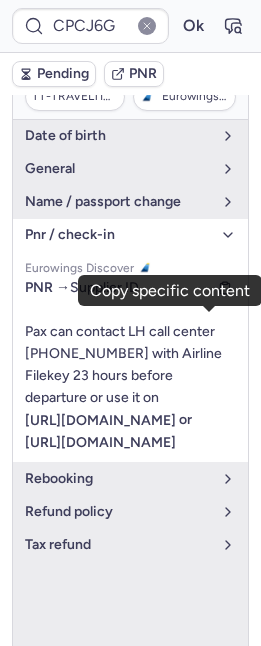 click 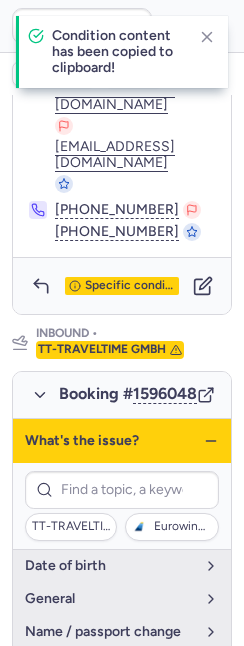 scroll, scrollTop: 1053, scrollLeft: 0, axis: vertical 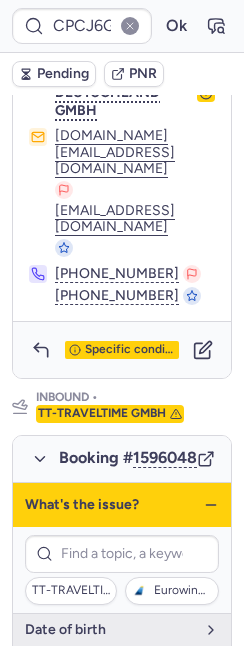 click 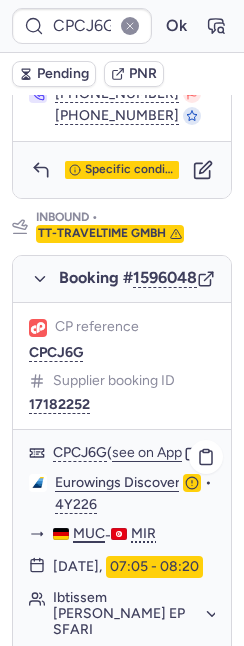 scroll, scrollTop: 1355, scrollLeft: 0, axis: vertical 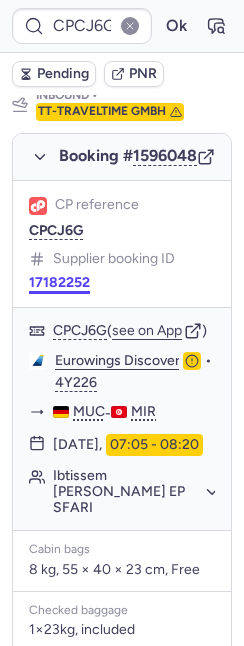 click on "17182252" at bounding box center [59, 283] 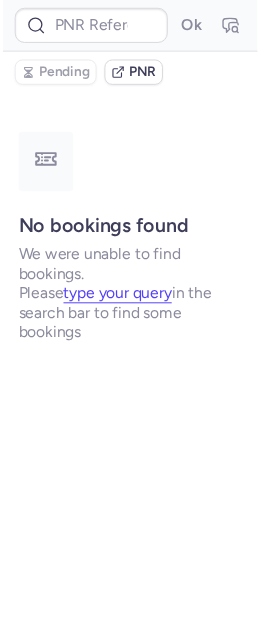 scroll, scrollTop: 0, scrollLeft: 0, axis: both 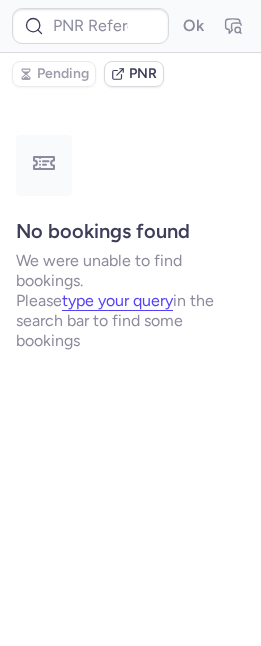type on "CPCJ6G" 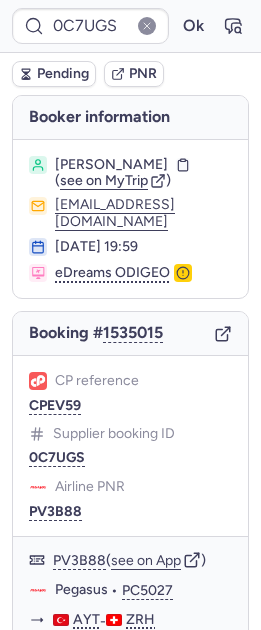 drag, startPoint x: 56, startPoint y: 387, endPoint x: 11, endPoint y: 372, distance: 47.434166 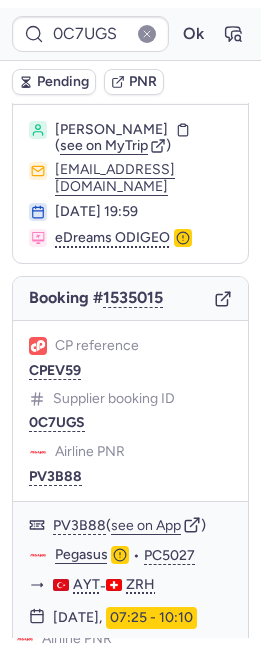 scroll, scrollTop: 160, scrollLeft: 0, axis: vertical 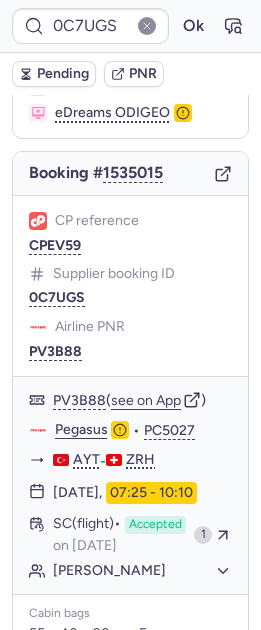 type on "CPEV59" 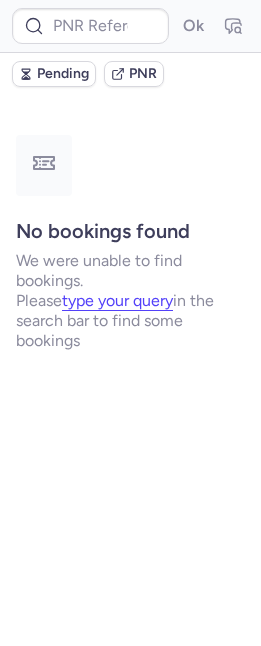 scroll, scrollTop: 0, scrollLeft: 0, axis: both 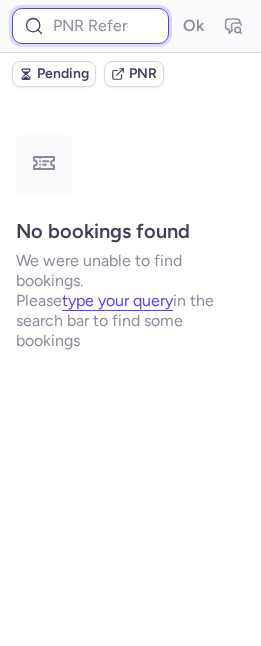 click at bounding box center [90, 26] 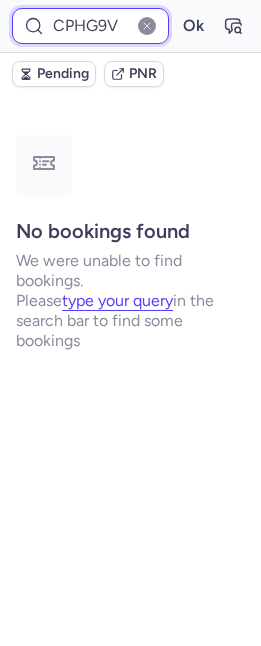type on "CPHG9V" 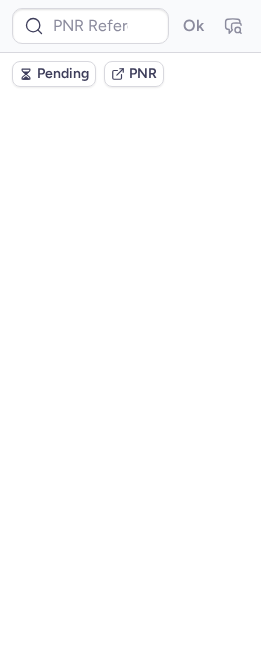 scroll, scrollTop: 0, scrollLeft: 0, axis: both 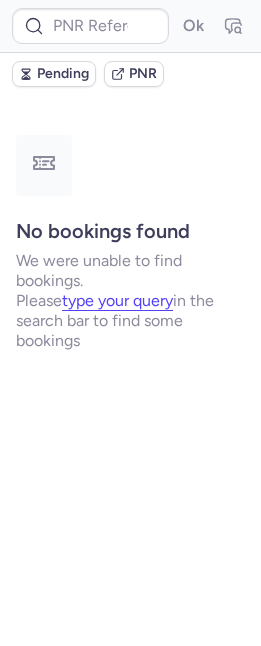 type on "CPBVP7" 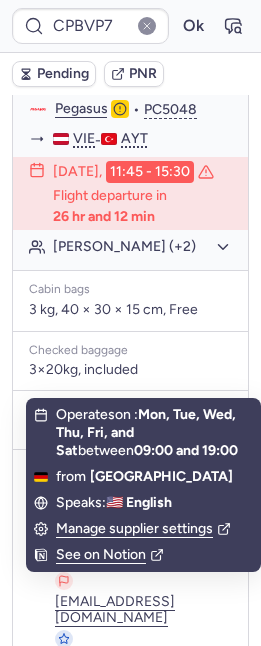 scroll, scrollTop: 560, scrollLeft: 0, axis: vertical 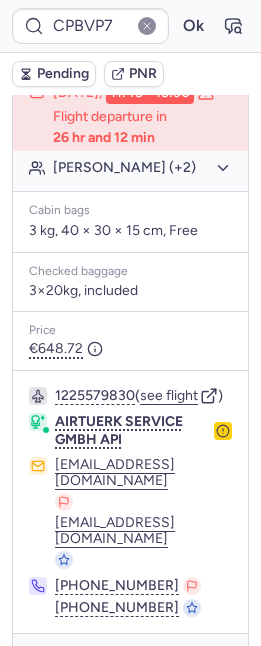 click 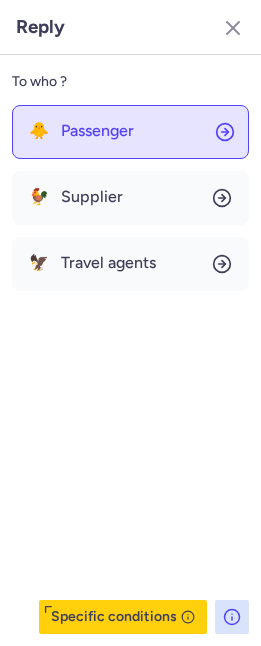 click on "Passenger" at bounding box center [97, 131] 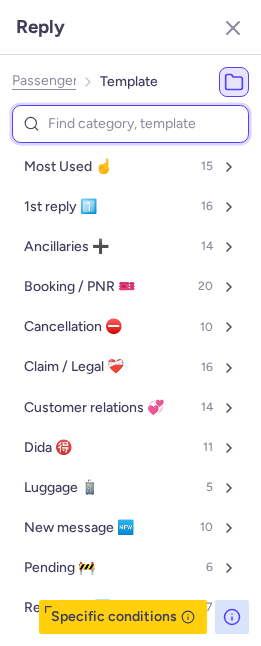 type on "c" 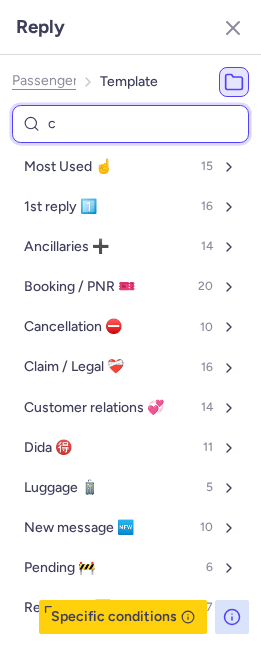 select on "en" 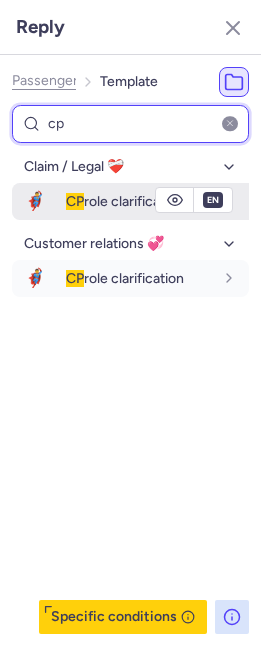 type on "cp" 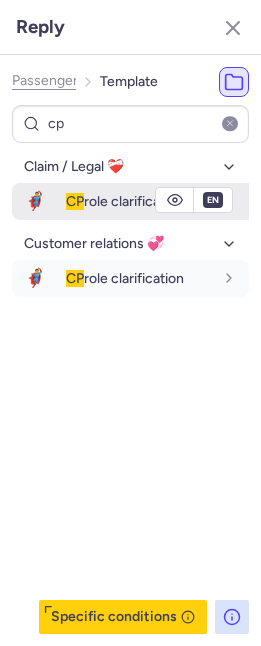 click on "CP  role clarification" at bounding box center (125, 201) 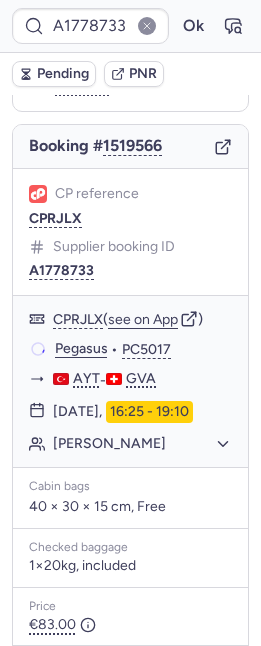 scroll, scrollTop: 32, scrollLeft: 0, axis: vertical 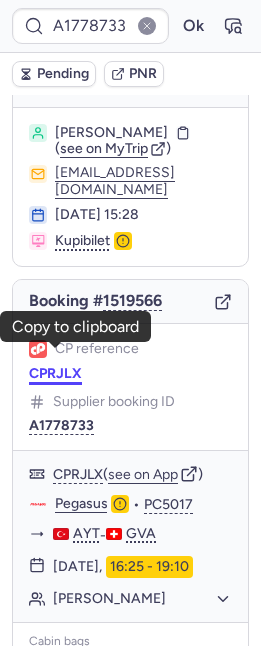 click on "CPRJLX" at bounding box center (55, 374) 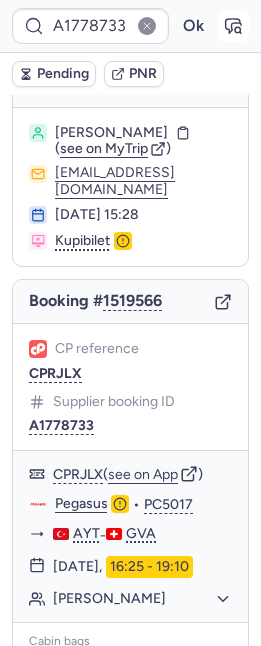 type on "CPRJLX" 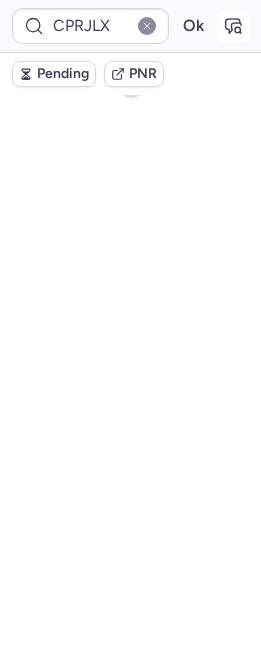 click 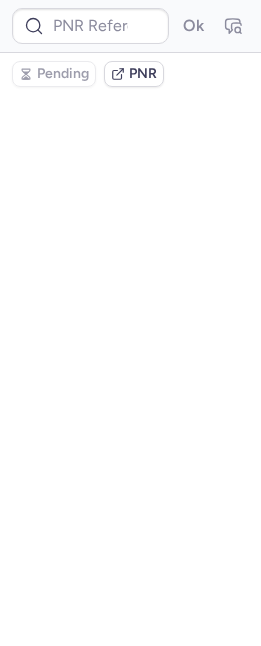 scroll, scrollTop: 0, scrollLeft: 0, axis: both 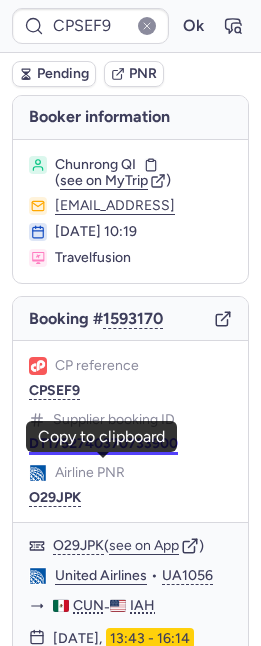 click on "DT1752740370733900" at bounding box center [103, 444] 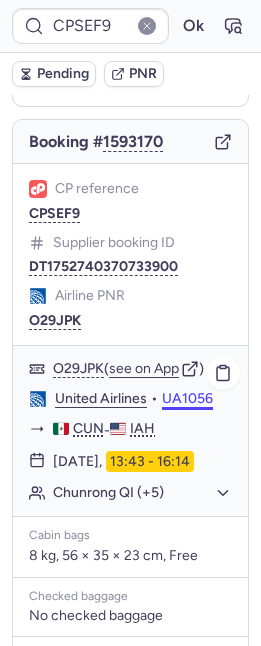 scroll, scrollTop: 268, scrollLeft: 0, axis: vertical 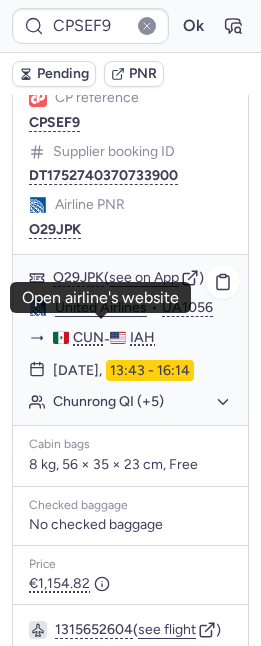click on "United Airlines" 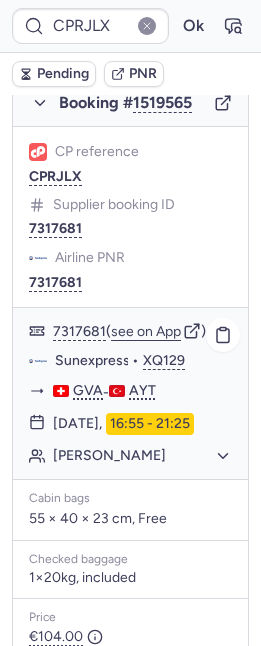 scroll, scrollTop: 587, scrollLeft: 0, axis: vertical 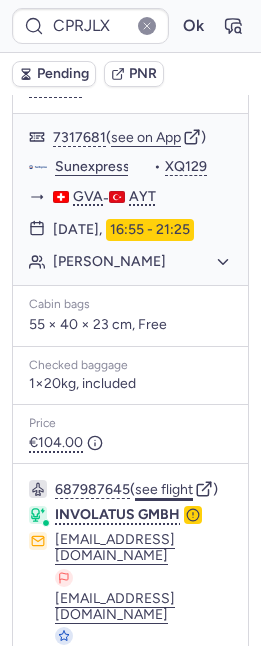 click on "see flight" 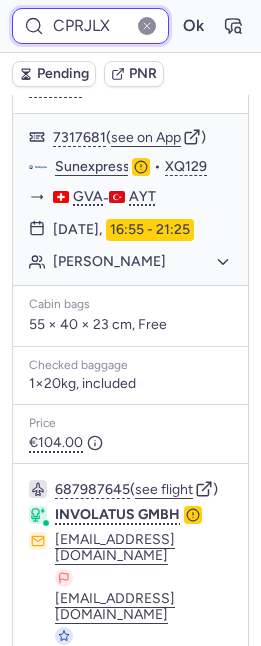 click on "CPRJLX" at bounding box center [90, 26] 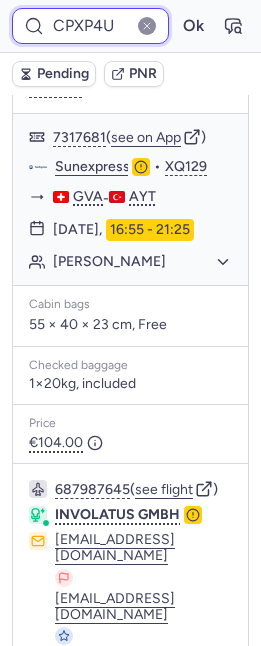 scroll, scrollTop: 0, scrollLeft: 1, axis: horizontal 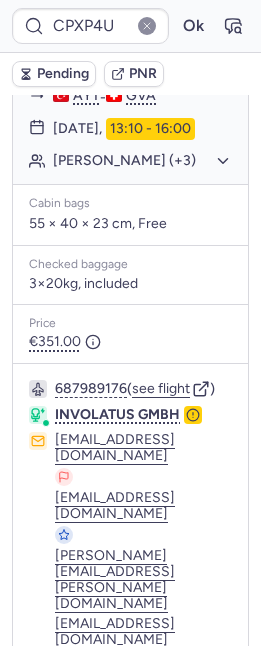 click on "Bisrat TEKLIT (+3)" 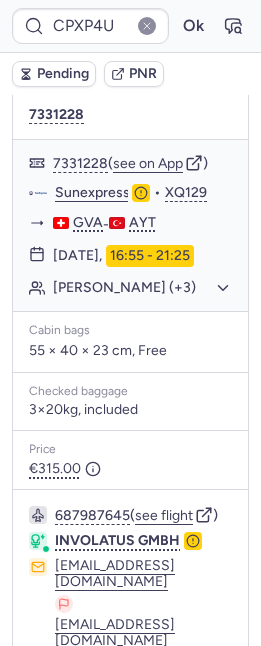 scroll, scrollTop: 270, scrollLeft: 0, axis: vertical 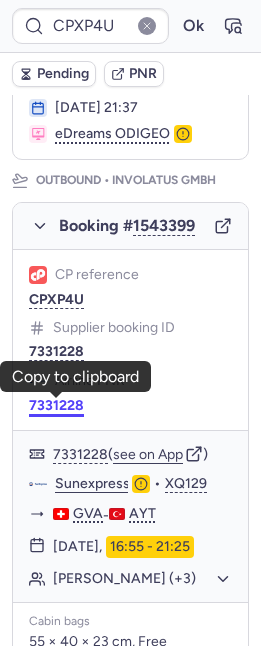 click on "7331228" at bounding box center [56, 406] 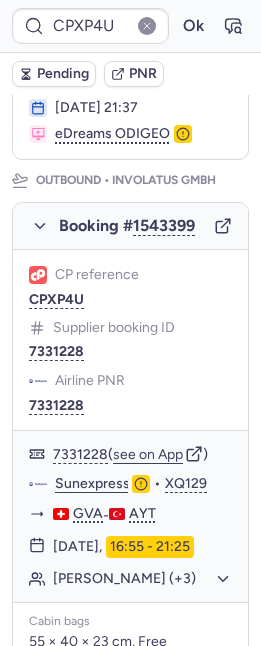 type on "CPRJLX" 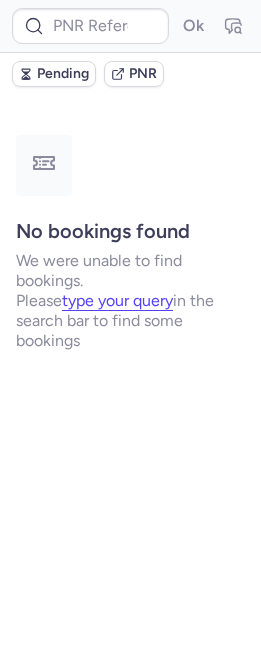 scroll, scrollTop: 0, scrollLeft: 0, axis: both 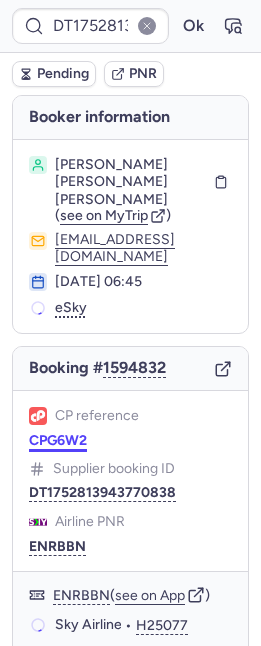 click on "CPG6W2" at bounding box center (58, 441) 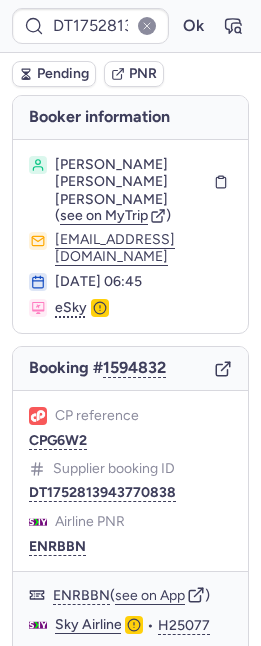 type on "CPG6W2" 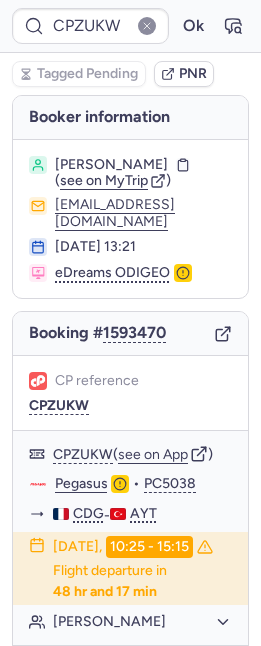 type on "CPNWCT" 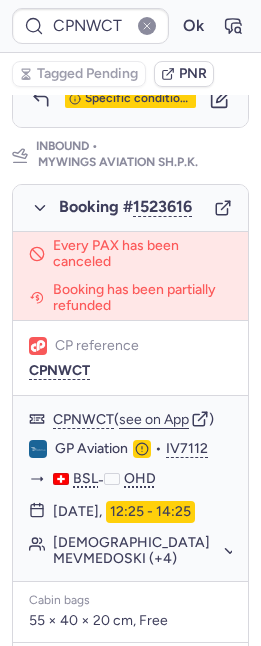 scroll, scrollTop: 1232, scrollLeft: 0, axis: vertical 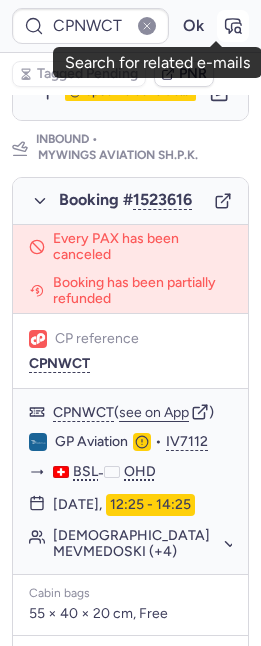 click 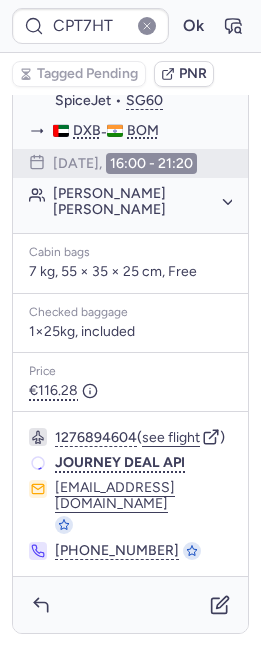 scroll, scrollTop: 0, scrollLeft: 0, axis: both 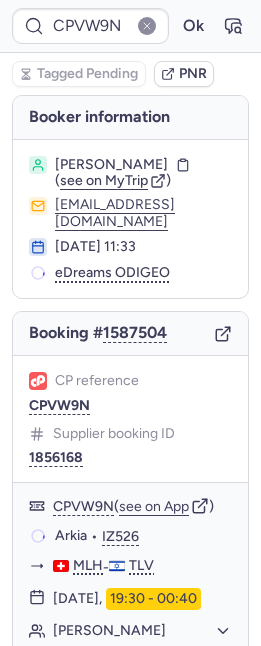 type on "CPCMCL" 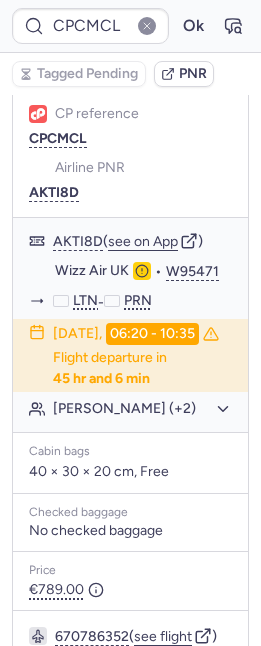 scroll, scrollTop: 318, scrollLeft: 0, axis: vertical 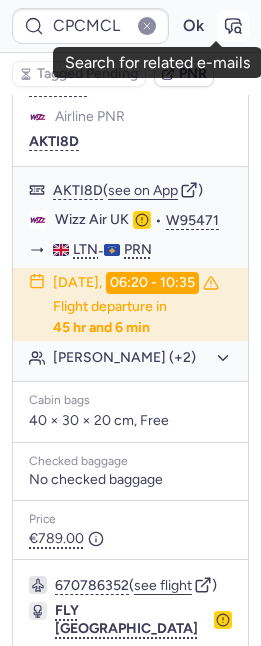 click 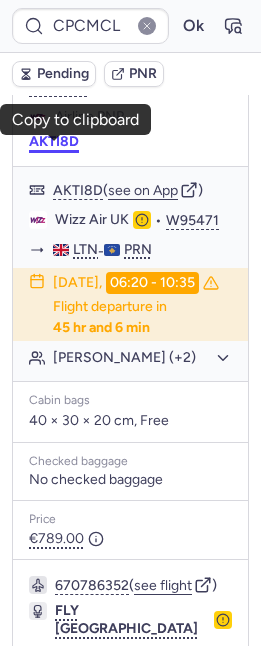 click on "AKTI8D" at bounding box center (54, 142) 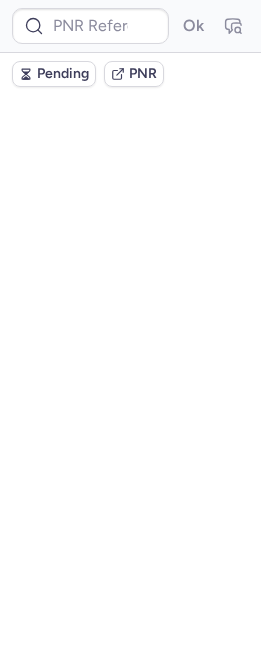 scroll, scrollTop: 0, scrollLeft: 0, axis: both 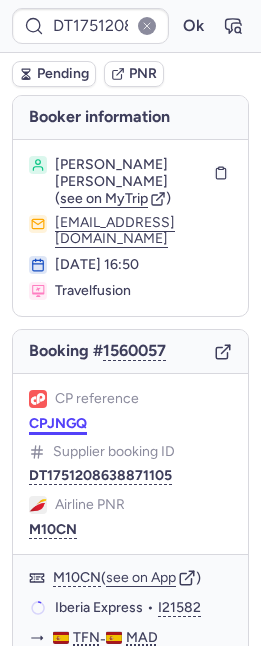 click on "CPJNGQ" at bounding box center (58, 424) 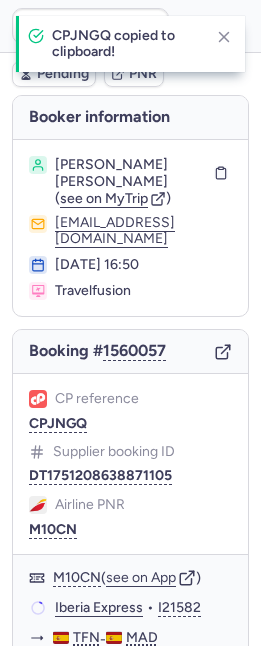 type on "CPJNGQ" 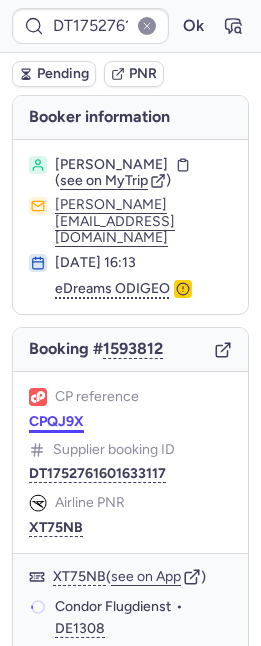 click on "CPQJ9X" at bounding box center [56, 422] 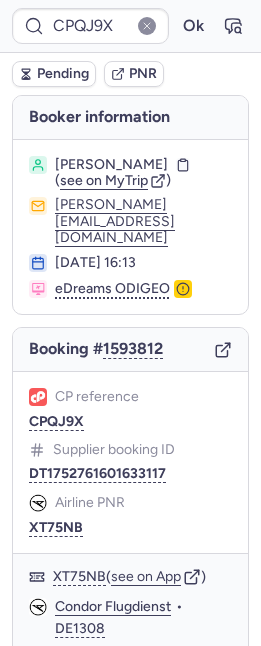 type on "CPJNGQ" 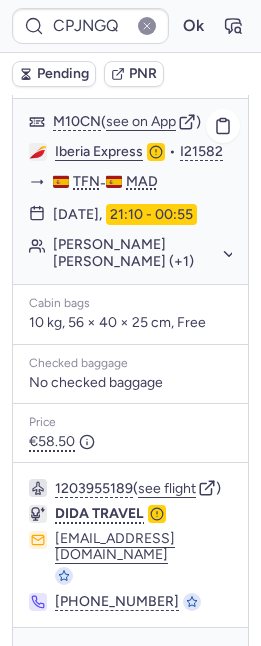 scroll, scrollTop: 516, scrollLeft: 0, axis: vertical 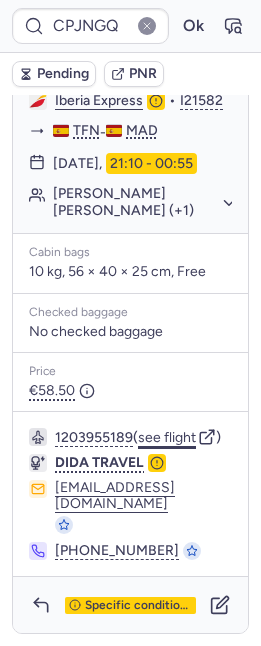 click on "see flight" 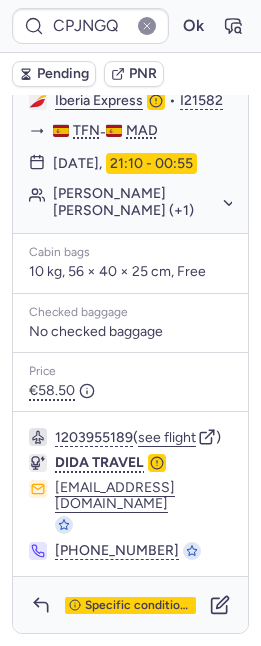 scroll, scrollTop: 481, scrollLeft: 0, axis: vertical 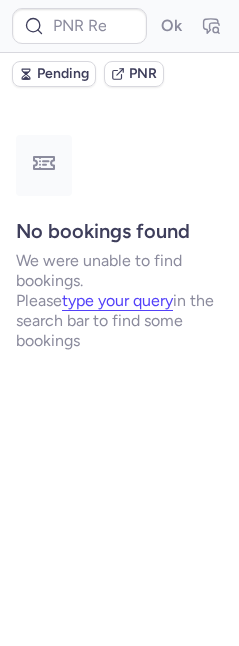 type on "7331228" 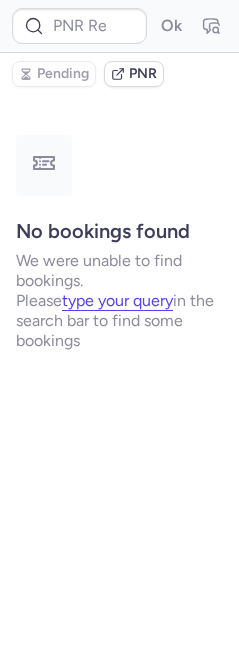 type on "CPZUKW" 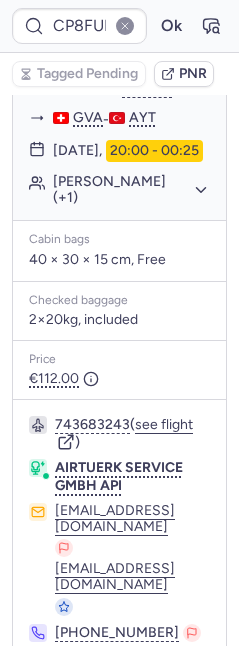 scroll, scrollTop: 568, scrollLeft: 0, axis: vertical 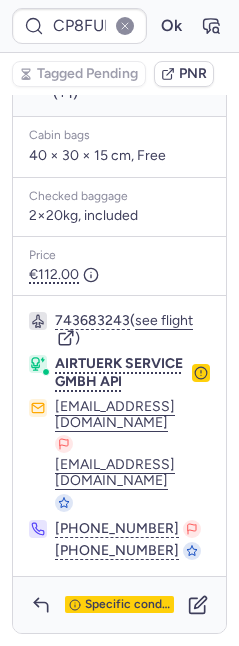 type on "CPRJLX" 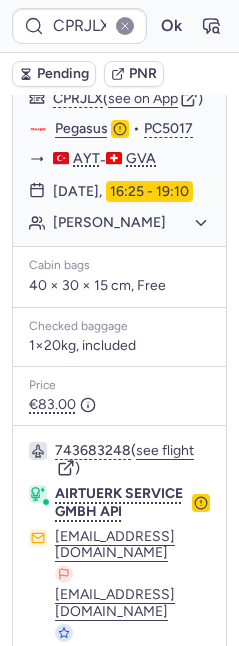 scroll, scrollTop: 1924, scrollLeft: 0, axis: vertical 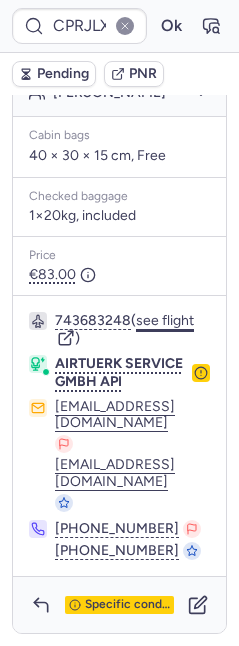 click on "see flight" 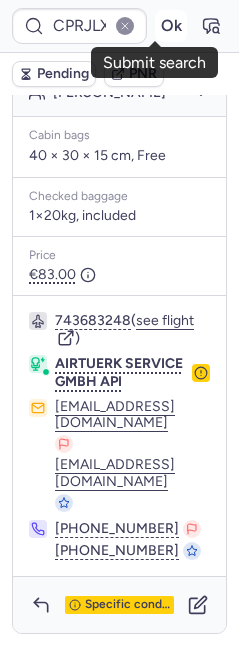 click on "Ok" at bounding box center [171, 26] 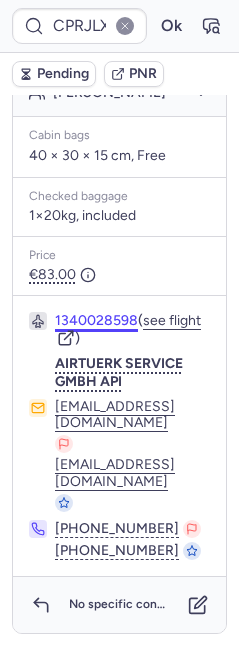 scroll, scrollTop: 1885, scrollLeft: 0, axis: vertical 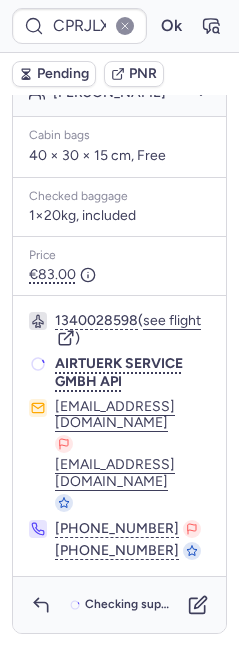 type 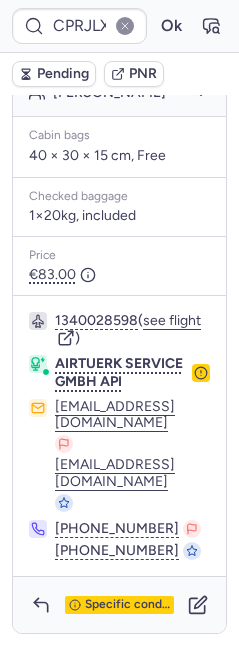 scroll, scrollTop: 1990, scrollLeft: 0, axis: vertical 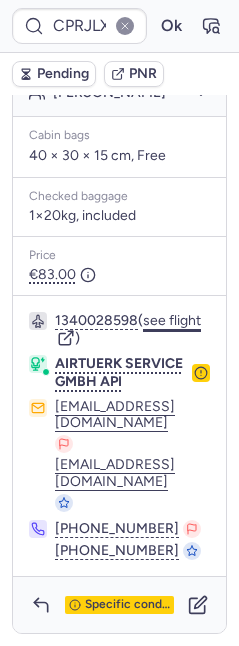 click on "see flight" 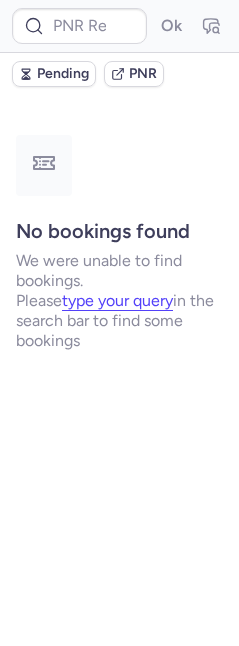 scroll, scrollTop: 0, scrollLeft: 0, axis: both 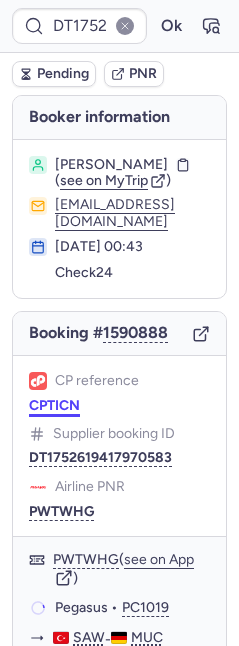 click on "CPTICN" at bounding box center (54, 406) 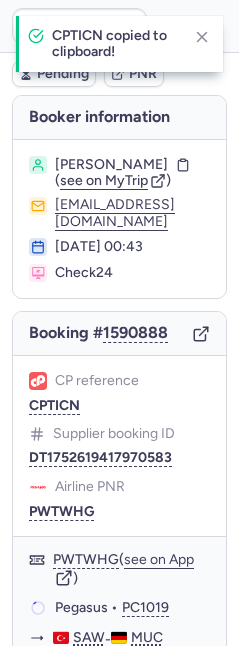 type on "CPTICN" 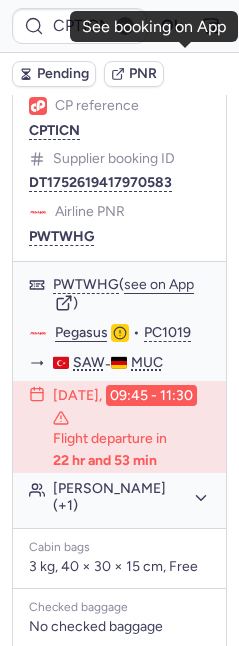scroll, scrollTop: 607, scrollLeft: 0, axis: vertical 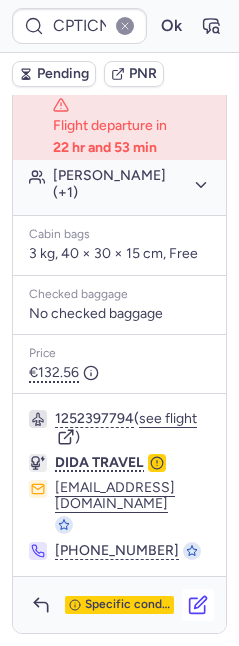 click 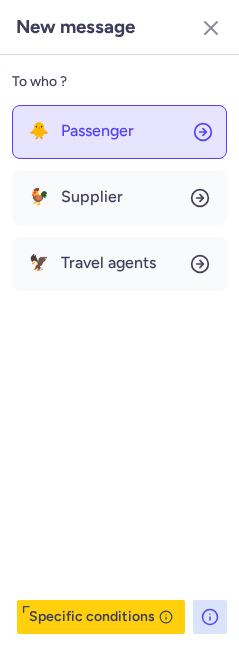 click on "🐥 Passenger" 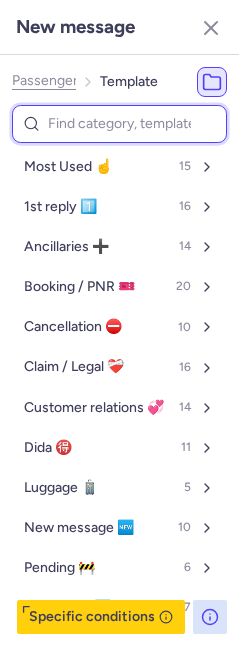 type on "c" 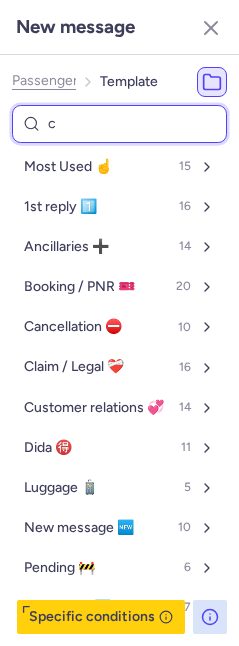 select on "en" 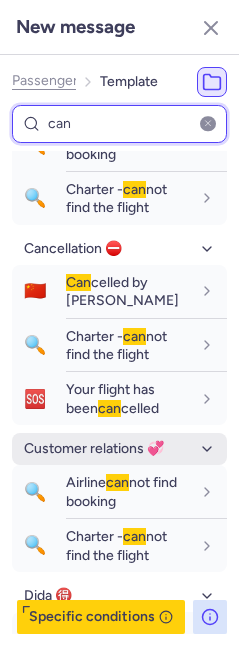 scroll, scrollTop: 337, scrollLeft: 0, axis: vertical 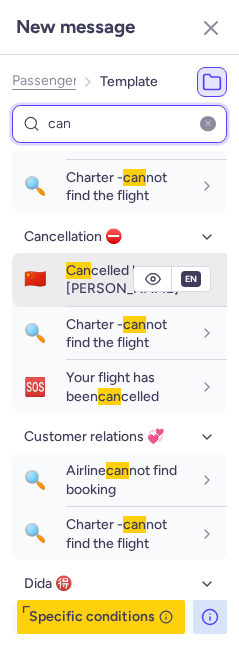 type on "can" 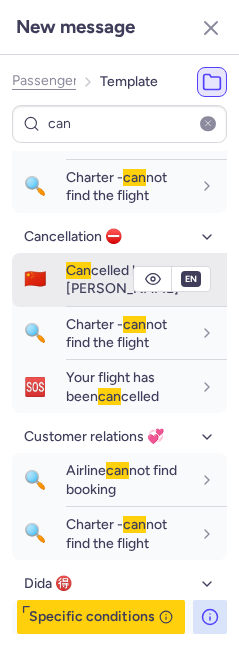 click on "🇨🇳 Can celled by PAX" at bounding box center [119, 280] 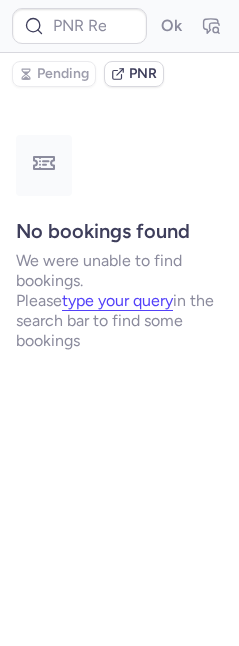 scroll, scrollTop: 0, scrollLeft: 0, axis: both 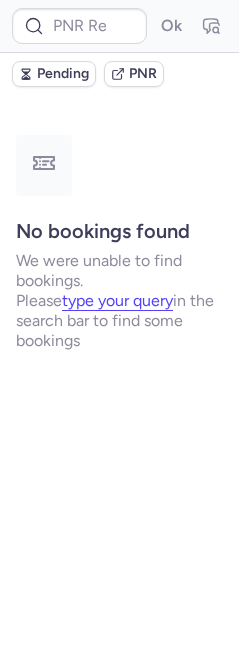 type on "CPTICN" 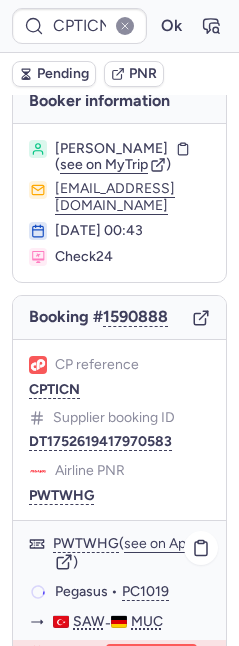 scroll, scrollTop: 36, scrollLeft: 0, axis: vertical 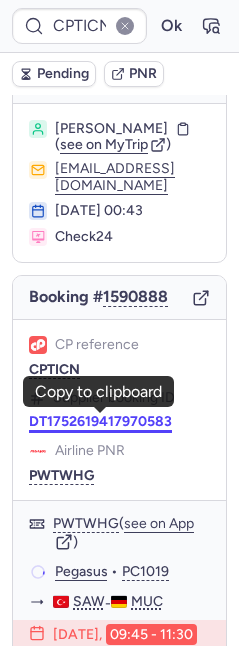 click on "DT1752619417970583" at bounding box center (100, 422) 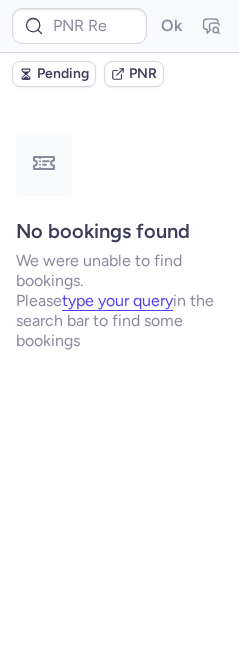 scroll, scrollTop: 0, scrollLeft: 0, axis: both 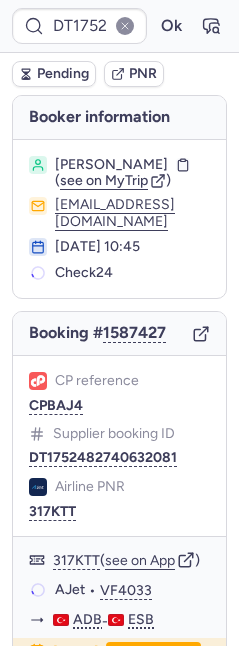 click on "CP reference CPBAJ4 Supplier booking ID DT1752482740632081 Airline PNR 317KTT" at bounding box center [119, 446] 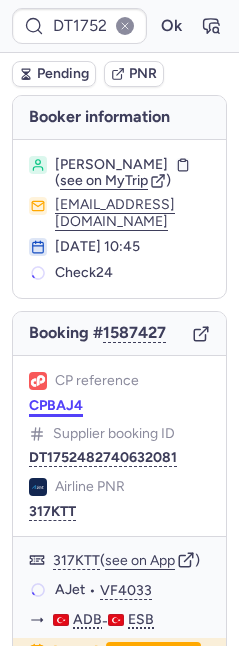 click on "CPBAJ4" at bounding box center [56, 406] 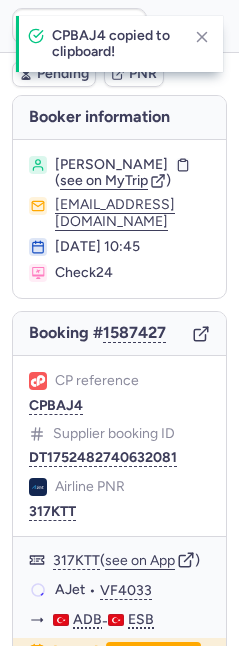 type on "CPBAJ4" 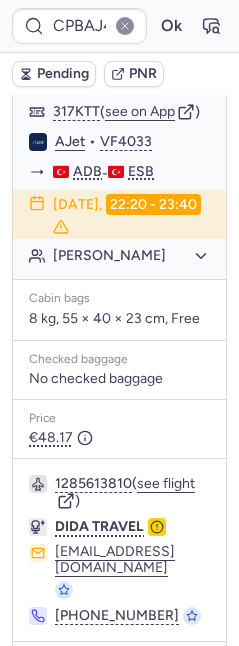 scroll, scrollTop: 1690, scrollLeft: 0, axis: vertical 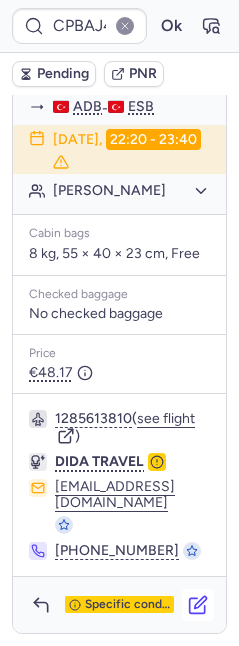 click 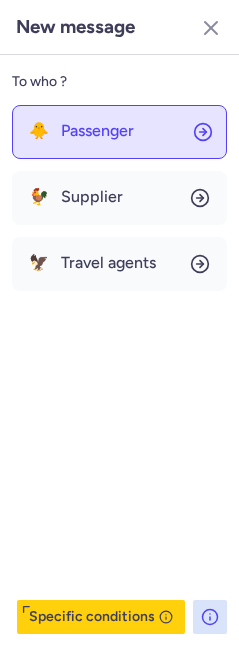 click on "🐥 Passenger" 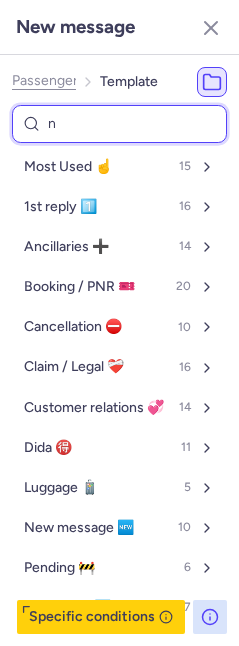 type on "na" 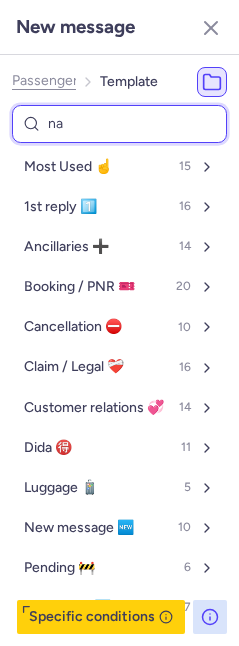 select on "en" 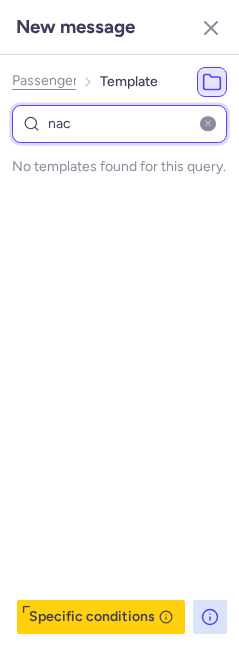type on "na" 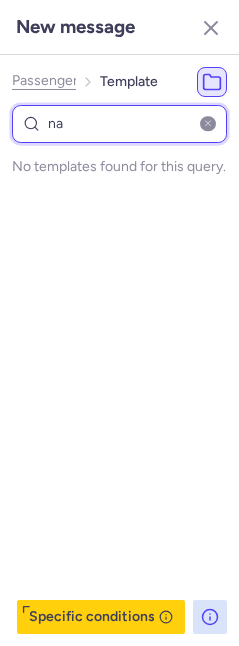 select on "en" 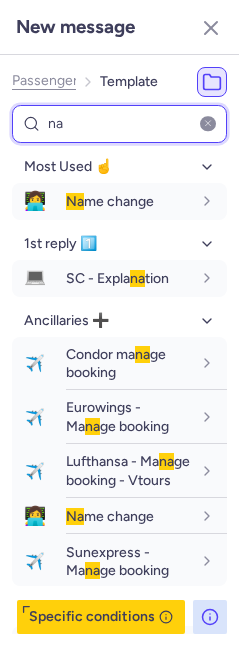 type on "n" 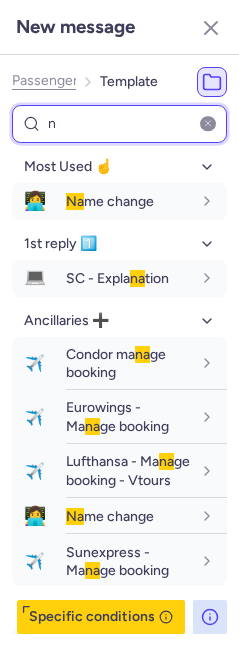 type 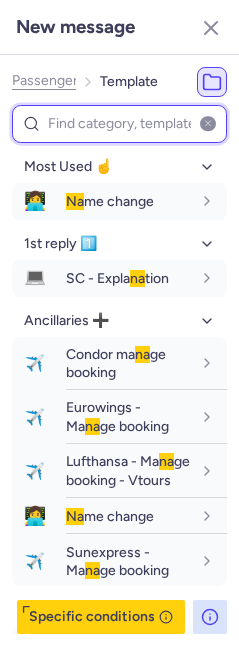 select on "en" 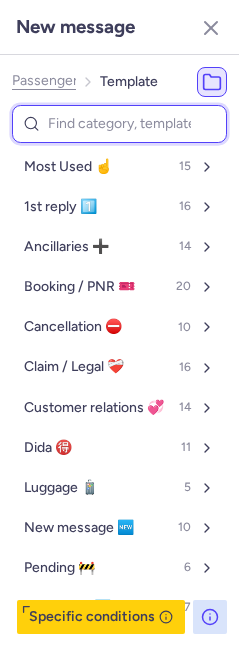 type on "c" 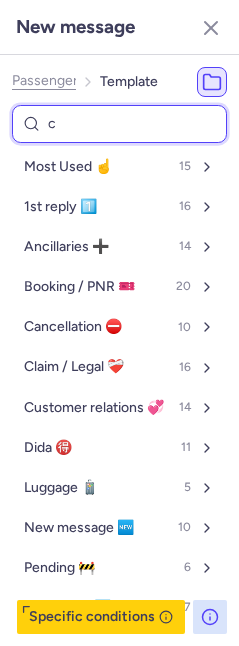 type 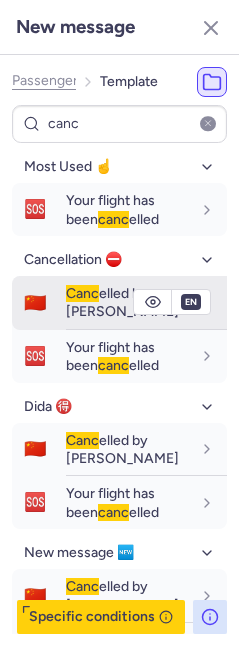 click on "Canc" at bounding box center (82, 293) 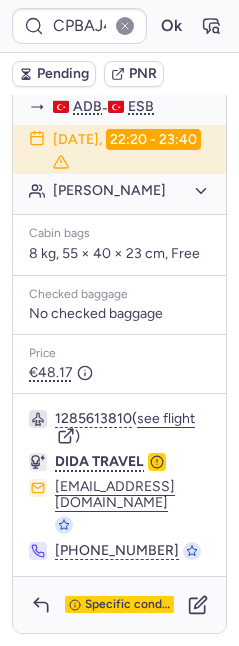 scroll, scrollTop: 1221, scrollLeft: 0, axis: vertical 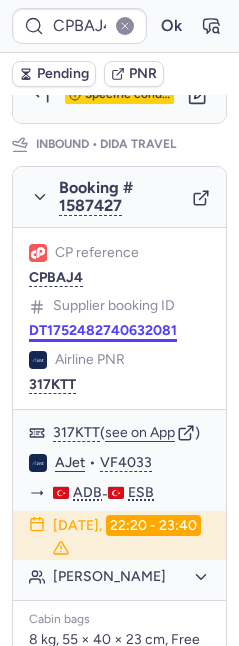 click on "DT1752482740632081" at bounding box center (103, 331) 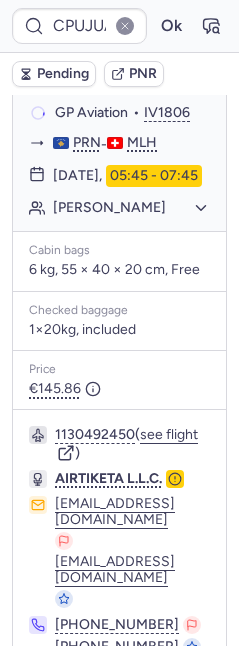 scroll, scrollTop: 389, scrollLeft: 0, axis: vertical 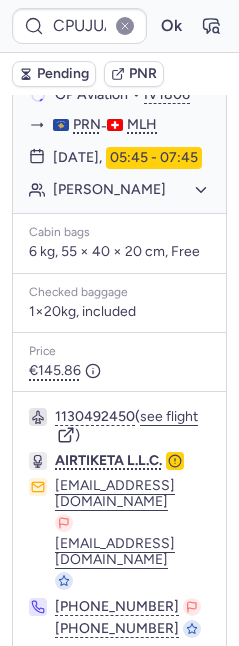 click on "1130492450  ( see flight )" at bounding box center [132, 426] 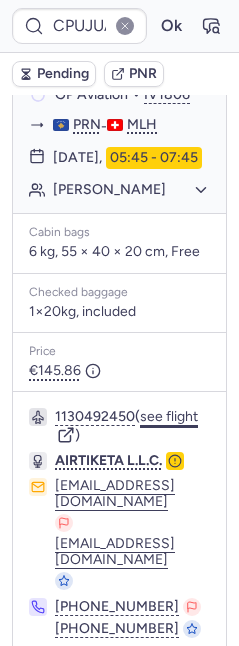 click on "see flight" 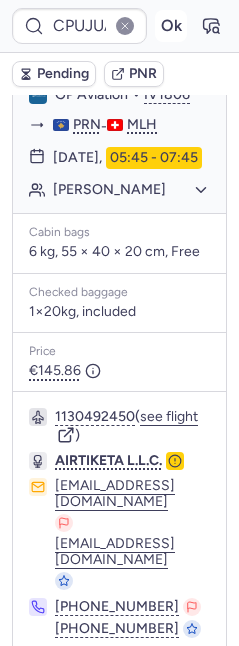 click on "Ok" at bounding box center [171, 26] 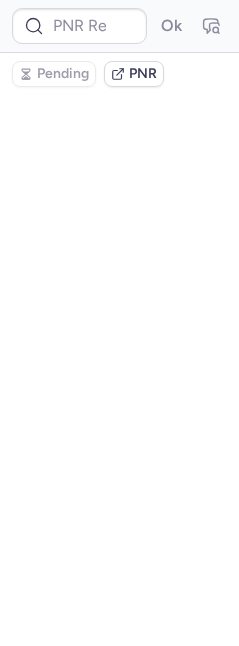 scroll, scrollTop: 0, scrollLeft: 0, axis: both 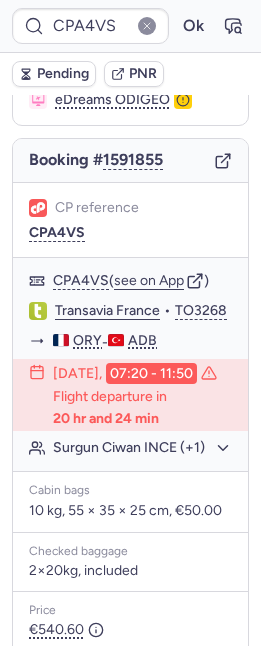 type on "CPNKPR" 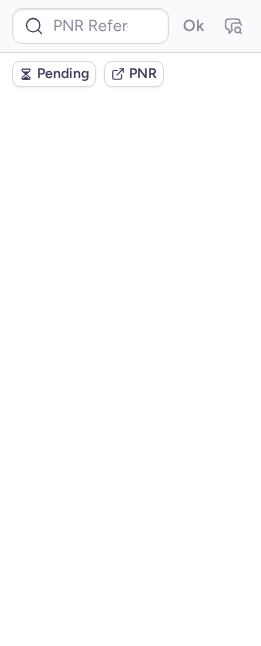 scroll, scrollTop: 0, scrollLeft: 0, axis: both 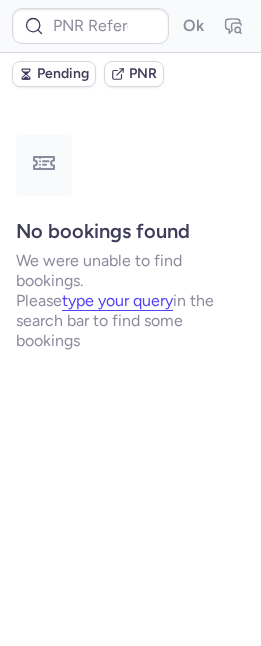 type on "CP9U2P" 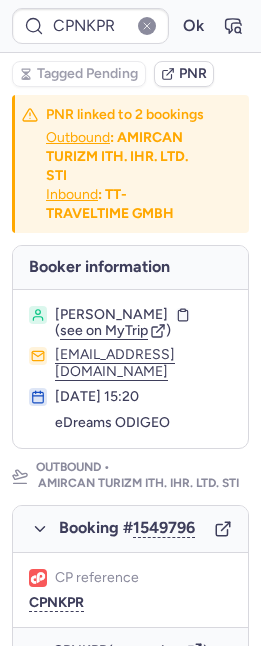type on "CP9RQ4" 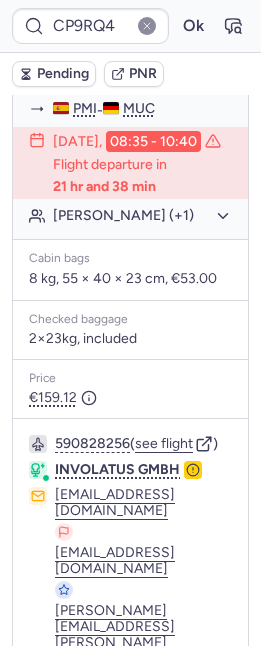 scroll, scrollTop: 706, scrollLeft: 0, axis: vertical 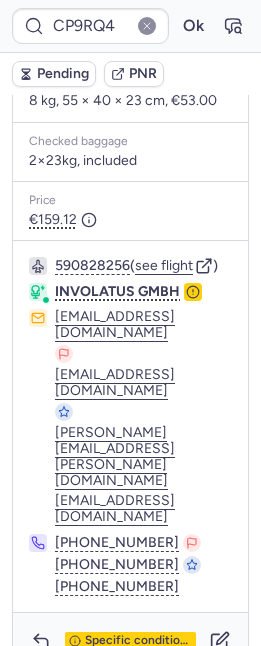 click 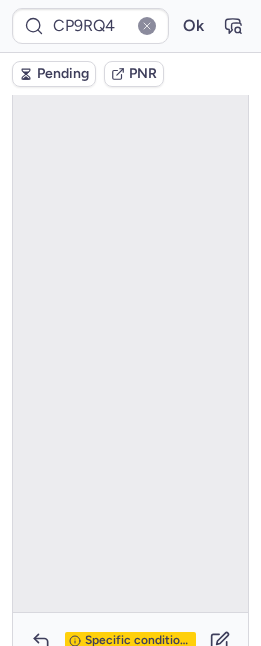 scroll, scrollTop: 143, scrollLeft: 0, axis: vertical 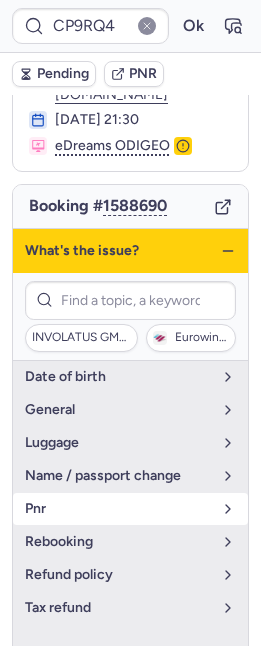 click on "pnr" at bounding box center (118, 509) 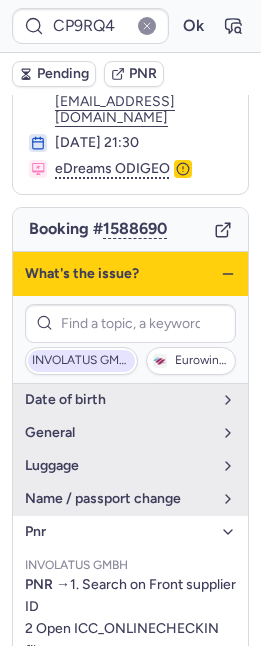 scroll, scrollTop: 0, scrollLeft: 0, axis: both 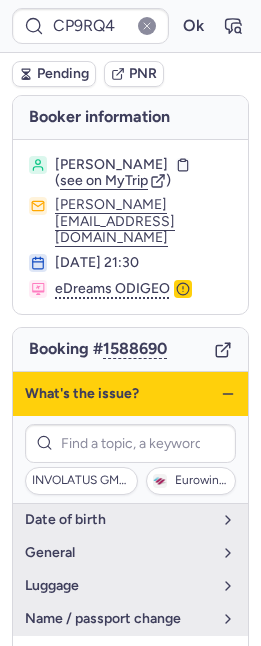click 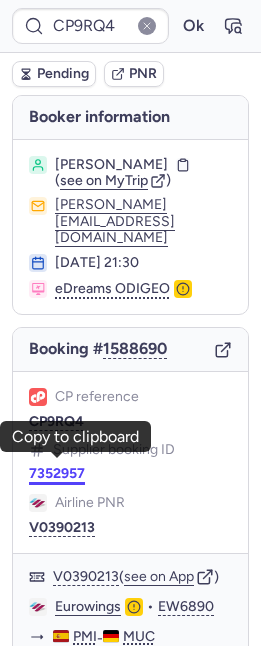click on "7352957" at bounding box center (57, 474) 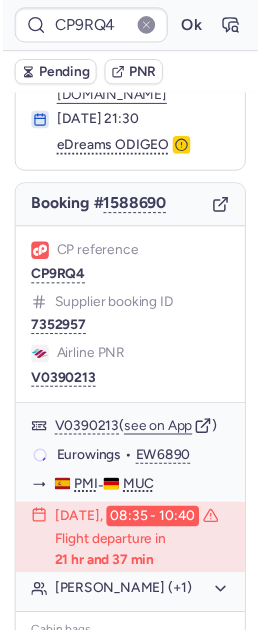 scroll, scrollTop: 148, scrollLeft: 0, axis: vertical 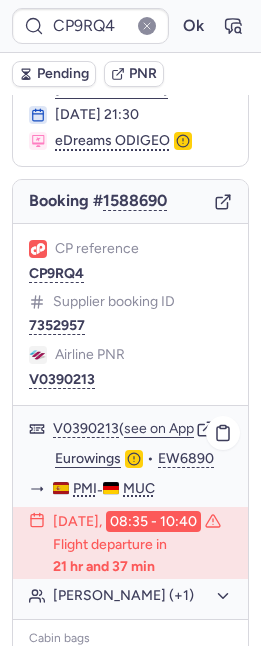 click on "Eurowings" 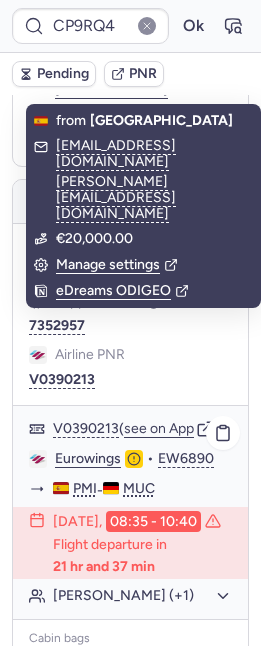 scroll, scrollTop: 308, scrollLeft: 0, axis: vertical 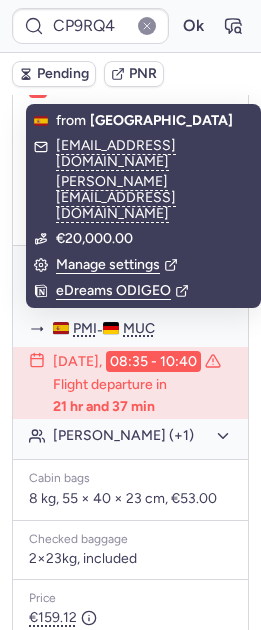 click on "Michaela HEUBECK (+1)" 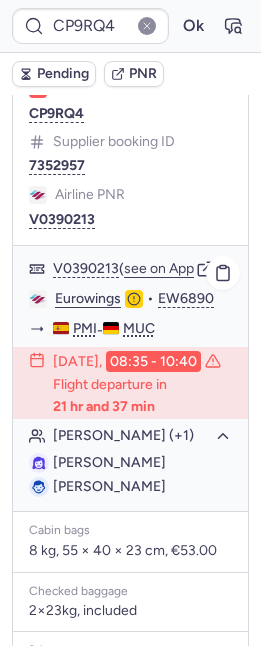 click on "Michaela HEUBECK" at bounding box center [109, 462] 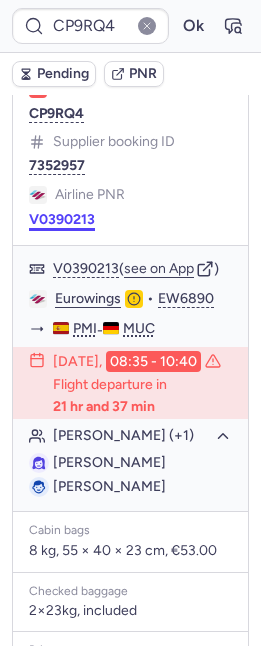 copy on "HEUBECK" 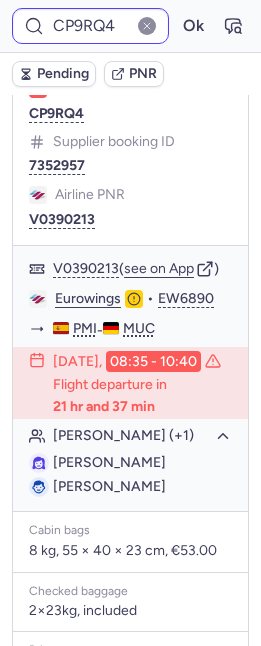 type on "CPA4VS" 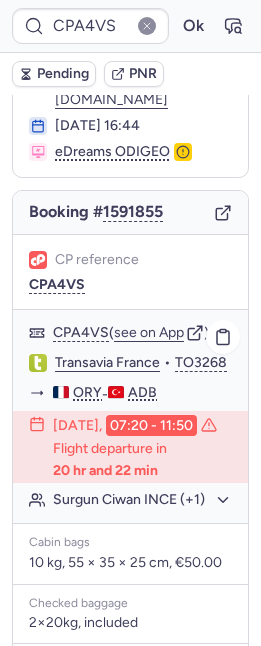 scroll, scrollTop: 65, scrollLeft: 0, axis: vertical 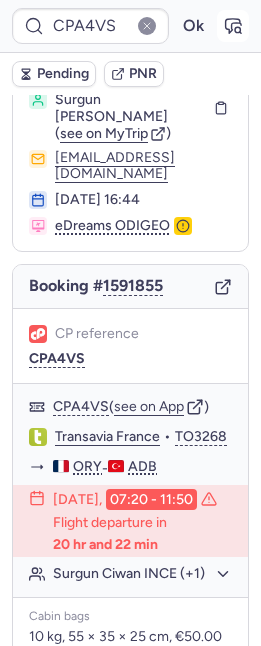 click 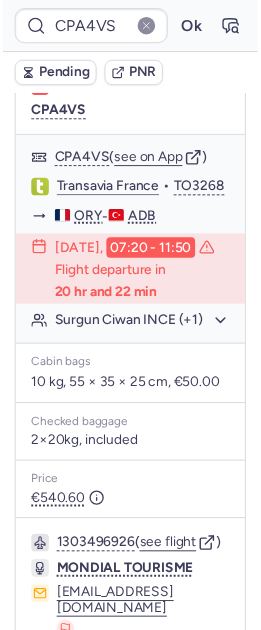scroll, scrollTop: 0, scrollLeft: 0, axis: both 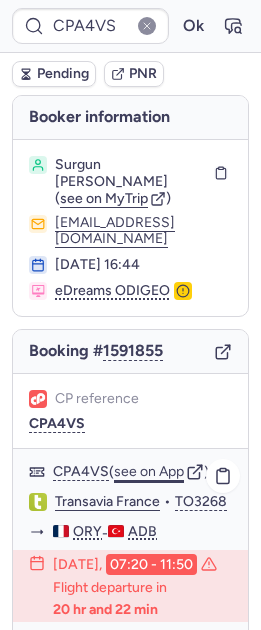 click on "see on App" 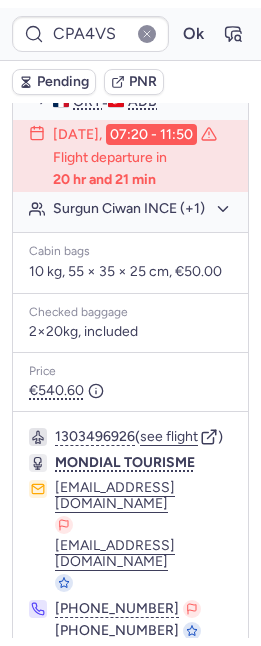 scroll, scrollTop: 516, scrollLeft: 0, axis: vertical 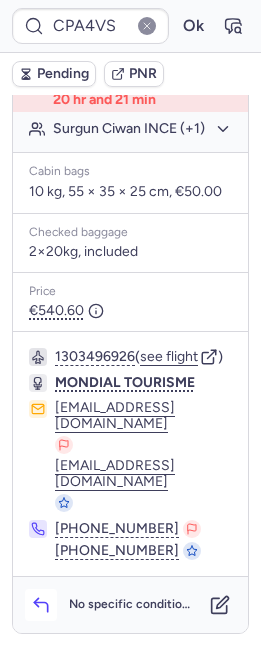 click 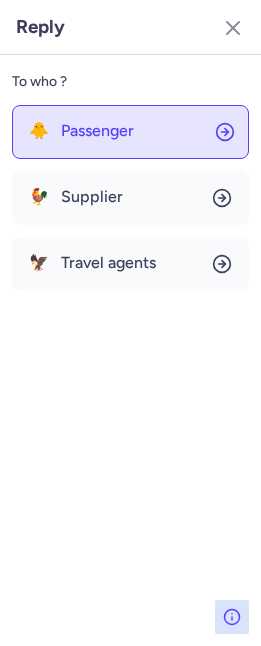 click on "Passenger" at bounding box center [97, 131] 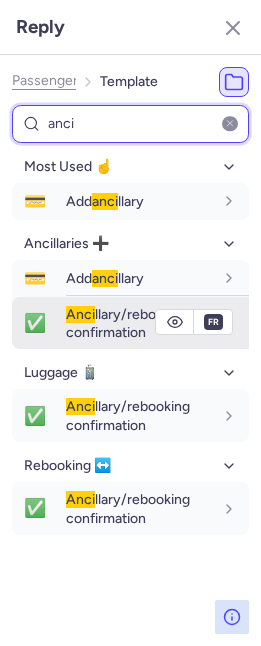 type on "anci" 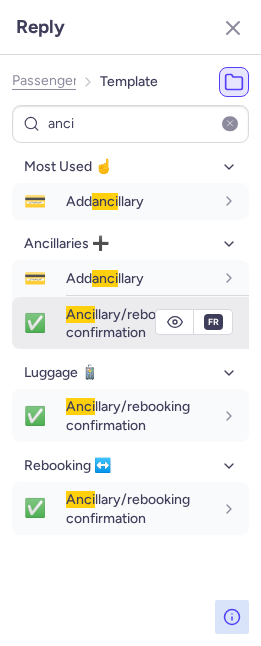 click on "Anci llary/rebooking confirmation" at bounding box center [128, 323] 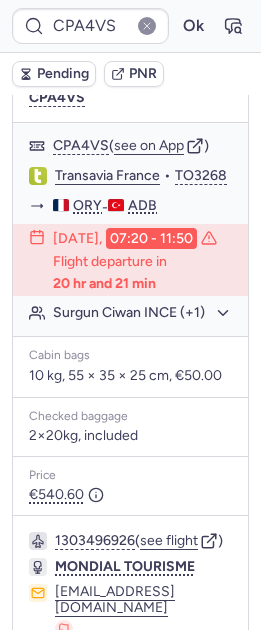 scroll, scrollTop: 422, scrollLeft: 0, axis: vertical 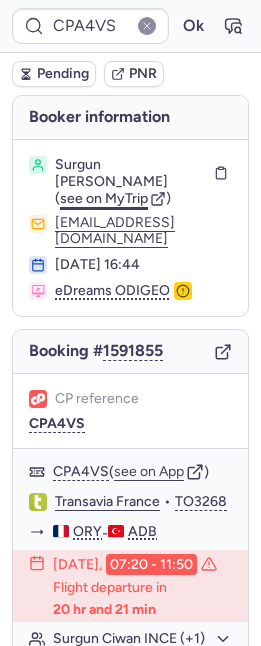 click on "see on MyTrip" at bounding box center (104, 198) 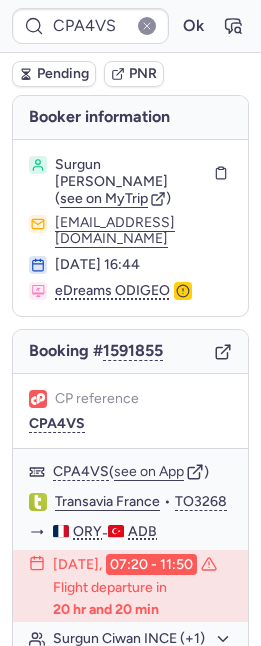 type on "CPNKPR" 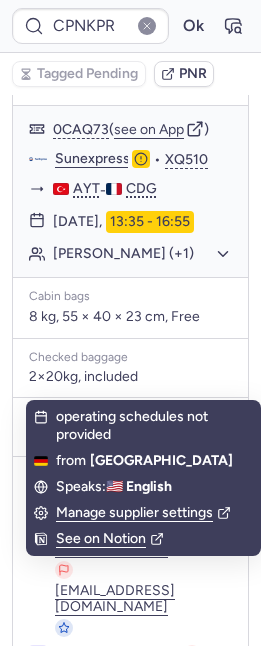 scroll, scrollTop: 1403, scrollLeft: 0, axis: vertical 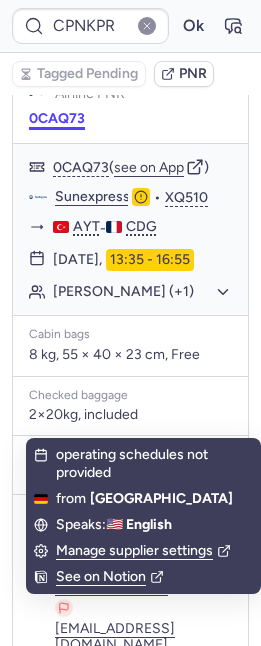 click on "0CAQ73" at bounding box center (57, 119) 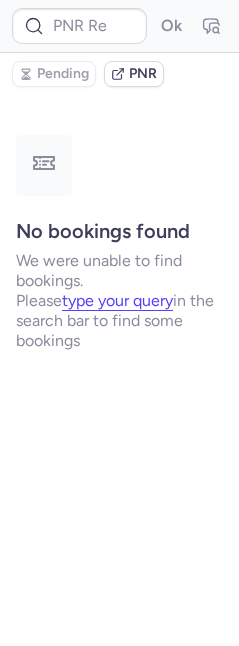 scroll, scrollTop: 0, scrollLeft: 0, axis: both 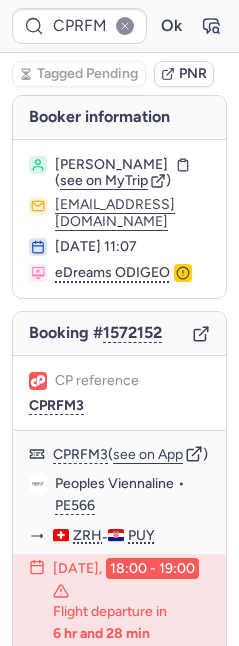 type on "CPHAVA" 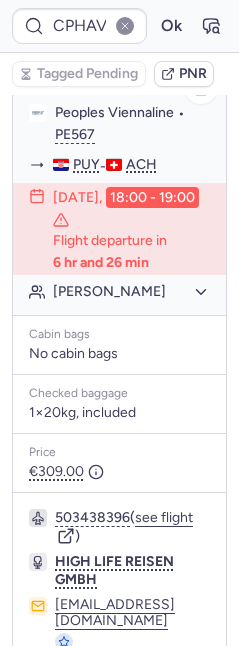 scroll, scrollTop: 505, scrollLeft: 0, axis: vertical 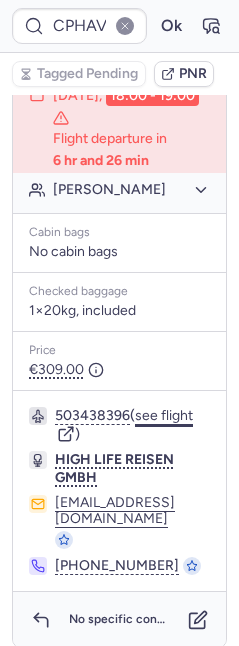 click on "see flight" 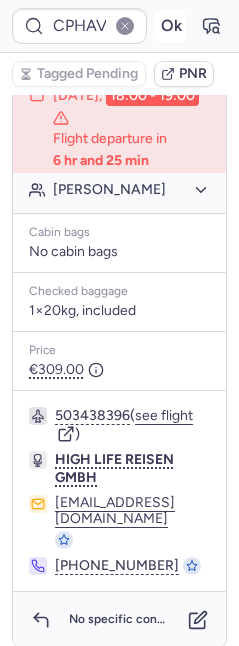 click on "Ok" at bounding box center [171, 26] 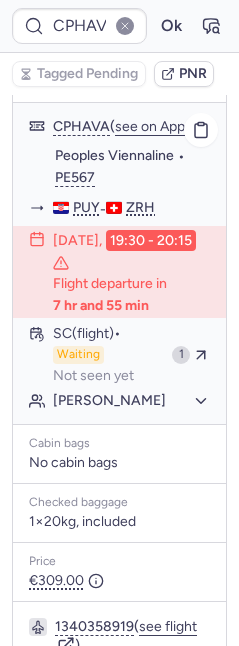 scroll, scrollTop: 358, scrollLeft: 0, axis: vertical 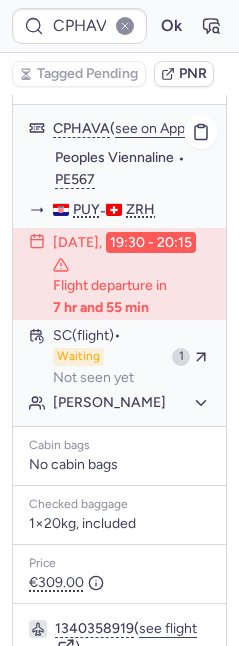 type 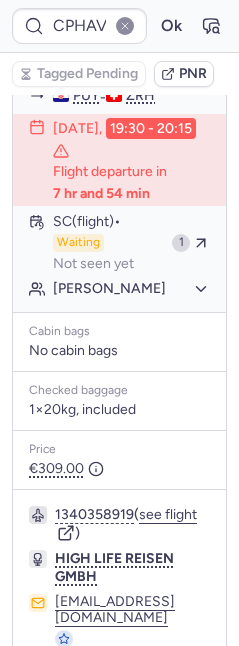 scroll, scrollTop: 570, scrollLeft: 0, axis: vertical 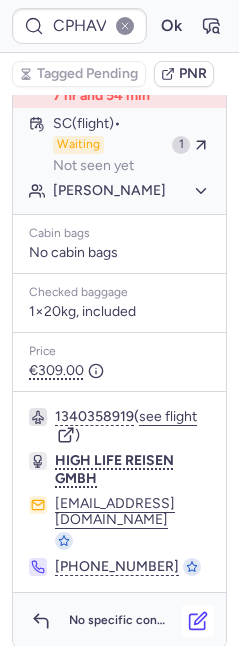click 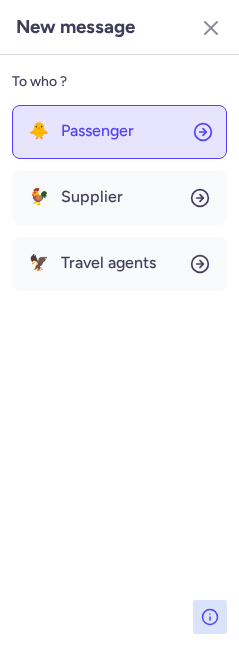 click on "Passenger" at bounding box center (97, 131) 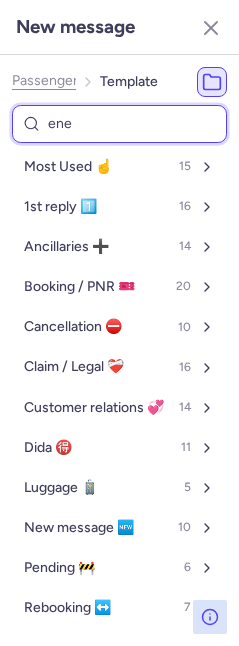 type on "ener" 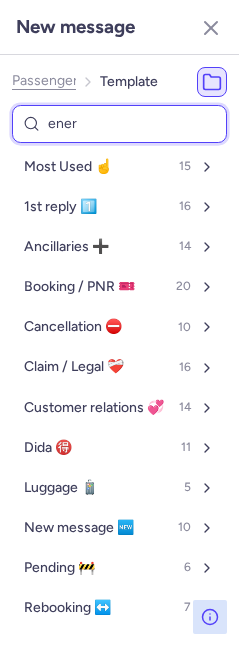 select on "de" 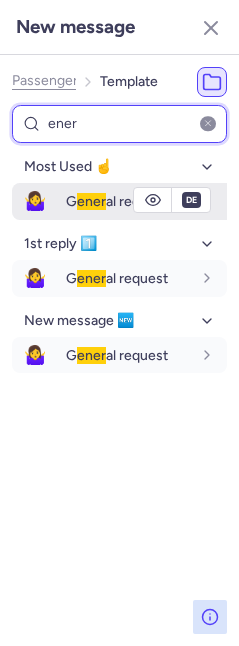 type on "ener" 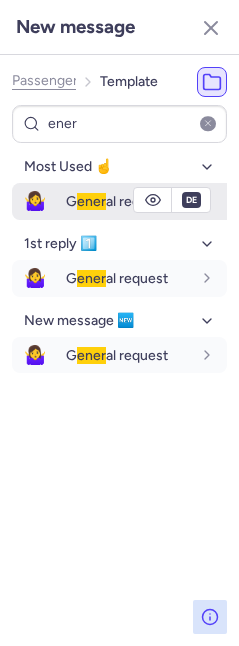 click on "G ener al request" at bounding box center [146, 201] 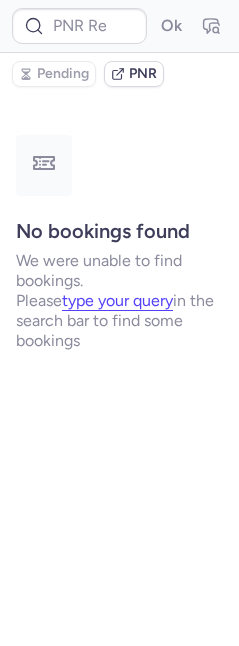 scroll, scrollTop: 0, scrollLeft: 0, axis: both 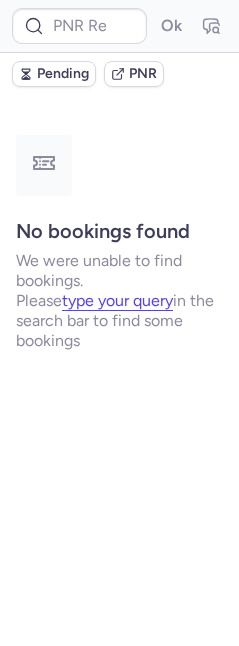 type on "CPHAVA" 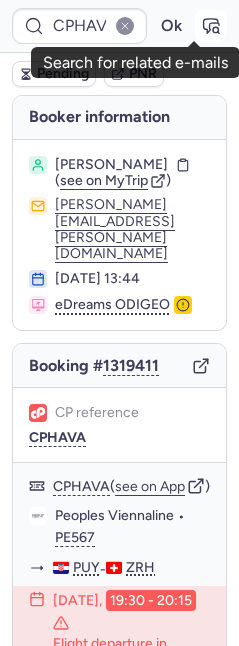 click at bounding box center [211, 26] 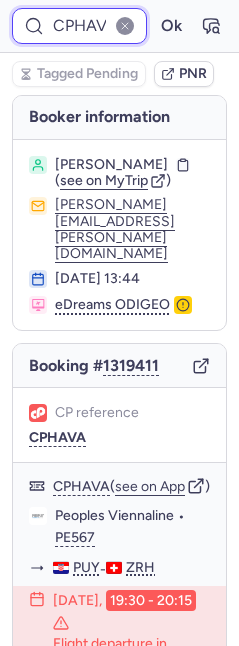 click on "CPHAVA" at bounding box center (79, 26) 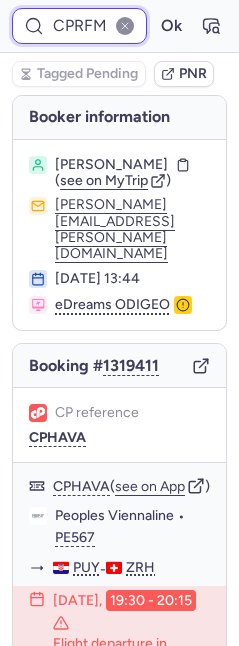 scroll, scrollTop: 0, scrollLeft: 24, axis: horizontal 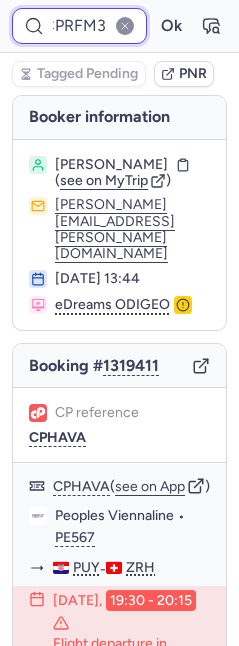 click on "Ok" at bounding box center [171, 26] 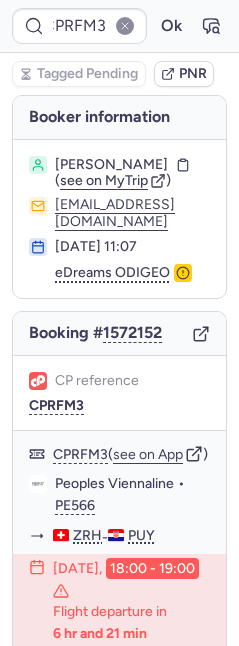 scroll, scrollTop: 0, scrollLeft: 0, axis: both 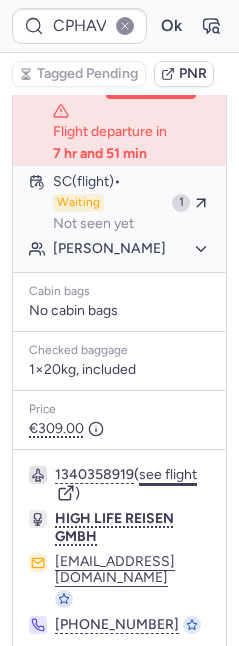 click on "see flight" 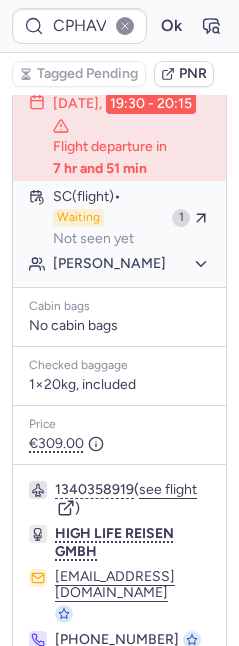 scroll, scrollTop: 481, scrollLeft: 0, axis: vertical 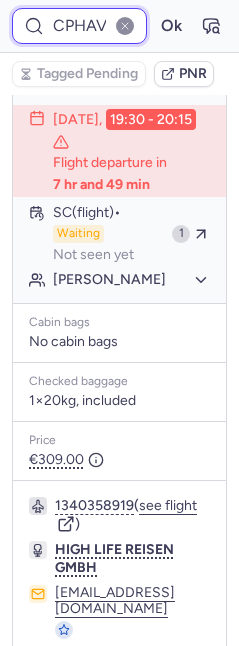 click on "CPHAVA" at bounding box center [79, 26] 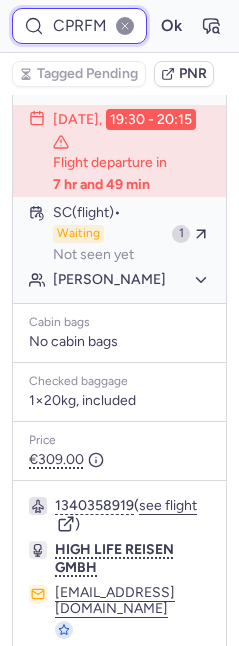 scroll, scrollTop: 0, scrollLeft: 24, axis: horizontal 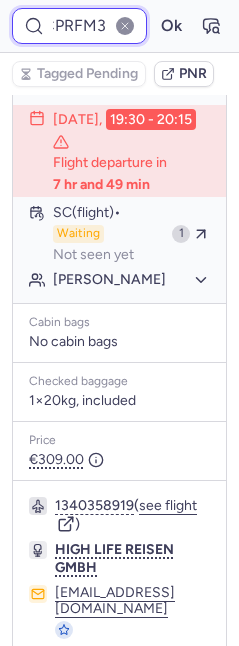 click on "Ok" at bounding box center [171, 26] 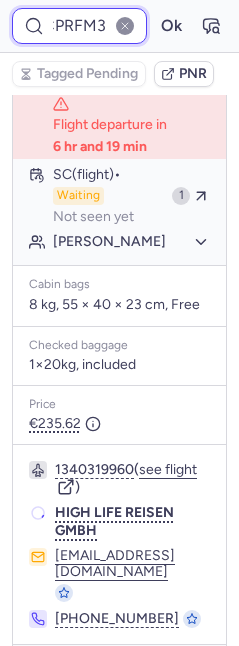 scroll, scrollTop: 481, scrollLeft: 0, axis: vertical 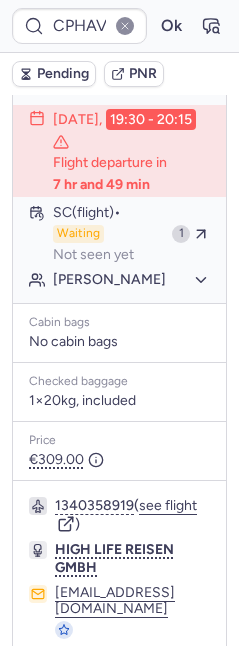 type on "A1754339" 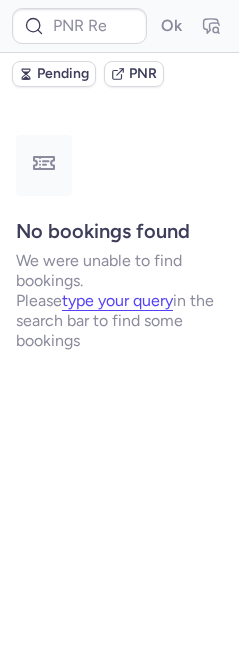 scroll, scrollTop: 0, scrollLeft: 0, axis: both 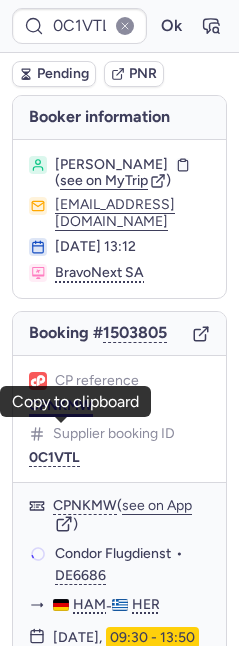 click on "CPNKMW" at bounding box center [61, 406] 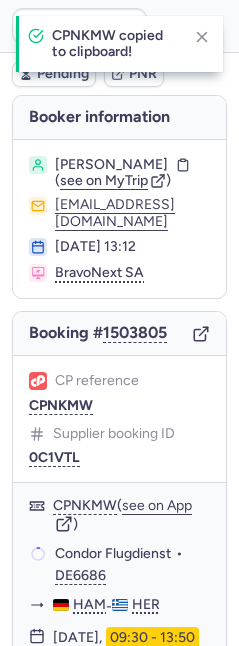 type on "CPNKMW" 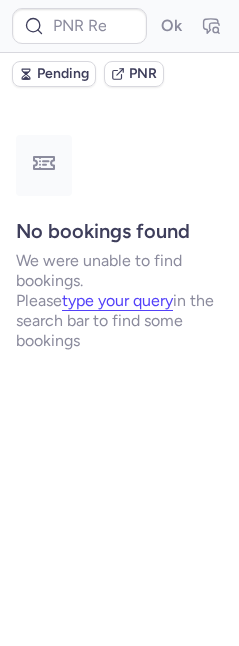 scroll, scrollTop: 0, scrollLeft: 0, axis: both 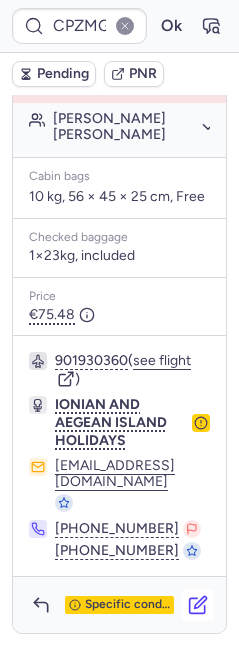 click 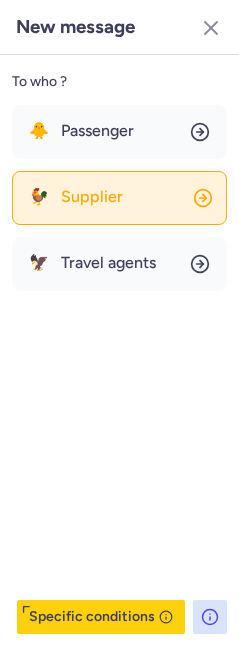 click on "Supplier" at bounding box center [92, 197] 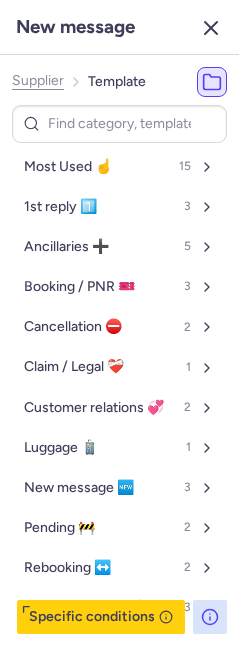 click 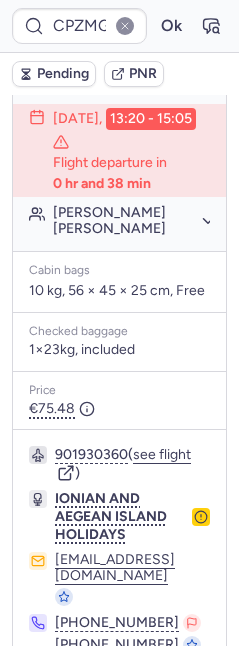 scroll, scrollTop: 462, scrollLeft: 0, axis: vertical 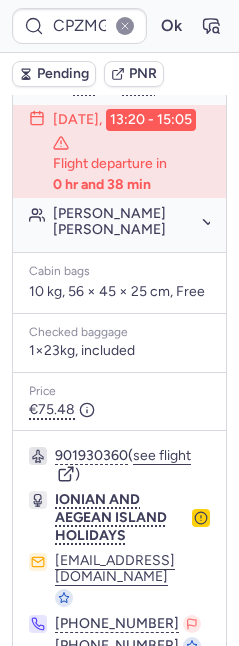 click 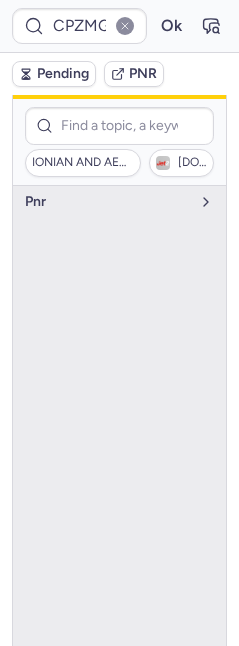 scroll, scrollTop: 202, scrollLeft: 0, axis: vertical 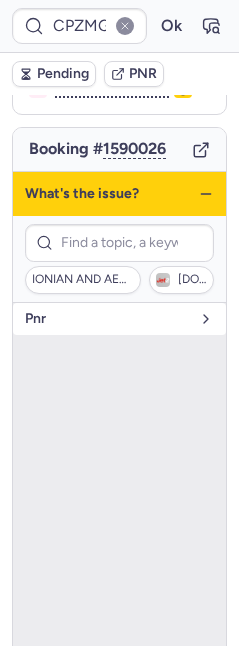 click on "pnr" at bounding box center [107, 319] 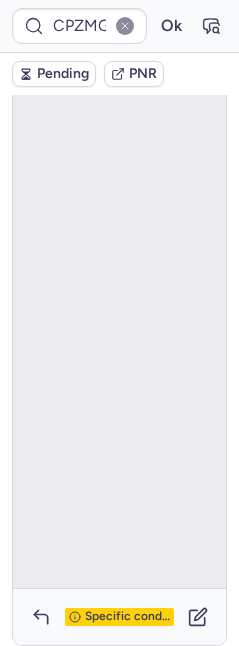 scroll, scrollTop: 611, scrollLeft: 0, axis: vertical 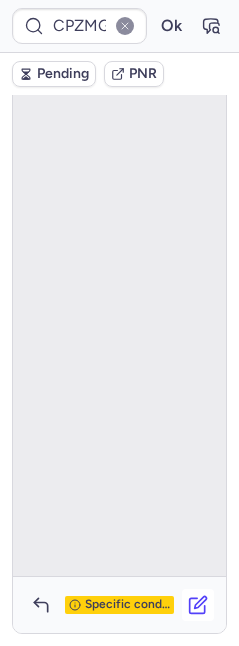 click 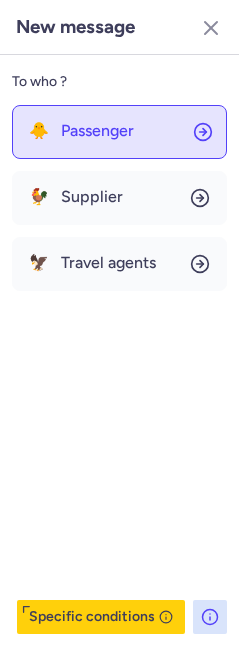 click on "🐥 Passenger" 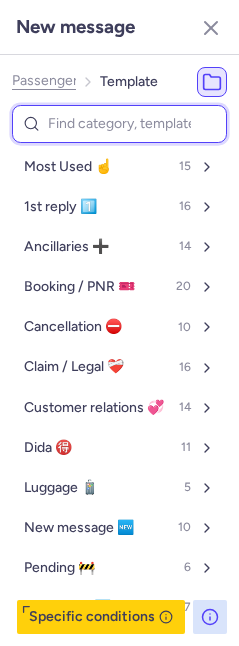 type on "u" 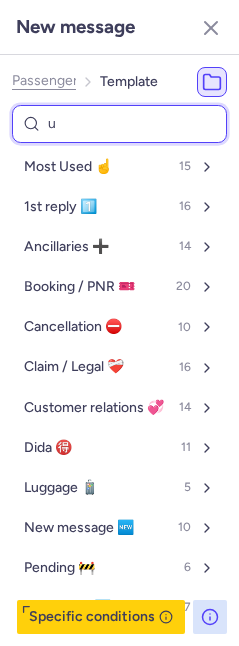 select on "en" 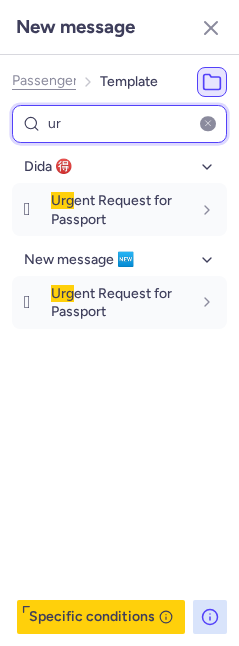 type on "u" 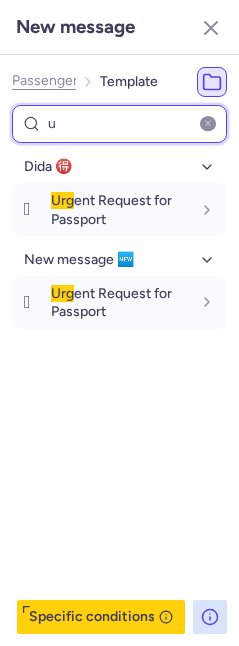 select on "en" 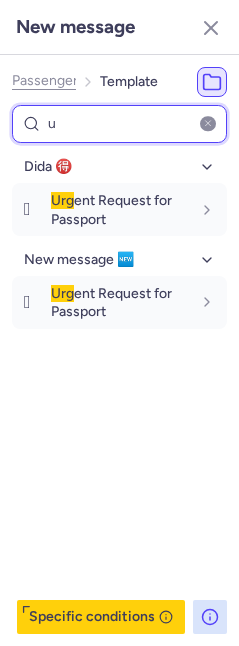 select on "en" 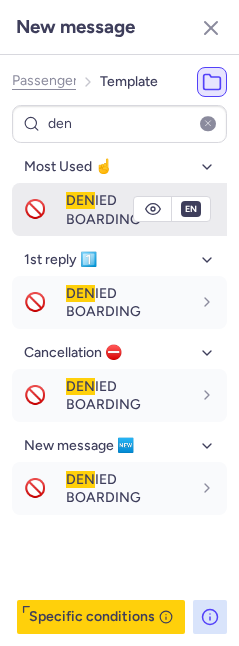click on "🚫" at bounding box center [35, 209] 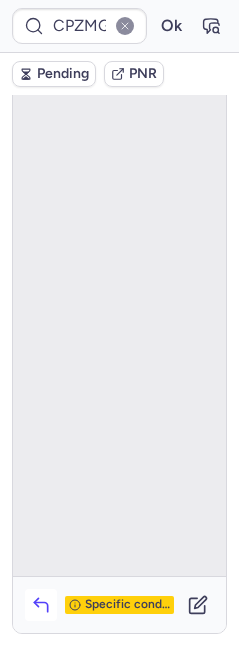 click 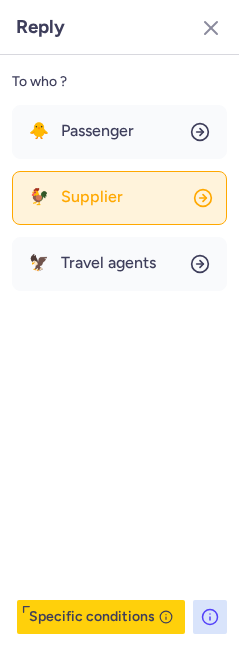 click on "🐓 Supplier" 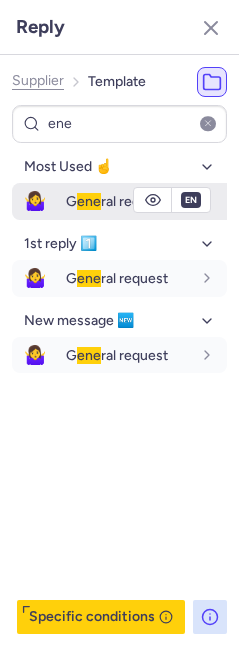 click on "ene" at bounding box center [89, 201] 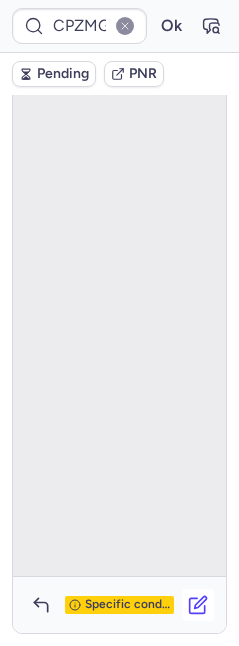 click 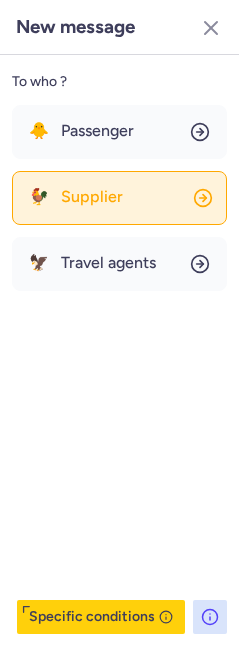 click on "🐓 Supplier" 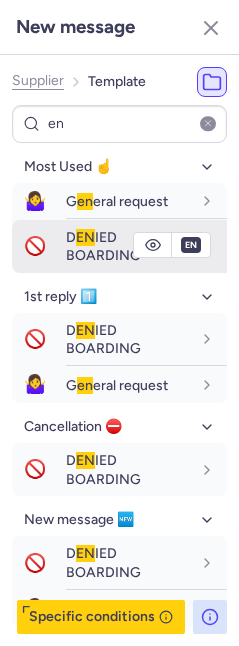 click on "🚫 D EN IED BOARDING" at bounding box center [119, 246] 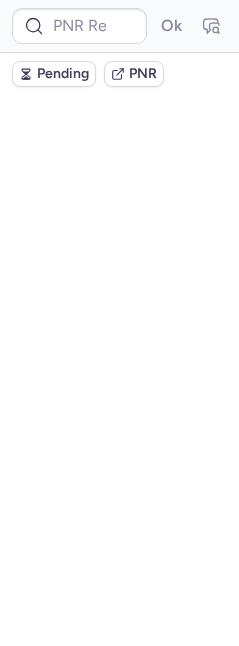 scroll, scrollTop: 0, scrollLeft: 0, axis: both 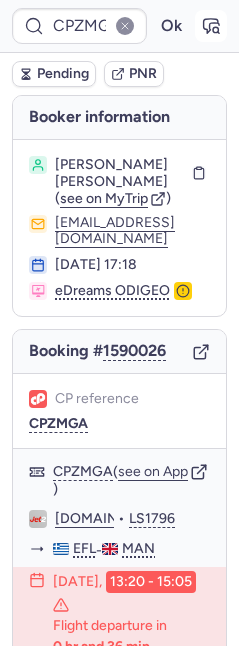 click 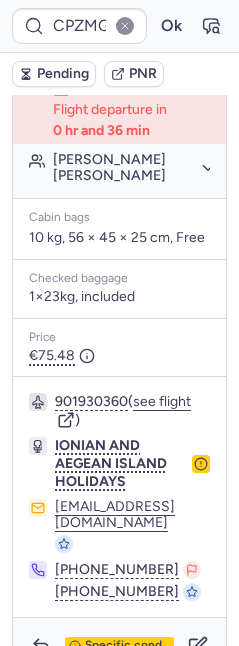scroll, scrollTop: 611, scrollLeft: 0, axis: vertical 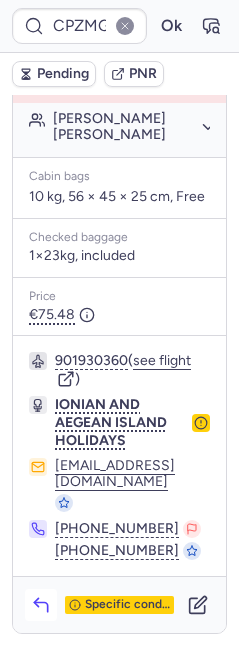 click 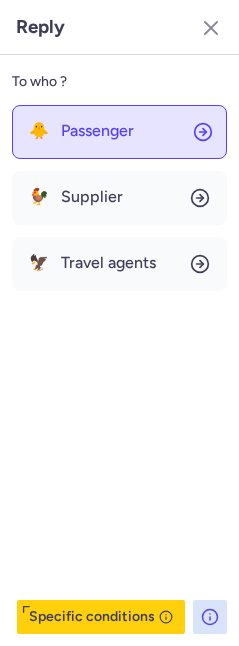 click on "Passenger" at bounding box center (97, 131) 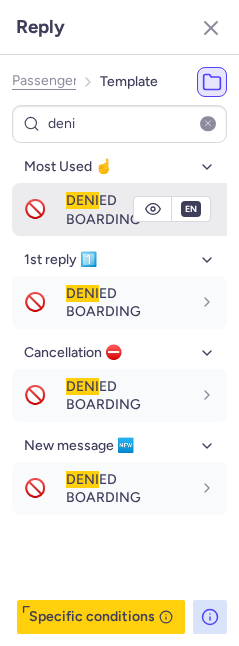 click on "🚫" at bounding box center (35, 209) 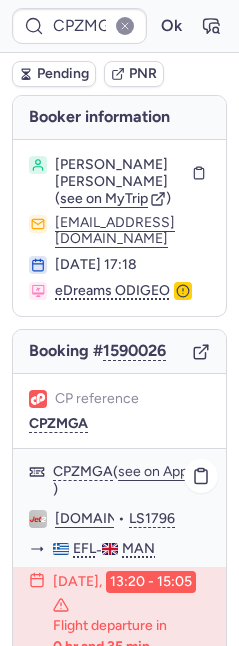 scroll, scrollTop: 213, scrollLeft: 0, axis: vertical 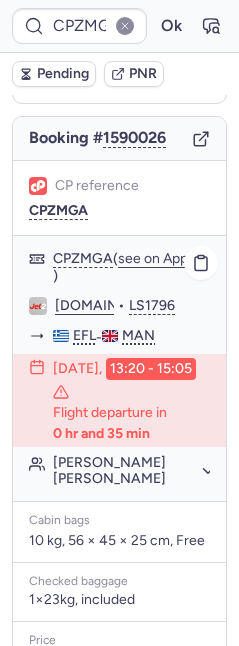 click on "[PERSON_NAME] [PERSON_NAME]" 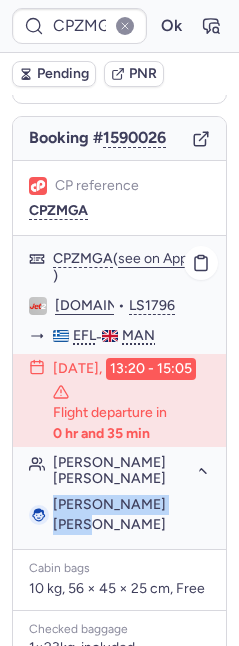 drag, startPoint x: 51, startPoint y: 517, endPoint x: 206, endPoint y: 518, distance: 155.00322 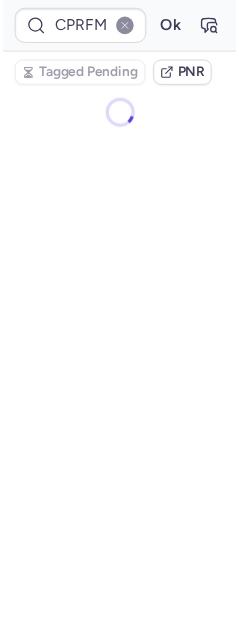 scroll, scrollTop: 0, scrollLeft: 0, axis: both 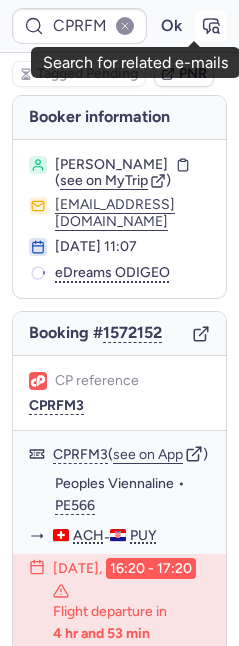 click 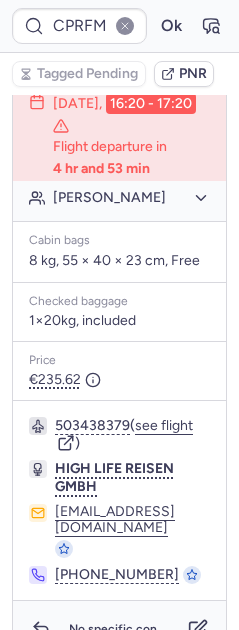 scroll, scrollTop: 479, scrollLeft: 0, axis: vertical 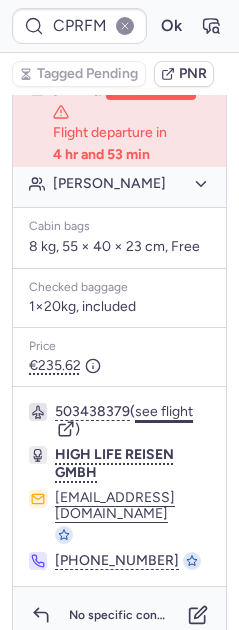 click on "see flight" 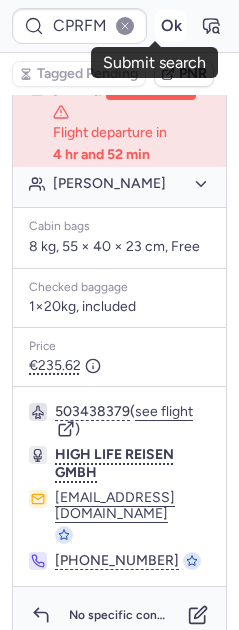 click on "Ok" at bounding box center [171, 26] 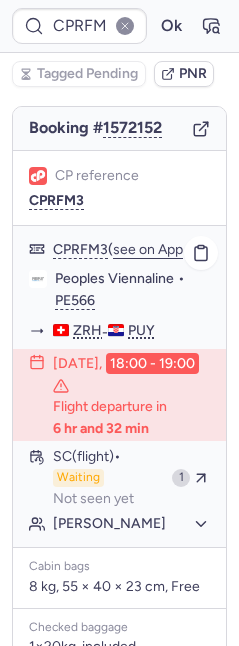 scroll, scrollTop: 100, scrollLeft: 0, axis: vertical 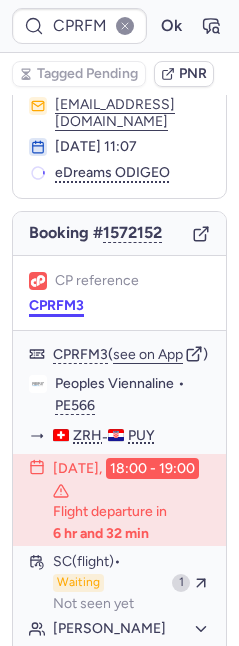 click on "CPRFM3" at bounding box center [56, 306] 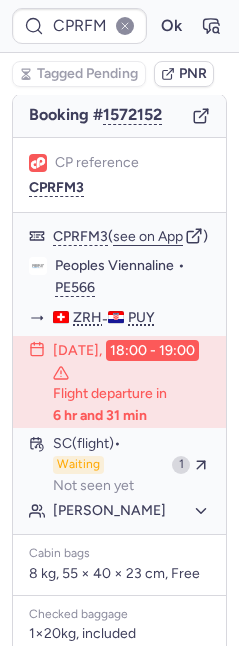 scroll, scrollTop: 576, scrollLeft: 0, axis: vertical 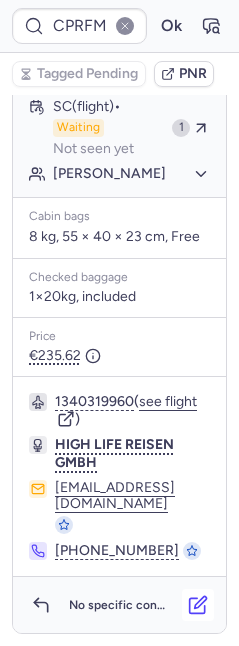 click 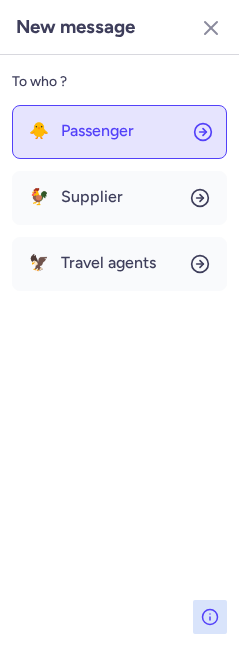 click on "Passenger" at bounding box center (97, 131) 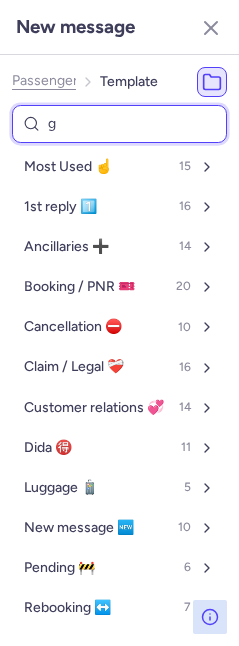 type on "ge" 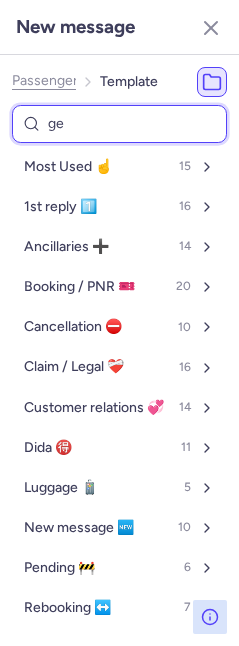 select on "de" 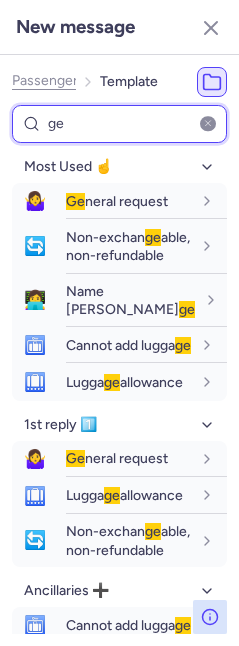 type on "ge" 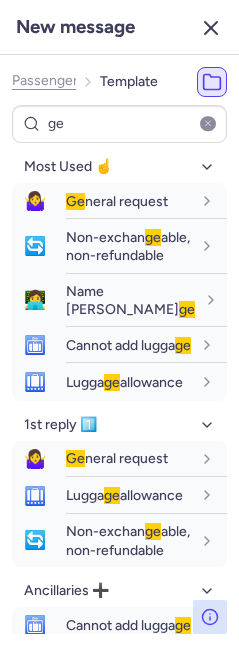 click 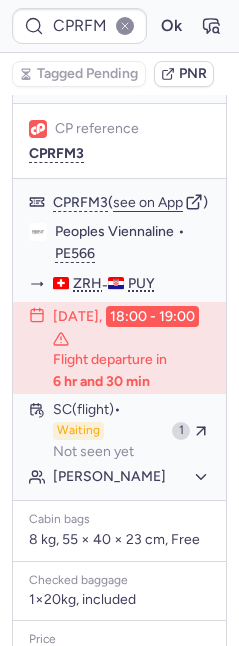 scroll, scrollTop: 576, scrollLeft: 0, axis: vertical 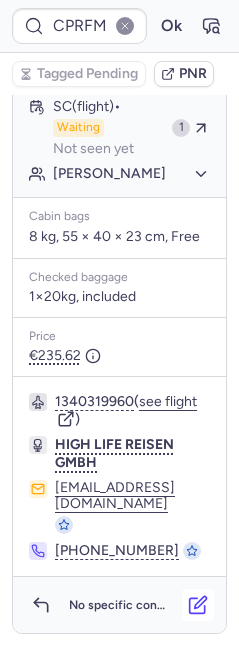 click 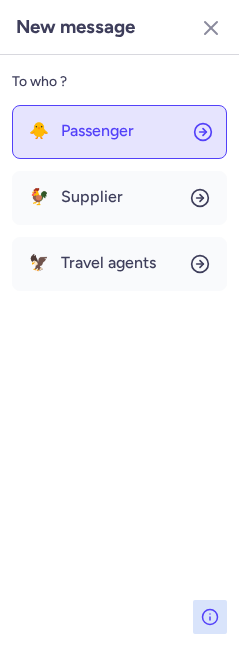 click on "🐥 Passenger" 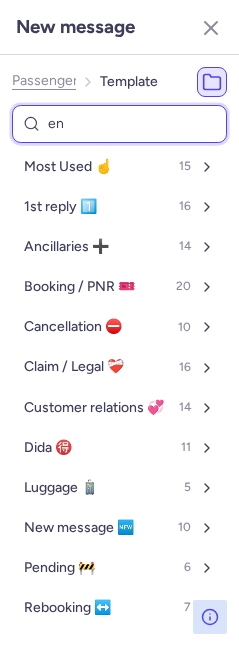 type on "ene" 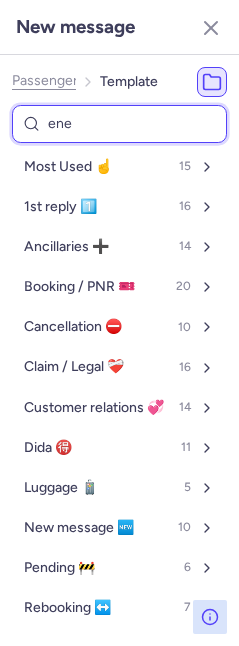 select on "de" 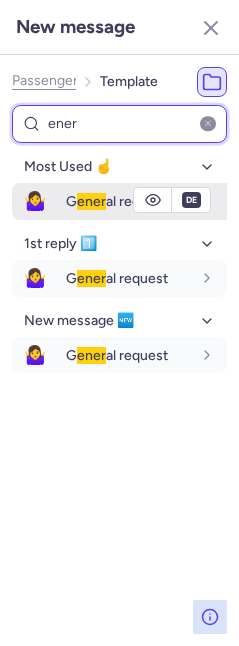 type on "ener" 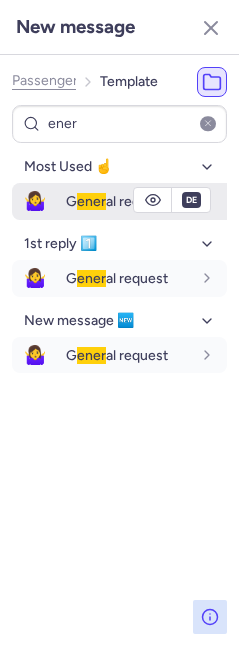 click on "G ener al request" at bounding box center (146, 201) 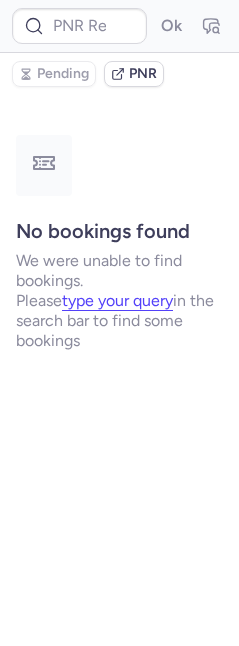 scroll, scrollTop: 0, scrollLeft: 0, axis: both 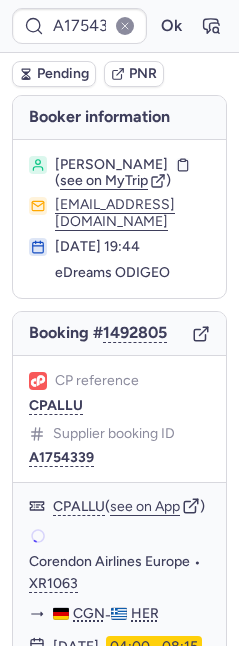 type on "CPZMGA" 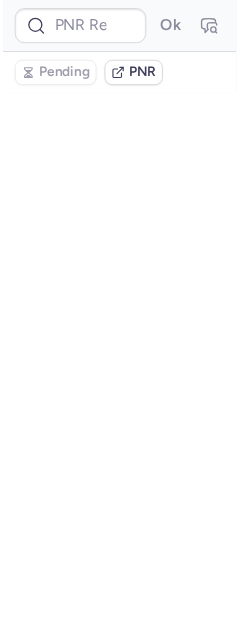 scroll, scrollTop: 0, scrollLeft: 0, axis: both 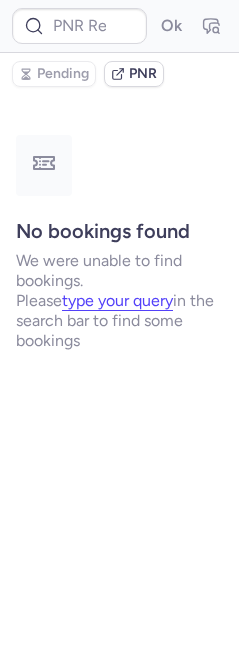 type on "CPZMGA" 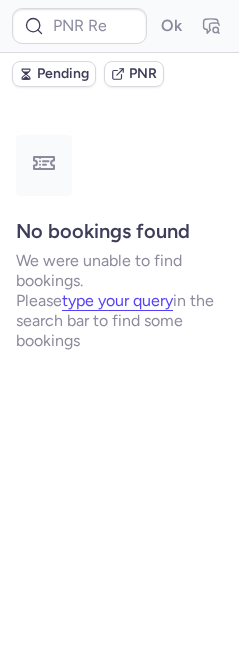type on "CPZMGA" 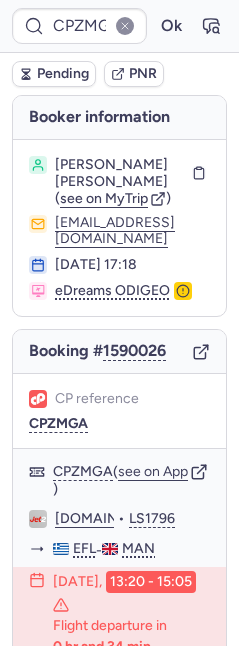 click on "Pending" at bounding box center [54, 74] 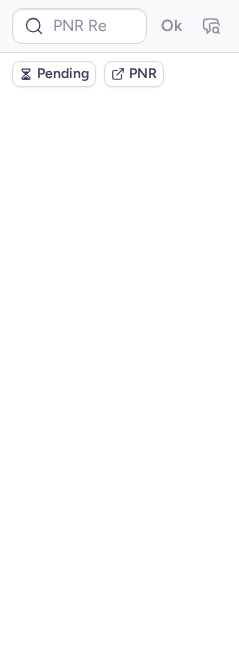 scroll, scrollTop: 0, scrollLeft: 0, axis: both 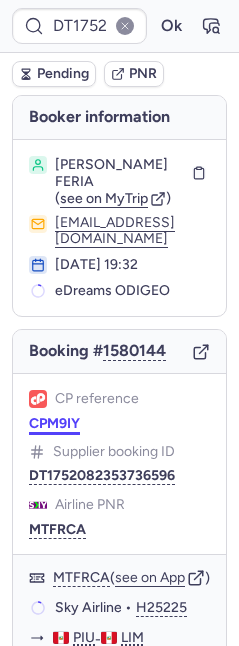 click on "CPM9IY" at bounding box center (54, 424) 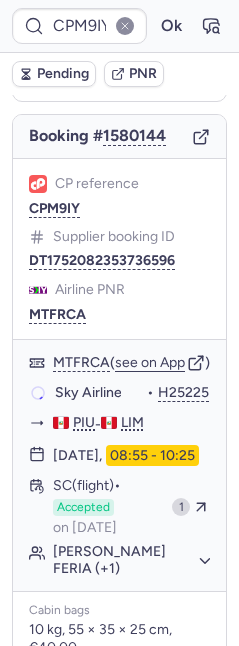 scroll, scrollTop: 175, scrollLeft: 0, axis: vertical 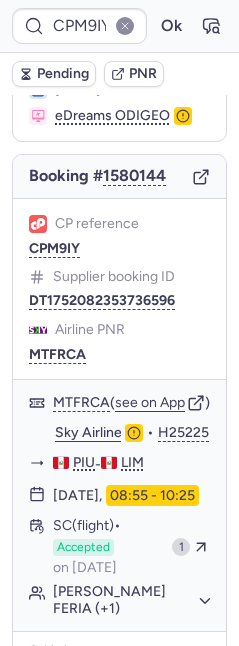 type on "CPZMGA" 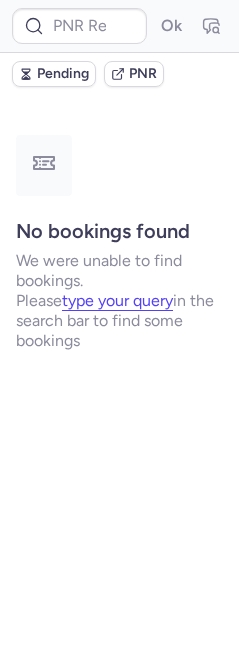 scroll, scrollTop: 0, scrollLeft: 0, axis: both 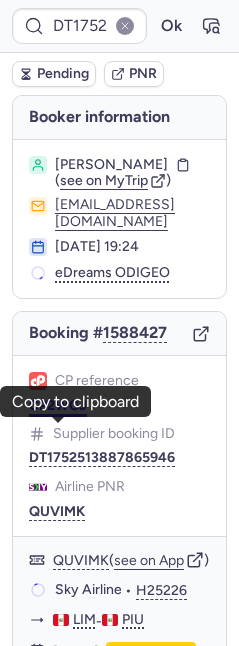 click on "CP2WGJ" at bounding box center [58, 406] 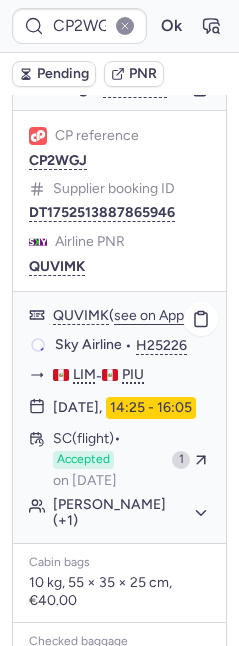 scroll, scrollTop: 316, scrollLeft: 0, axis: vertical 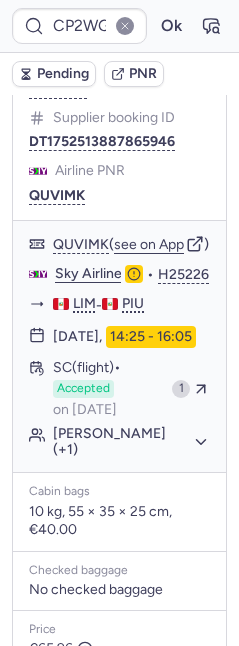 type on "CPEQJH" 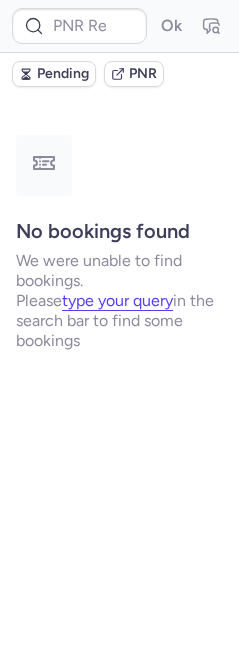 scroll, scrollTop: 0, scrollLeft: 0, axis: both 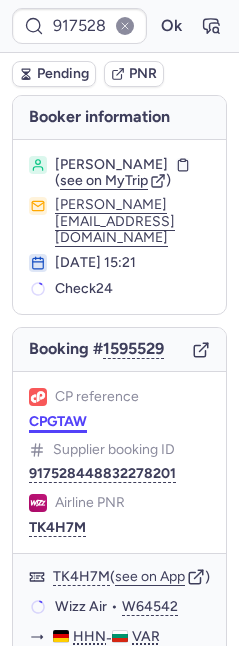 click on "CPGTAW" at bounding box center (58, 422) 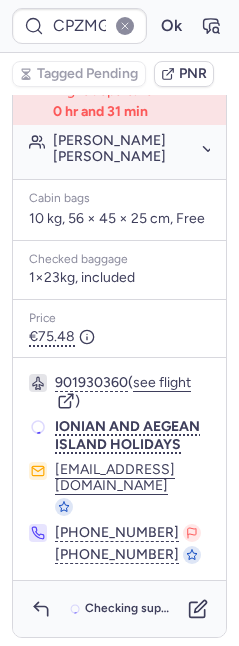 scroll, scrollTop: 516, scrollLeft: 0, axis: vertical 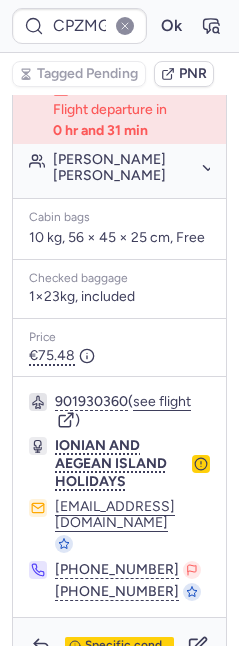 type on "CPEQJH" 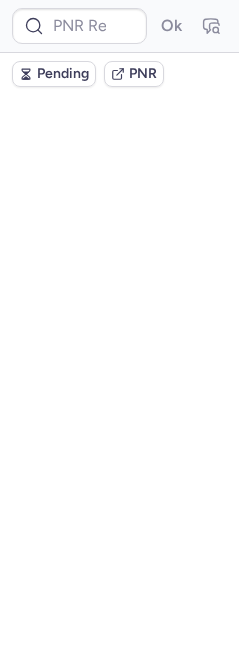 scroll, scrollTop: 0, scrollLeft: 0, axis: both 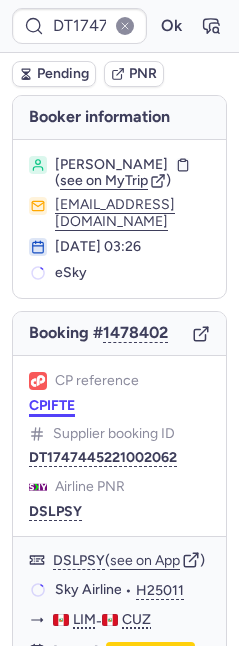 click on "CPIFTE" at bounding box center [52, 406] 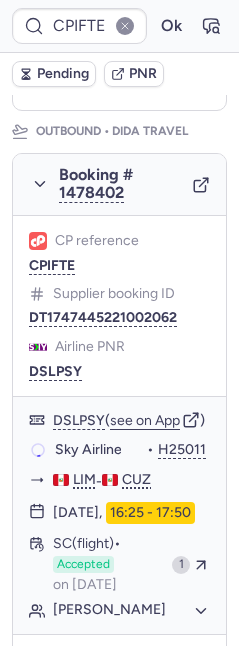 scroll, scrollTop: 310, scrollLeft: 0, axis: vertical 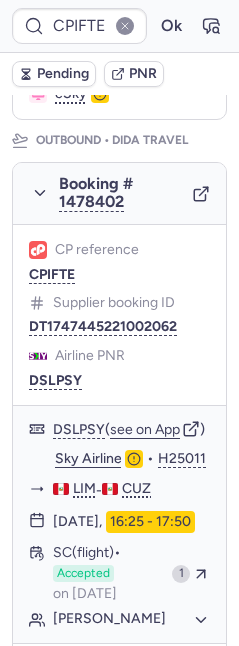 type on "CPEQJH" 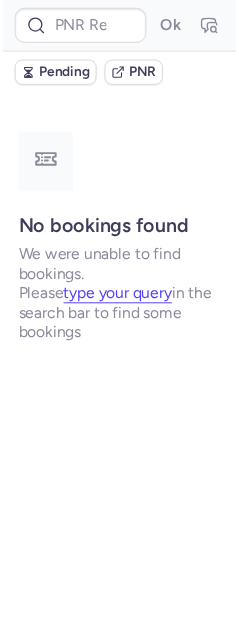 scroll, scrollTop: 0, scrollLeft: 0, axis: both 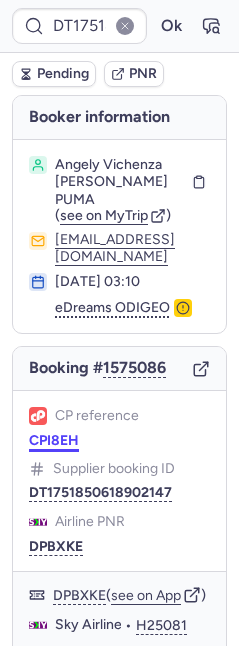 click on "CPI8EH" at bounding box center (54, 441) 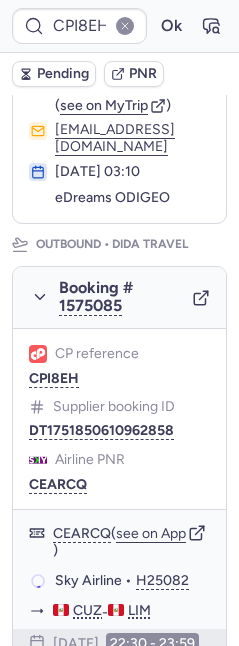 scroll, scrollTop: 370, scrollLeft: 0, axis: vertical 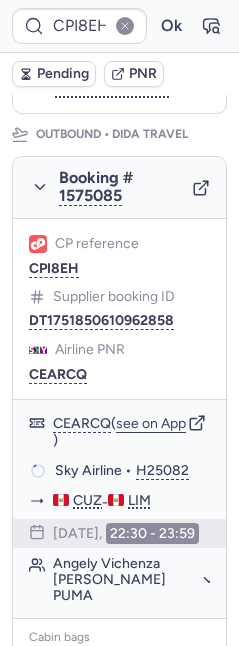 type on "CPEQJH" 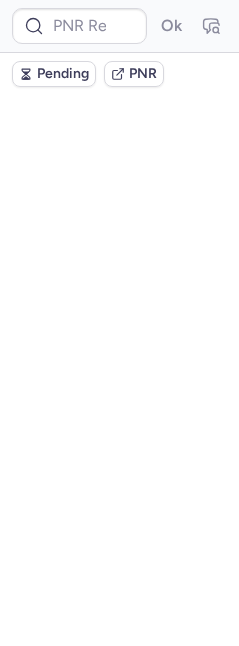 scroll, scrollTop: 0, scrollLeft: 0, axis: both 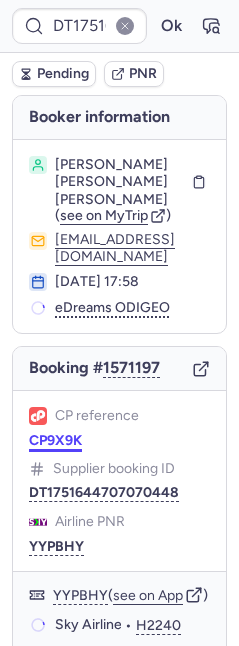 click on "CP9X9K" at bounding box center (55, 441) 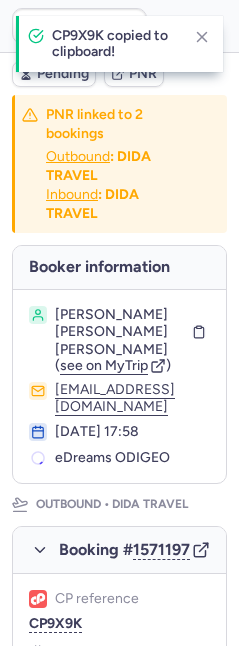type on "CPZMGA" 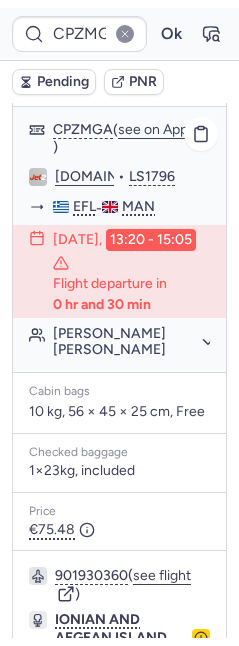 scroll, scrollTop: 387, scrollLeft: 0, axis: vertical 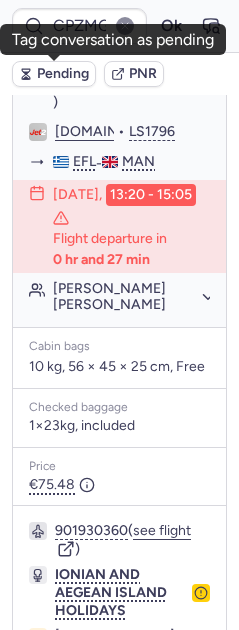 click on "Pending" at bounding box center (63, 74) 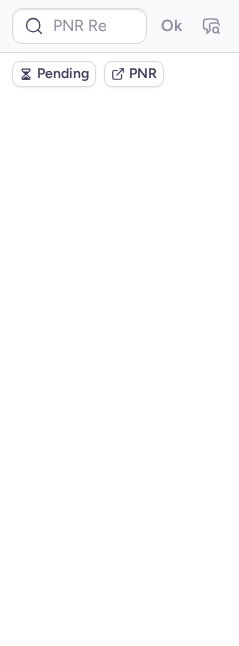 scroll, scrollTop: 0, scrollLeft: 0, axis: both 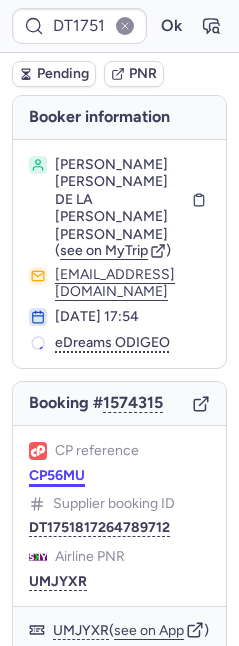 click on "CP56MU" at bounding box center (57, 476) 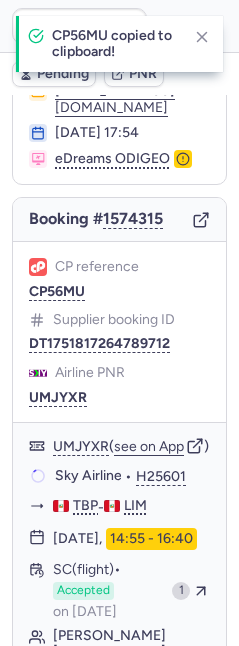 scroll, scrollTop: 191, scrollLeft: 0, axis: vertical 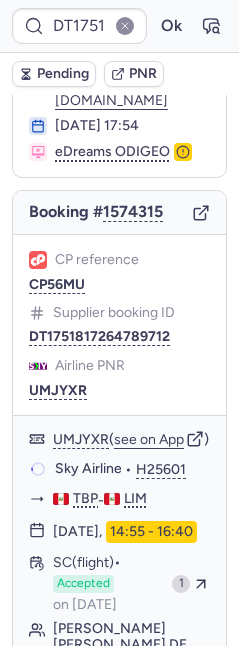 type on "CP56MU" 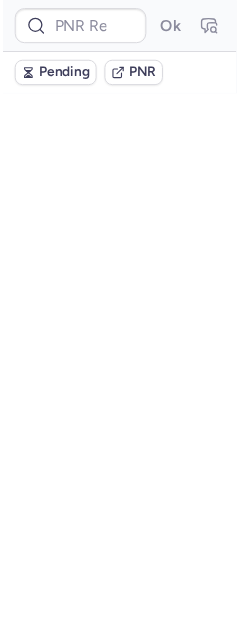 scroll, scrollTop: 0, scrollLeft: 0, axis: both 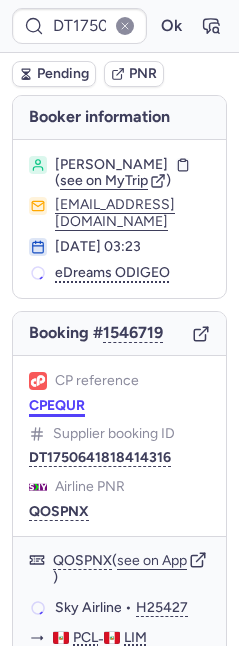 click on "CPEQUR" at bounding box center [57, 406] 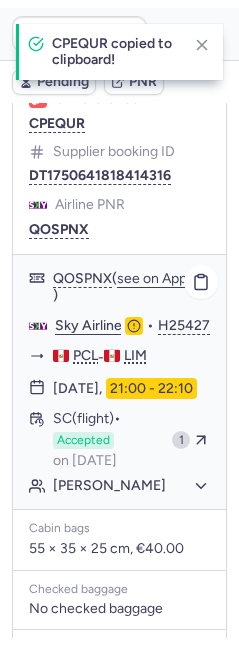 scroll, scrollTop: 349, scrollLeft: 0, axis: vertical 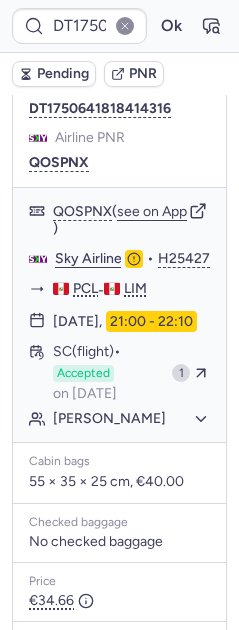type on "CPEQUR" 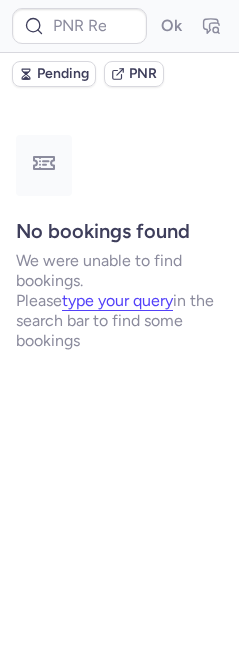 scroll, scrollTop: 0, scrollLeft: 0, axis: both 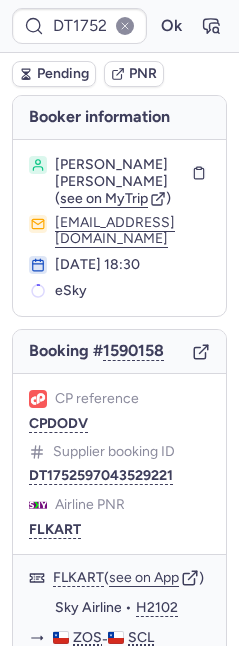 click on "CP reference CPDODV" 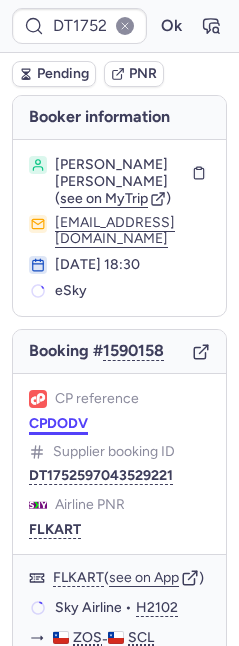 click on "CPDODV" at bounding box center (58, 424) 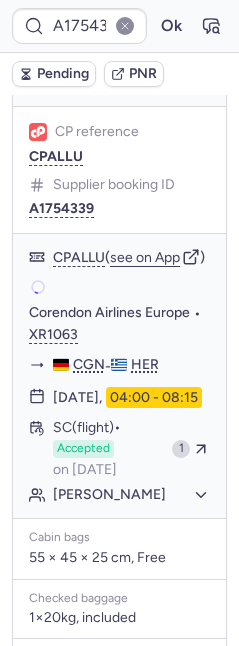 scroll, scrollTop: 171, scrollLeft: 0, axis: vertical 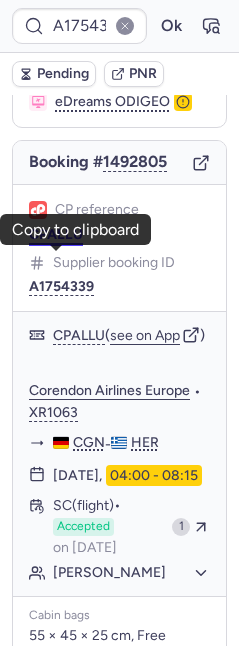 click on "CPALLU" at bounding box center (56, 235) 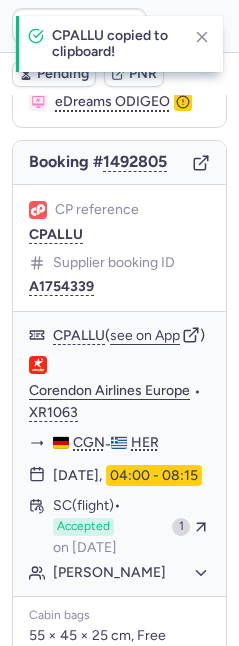 type on "CPALLU" 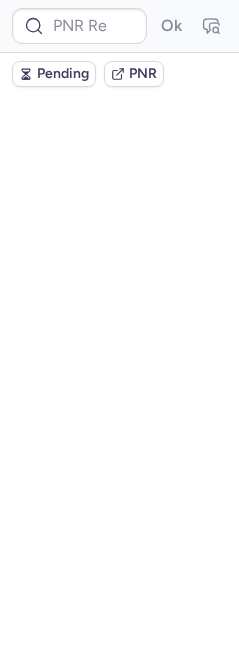 scroll, scrollTop: 0, scrollLeft: 0, axis: both 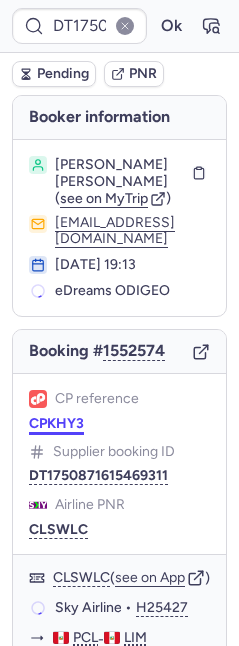 click on "CPKHY3" at bounding box center [56, 424] 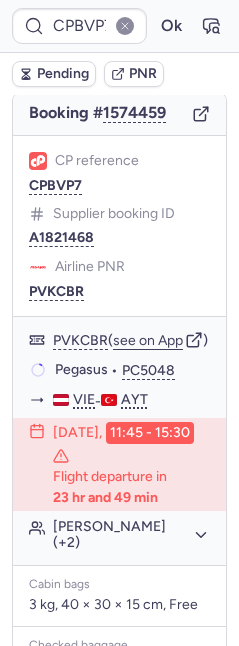 scroll, scrollTop: 220, scrollLeft: 0, axis: vertical 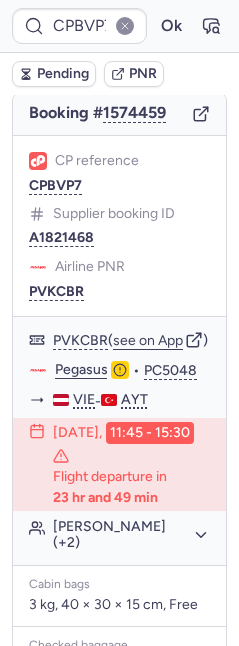 type on "CPALLU" 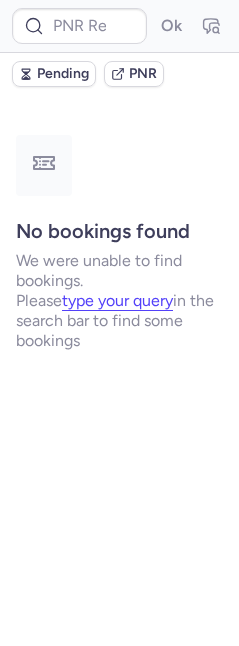 scroll, scrollTop: 0, scrollLeft: 0, axis: both 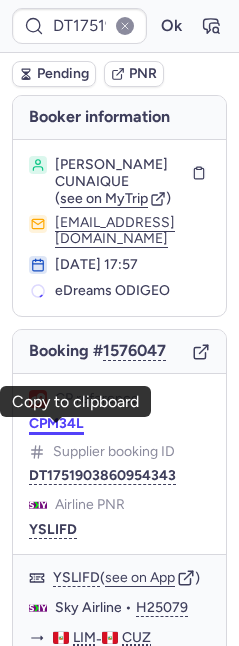 click on "CPM34L" at bounding box center [56, 424] 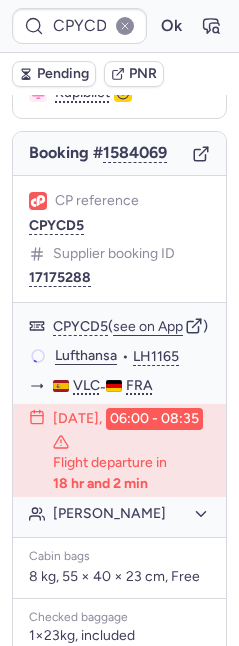 scroll, scrollTop: 168, scrollLeft: 0, axis: vertical 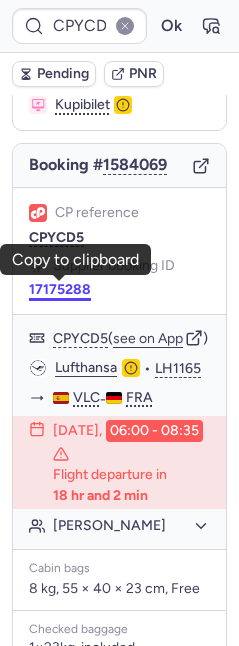 click on "17175288" at bounding box center [60, 290] 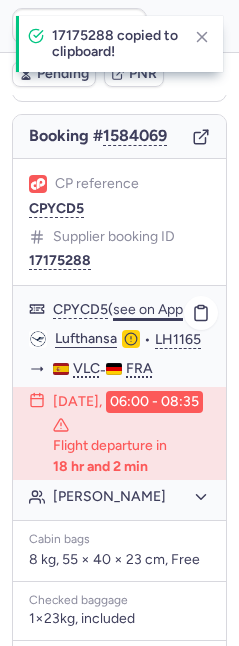 scroll, scrollTop: 327, scrollLeft: 0, axis: vertical 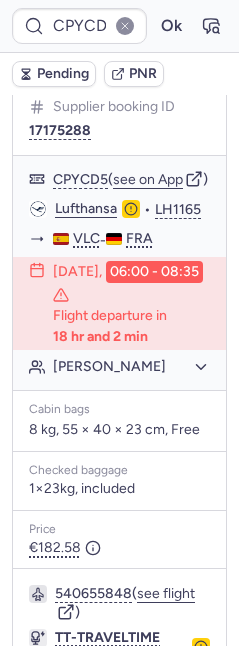 type on "CPEQJH" 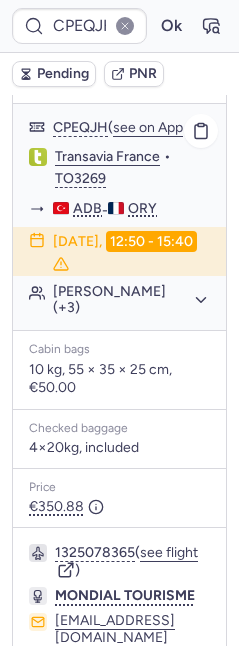scroll, scrollTop: 158, scrollLeft: 0, axis: vertical 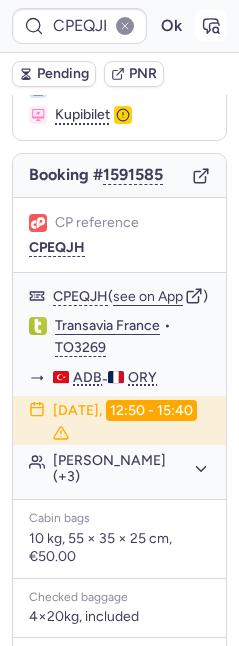 click at bounding box center [211, 26] 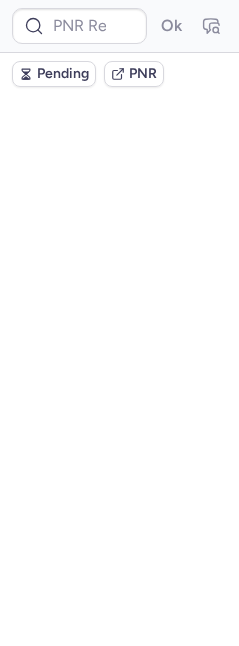 scroll, scrollTop: 0, scrollLeft: 0, axis: both 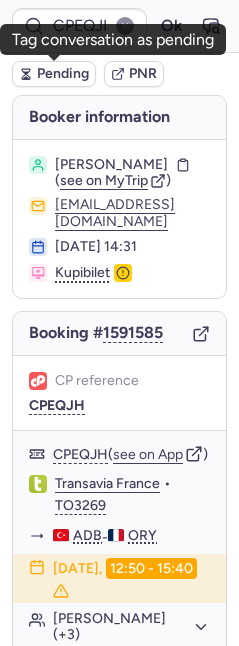 click on "Pending" at bounding box center (63, 74) 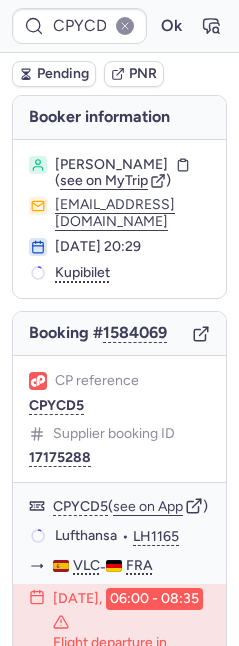 type on "CPALLU" 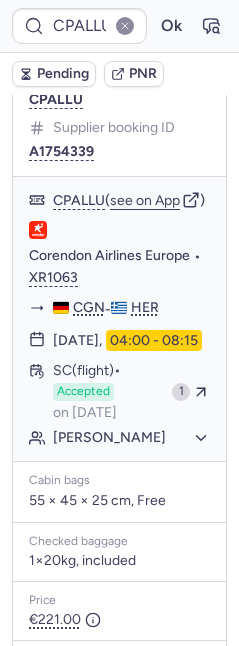 scroll, scrollTop: 713, scrollLeft: 0, axis: vertical 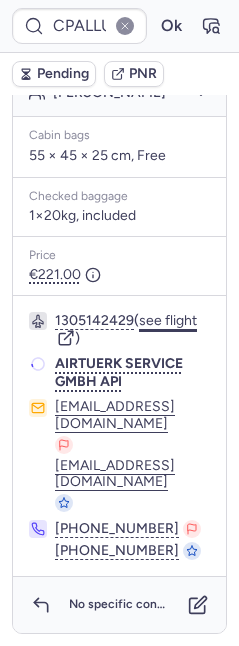 click on "see flight" 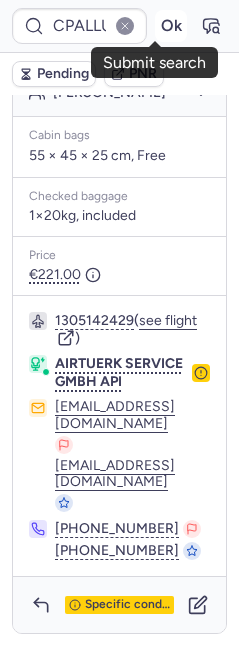 click on "Ok" at bounding box center [171, 26] 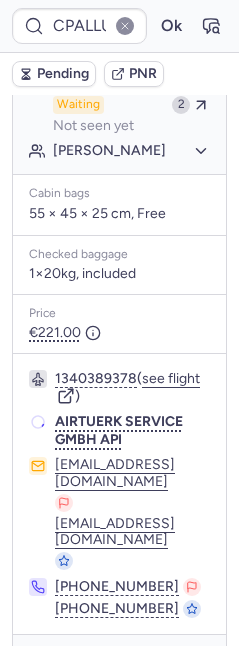 type 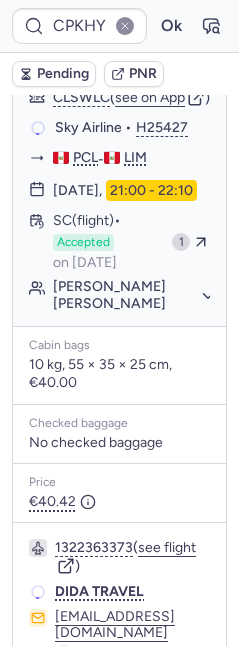 scroll, scrollTop: 474, scrollLeft: 0, axis: vertical 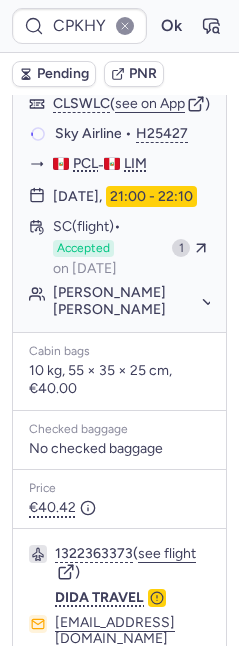 type on "CPYCD5" 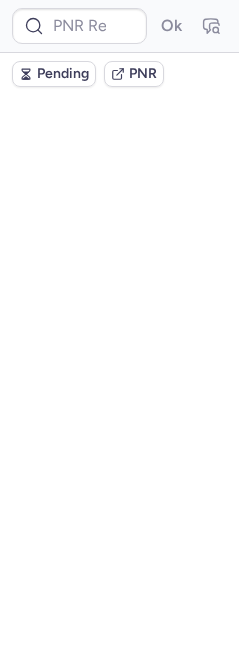 scroll, scrollTop: 0, scrollLeft: 0, axis: both 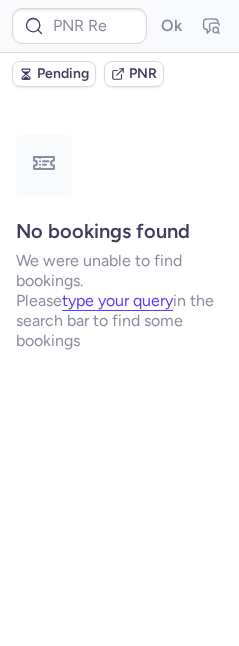 type on "CPYCD5" 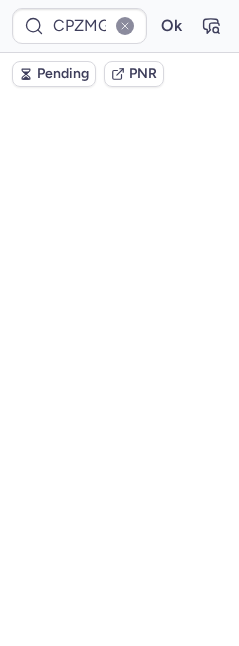 scroll, scrollTop: 319, scrollLeft: 0, axis: vertical 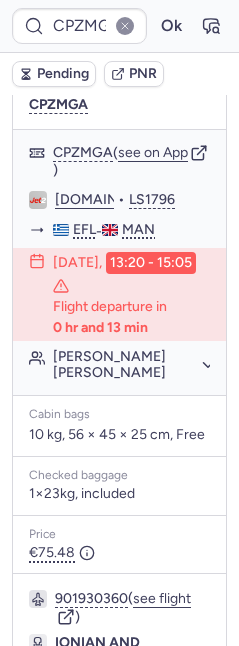 click on "Pending" at bounding box center (63, 74) 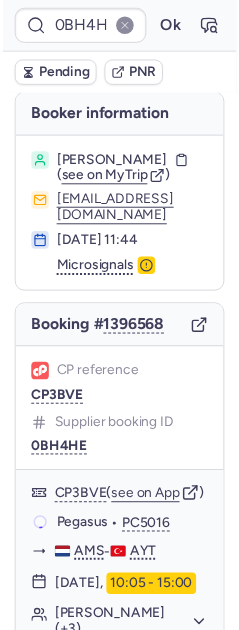 scroll, scrollTop: 0, scrollLeft: 0, axis: both 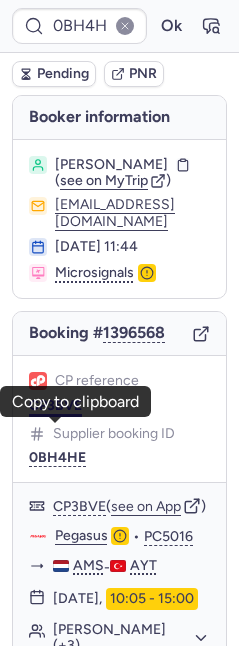 click on "CP3BVE" at bounding box center [55, 406] 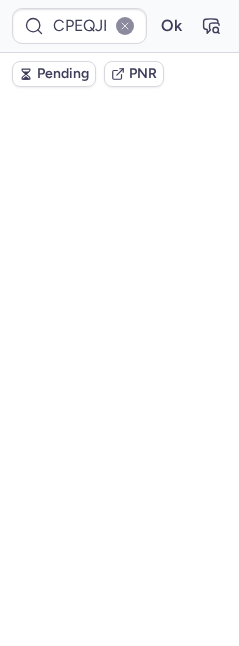 scroll, scrollTop: 178, scrollLeft: 0, axis: vertical 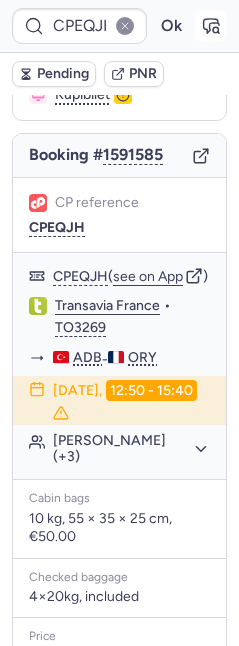 click at bounding box center [211, 26] 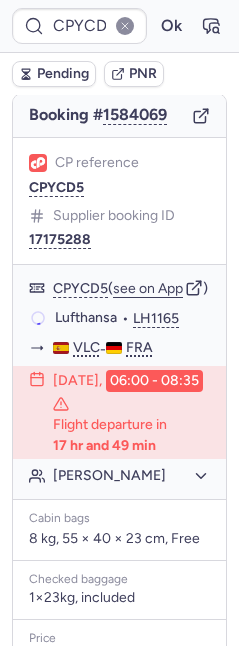 scroll, scrollTop: 178, scrollLeft: 0, axis: vertical 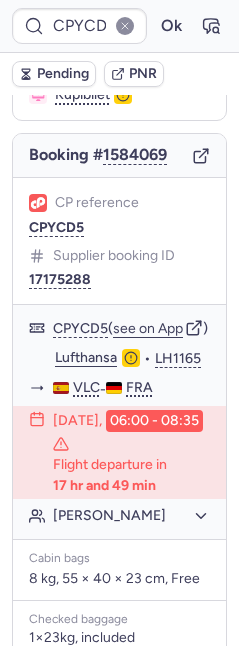 type on "CPJUDF" 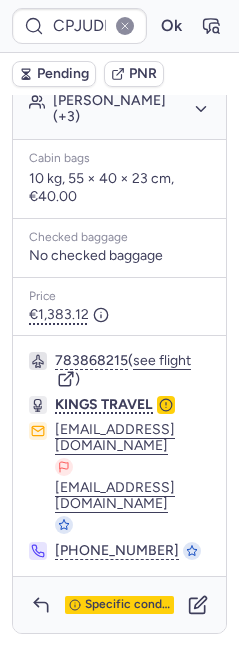 scroll, scrollTop: 491, scrollLeft: 0, axis: vertical 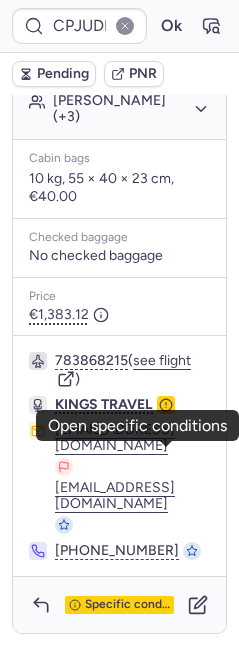 click at bounding box center (166, 405) 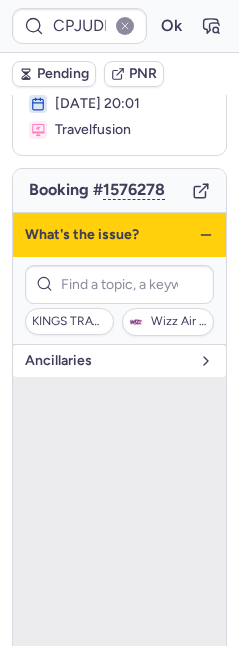 drag, startPoint x: 57, startPoint y: 365, endPoint x: 13, endPoint y: 378, distance: 45.88028 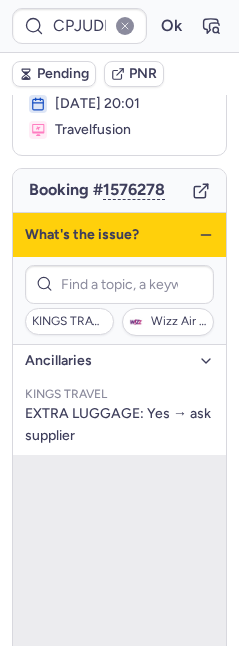 click on "Pending" at bounding box center [54, 74] 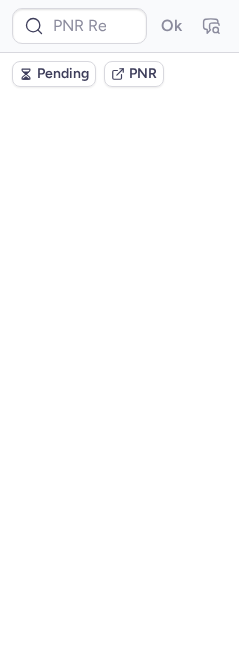 scroll, scrollTop: 0, scrollLeft: 0, axis: both 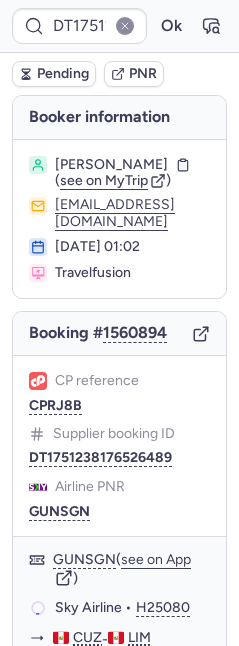 click on "CP reference CPRJ8B Supplier booking ID DT1751238176526489 Airline PNR GUNSGN" at bounding box center [119, 446] 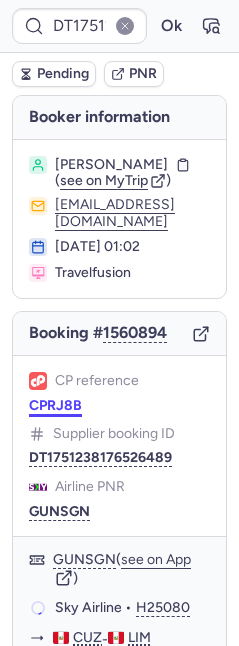 click on "CPRJ8B" at bounding box center (55, 406) 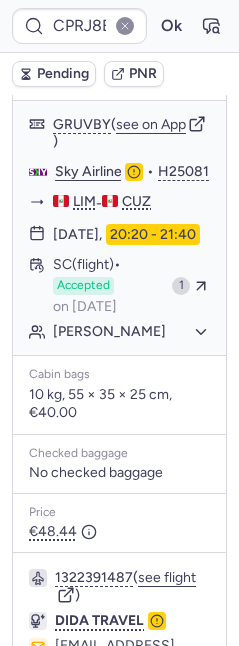 scroll, scrollTop: 662, scrollLeft: 0, axis: vertical 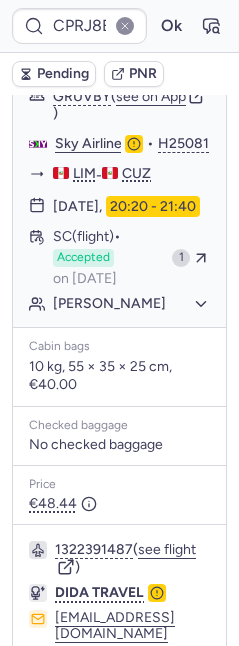 type on "CP3U8B" 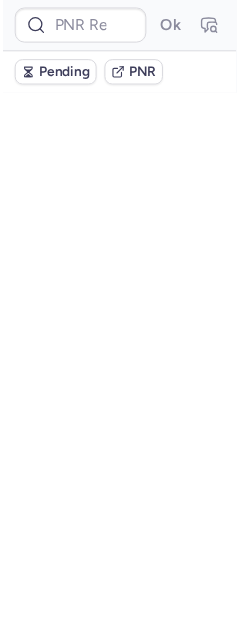 scroll, scrollTop: 0, scrollLeft: 0, axis: both 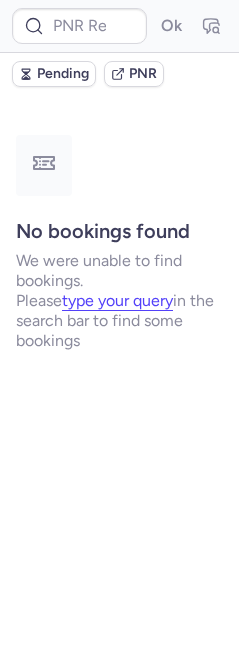 type on "CP3U8B" 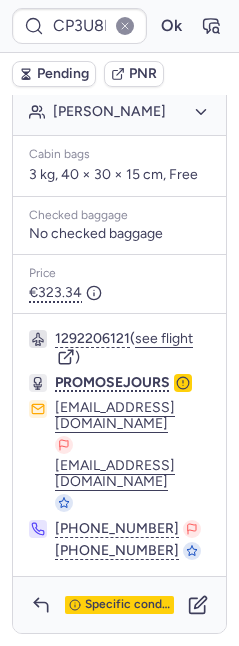 click 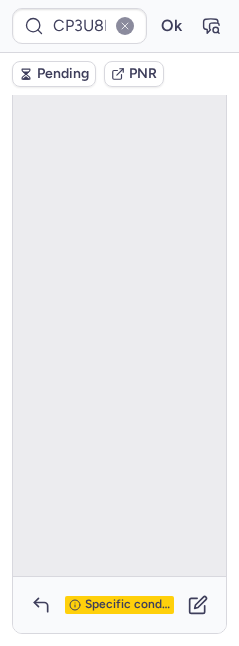 scroll, scrollTop: 117, scrollLeft: 0, axis: vertical 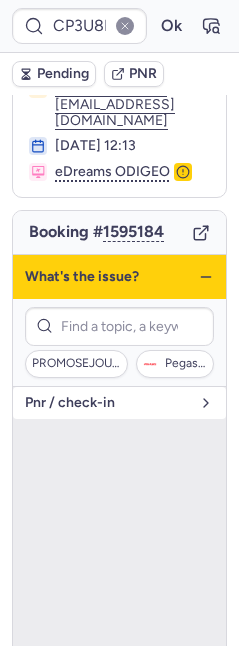 click on "pnr / check-in" at bounding box center [107, 403] 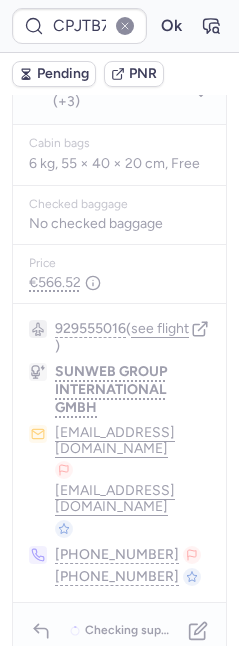 scroll, scrollTop: 536, scrollLeft: 0, axis: vertical 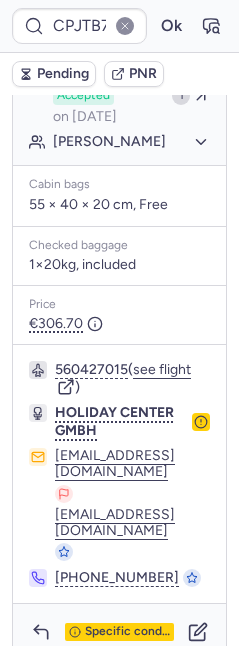 type on "CPKWCM" 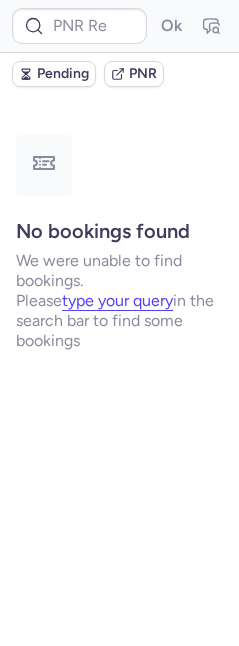 scroll, scrollTop: 0, scrollLeft: 0, axis: both 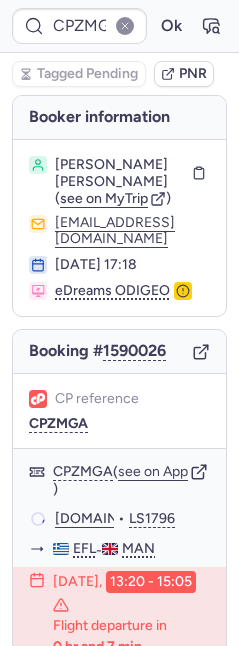 type on "CPEAZR" 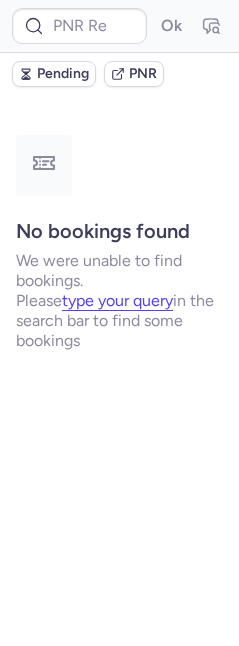 type on "CP3U8B" 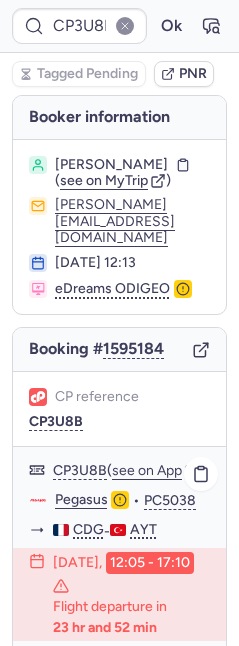 click on "Pegasus" 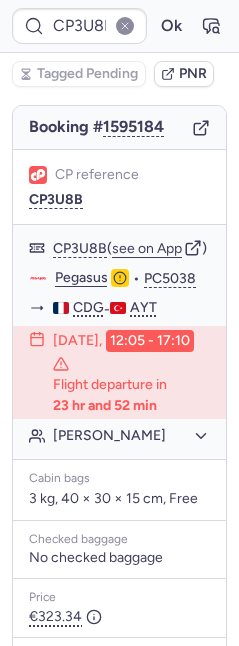 scroll, scrollTop: 282, scrollLeft: 0, axis: vertical 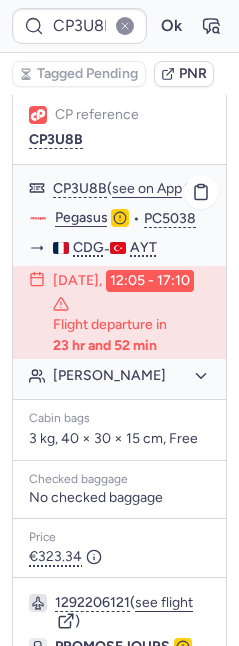 click on "Belgiz CELIK" 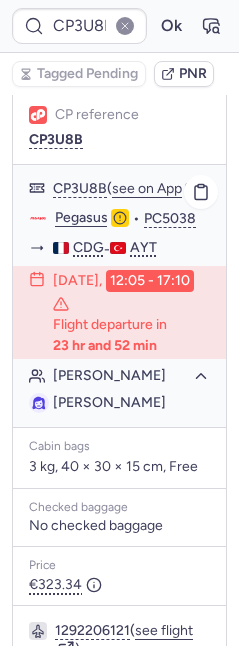click on "Belgiz CELIK" at bounding box center (109, 402) 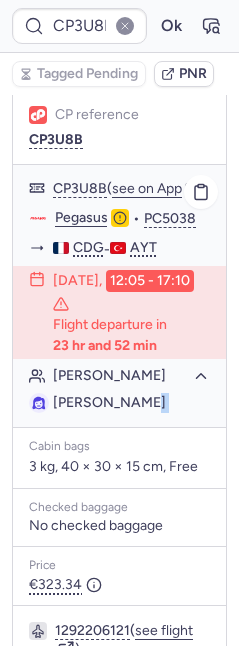 click on "Belgiz CELIK" at bounding box center [109, 402] 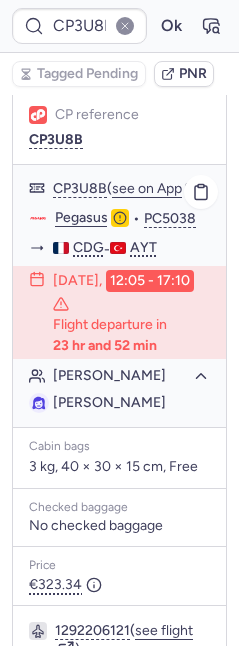 click on "Belgiz CELIK" at bounding box center [109, 402] 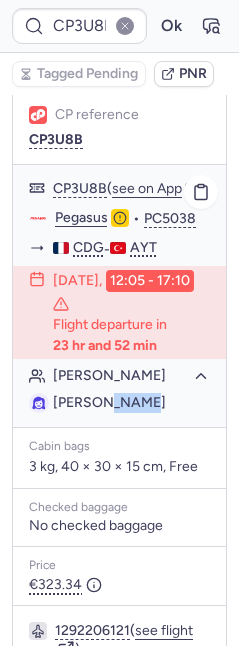 click on "Belgiz CELIK" at bounding box center (109, 402) 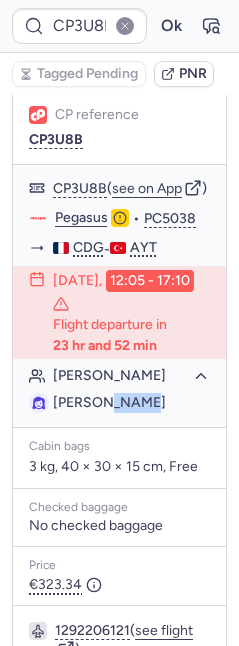 copy on "CELIK" 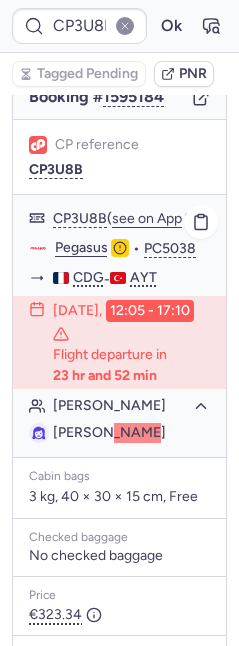 scroll, scrollTop: 121, scrollLeft: 0, axis: vertical 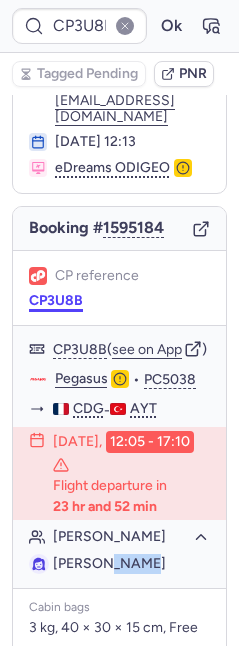 click on "CP3U8B" at bounding box center (56, 301) 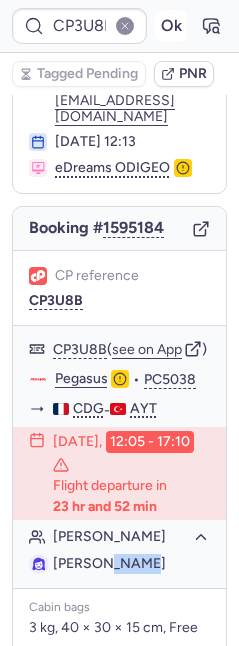 click on "Ok" at bounding box center (171, 26) 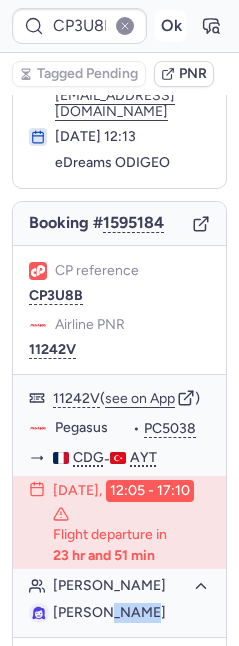 scroll, scrollTop: 121, scrollLeft: 0, axis: vertical 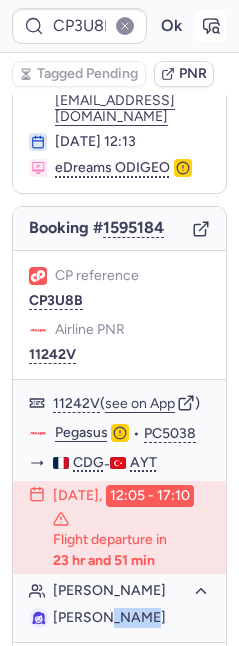 click 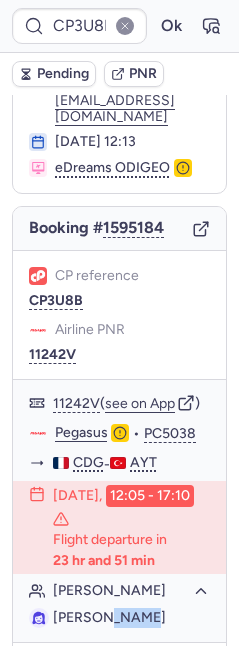type 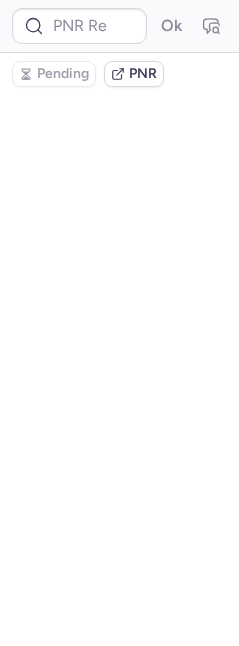 scroll, scrollTop: 0, scrollLeft: 0, axis: both 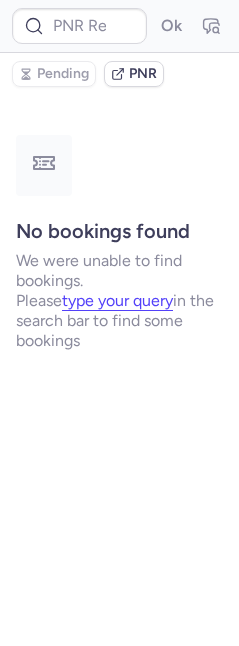 type on "CP3U8B" 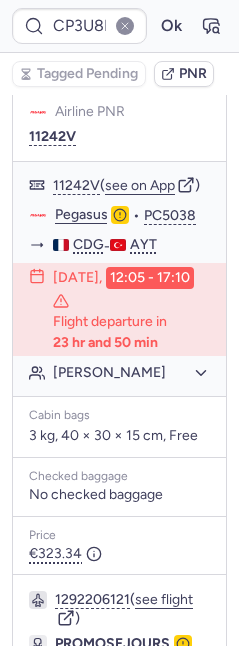 scroll, scrollTop: 613, scrollLeft: 0, axis: vertical 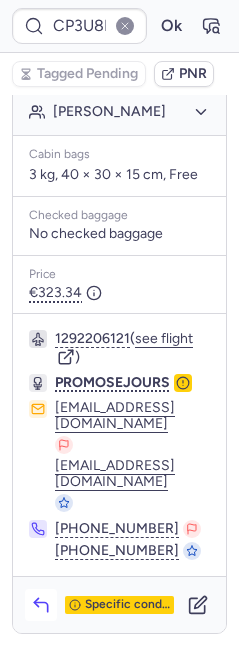 click at bounding box center [41, 605] 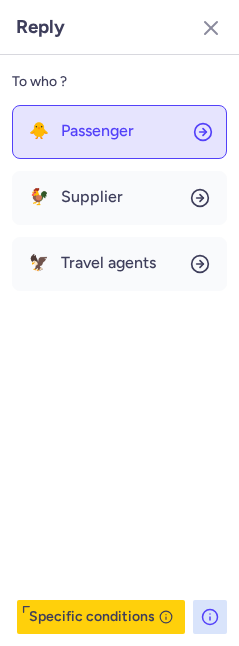 click on "Passenger" at bounding box center [97, 131] 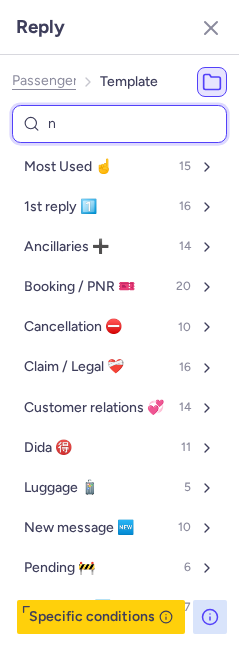 type on "nr" 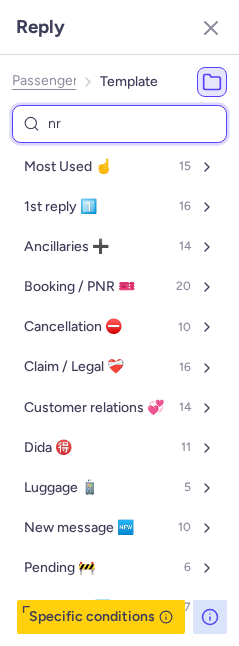 select on "en" 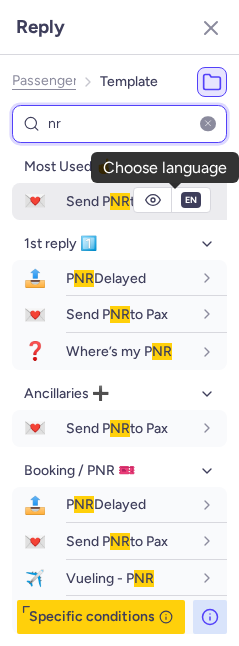 type on "nr" 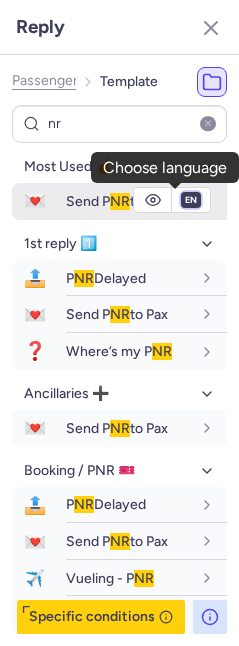 click on "fr en de nl pt es it ru" at bounding box center [191, 200] 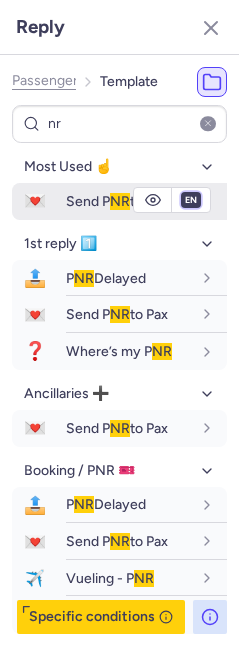 select on "fr" 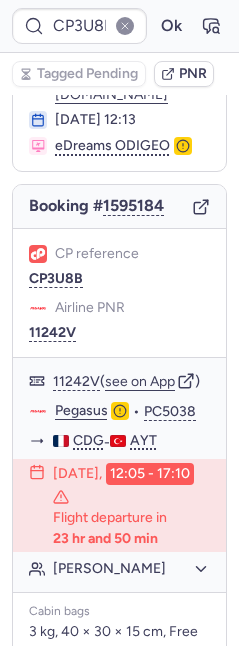 scroll, scrollTop: 25, scrollLeft: 0, axis: vertical 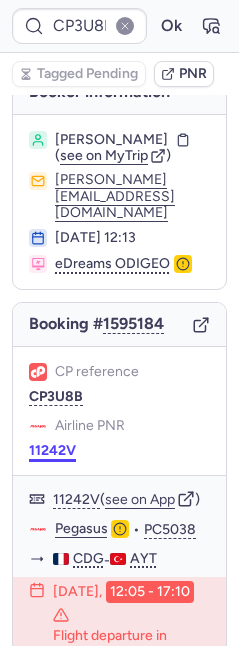 click on "11242V" at bounding box center (52, 451) 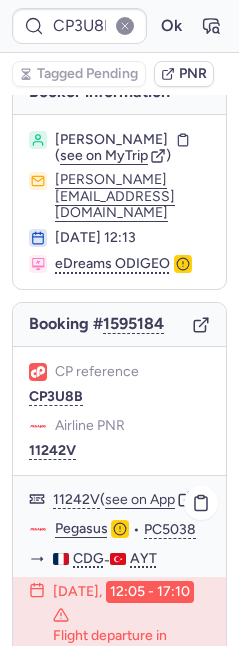 click on "Pegasus" 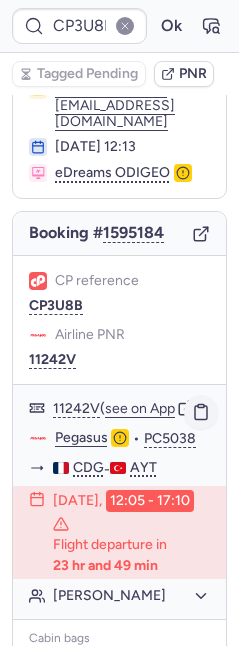 scroll, scrollTop: 169, scrollLeft: 0, axis: vertical 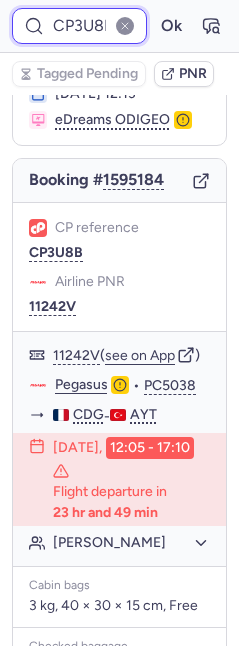 click on "CP3U8B" at bounding box center (79, 26) 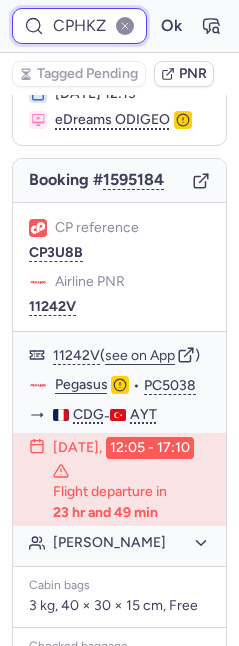 scroll, scrollTop: 0, scrollLeft: 25, axis: horizontal 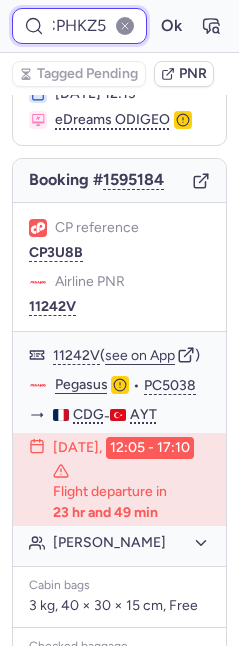 click on "Ok" at bounding box center [171, 26] 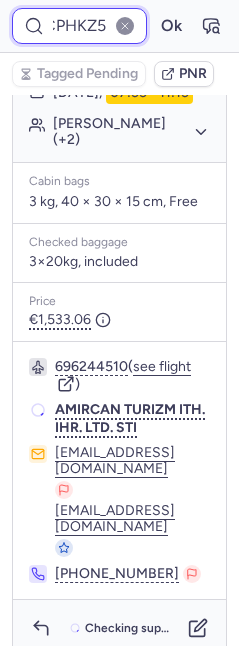 scroll, scrollTop: 491, scrollLeft: 0, axis: vertical 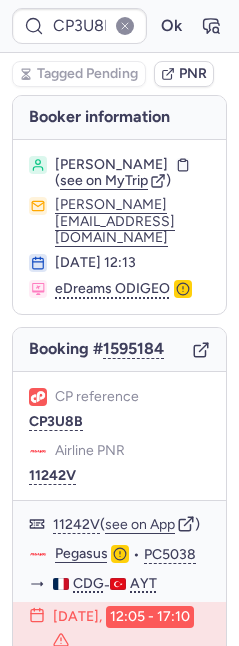 type on "CPHKZ5" 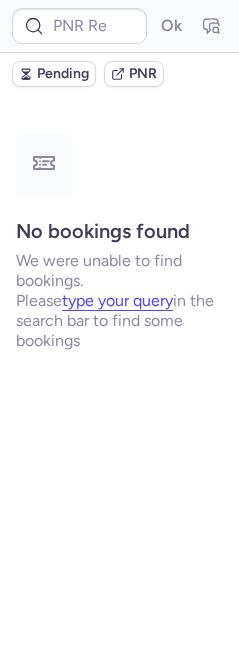type on "CPIJOW" 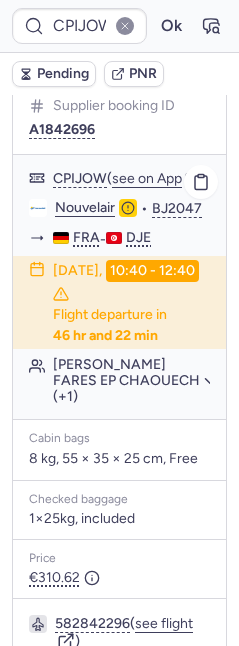 scroll, scrollTop: 214, scrollLeft: 0, axis: vertical 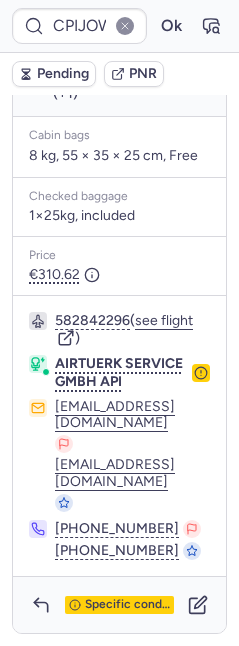 click 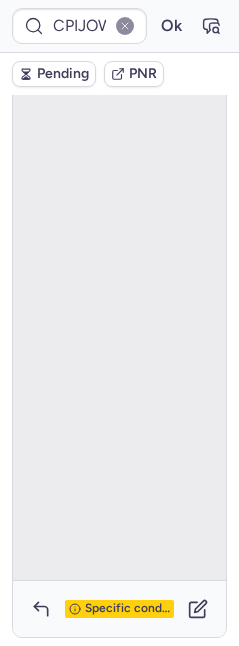 scroll, scrollTop: 701, scrollLeft: 0, axis: vertical 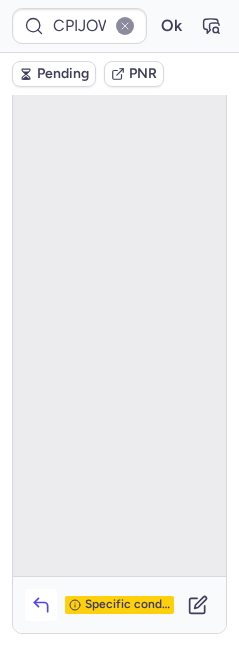 click 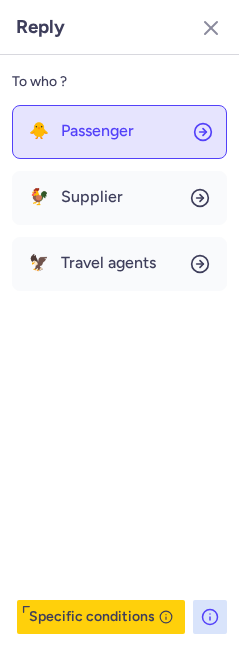 click on "🐥 Passenger" 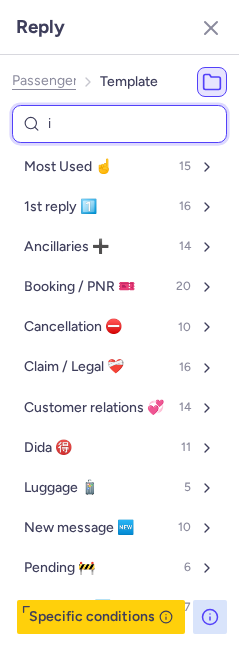 type on "ir" 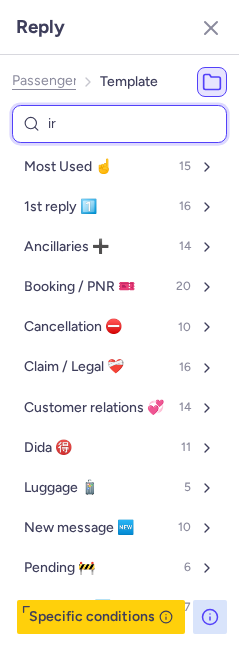 select on "en" 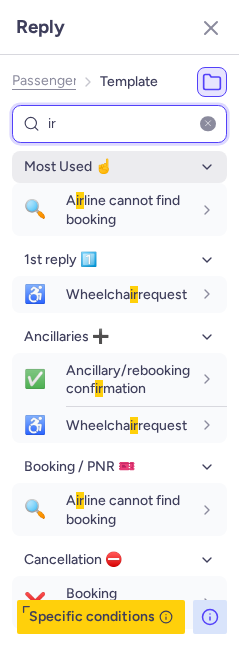 type on "irli" 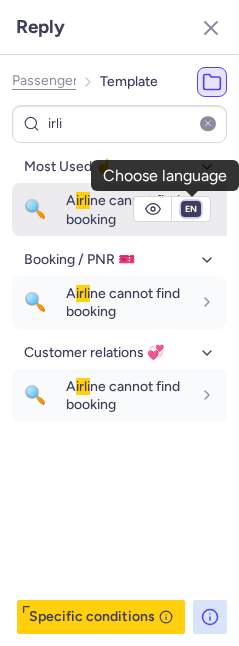 click on "fr en de nl pt es it ru" at bounding box center (191, 209) 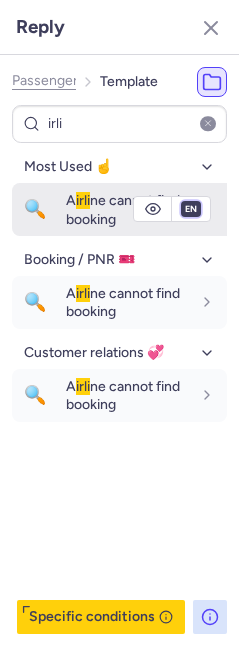 select on "fr" 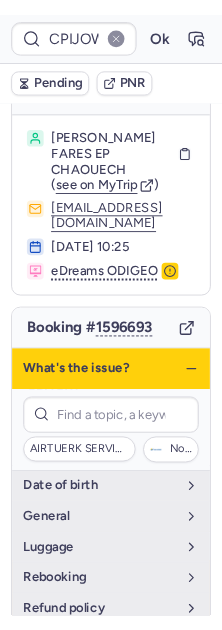 scroll, scrollTop: 0, scrollLeft: 0, axis: both 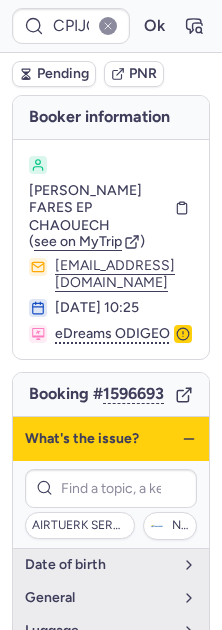 click on "What's the issue?" at bounding box center [111, 439] 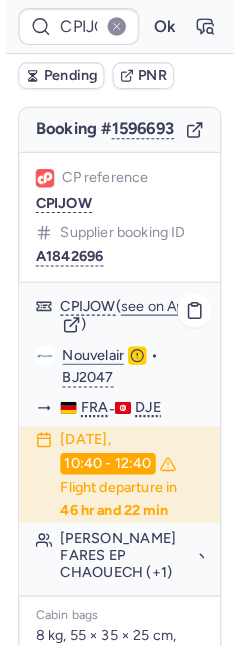 scroll, scrollTop: 701, scrollLeft: 0, axis: vertical 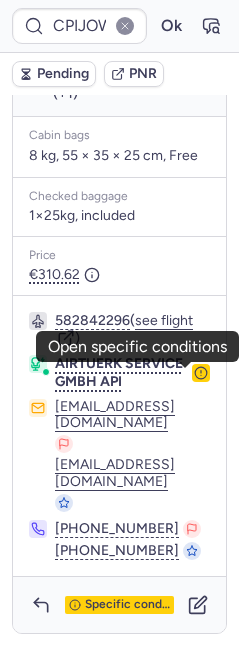 click 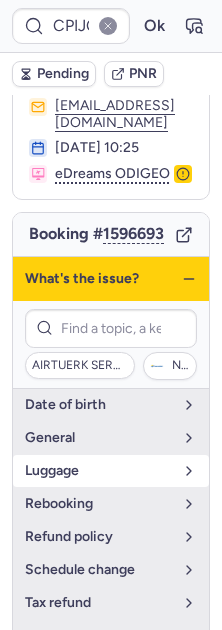 scroll, scrollTop: 319, scrollLeft: 0, axis: vertical 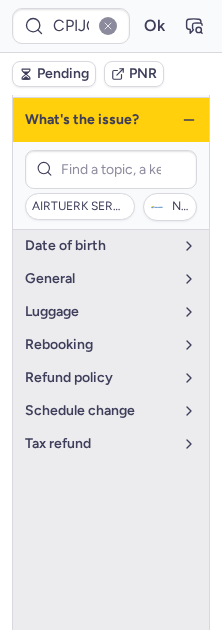 click 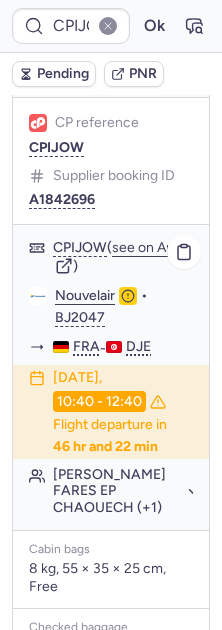 click on "Hanen FARES EP CHAOUECH (+1)" 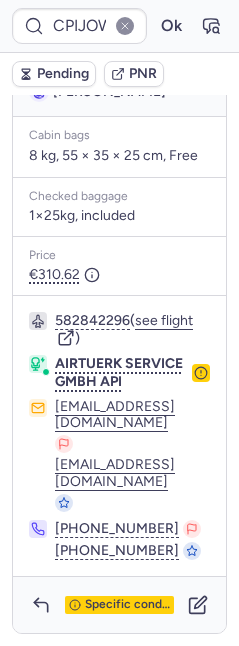 scroll, scrollTop: 771, scrollLeft: 0, axis: vertical 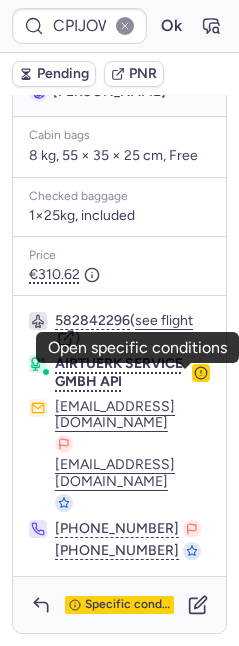 click 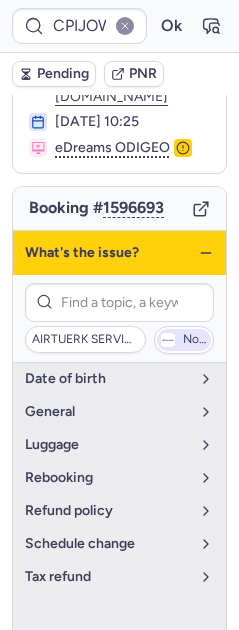 click 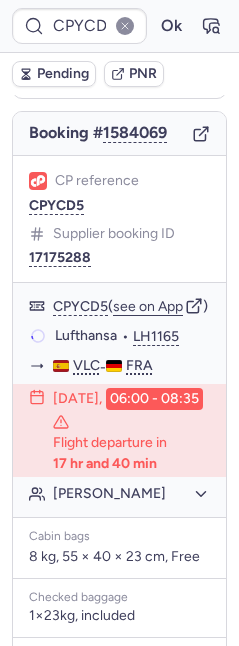 scroll, scrollTop: 160, scrollLeft: 0, axis: vertical 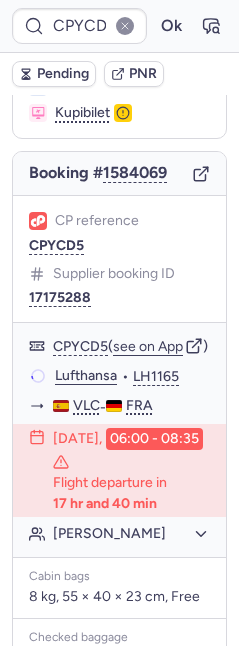 type on "CPKHY3" 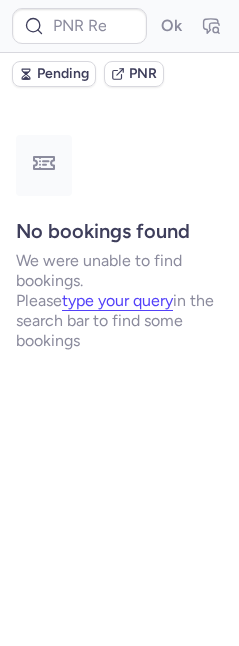 scroll, scrollTop: 0, scrollLeft: 0, axis: both 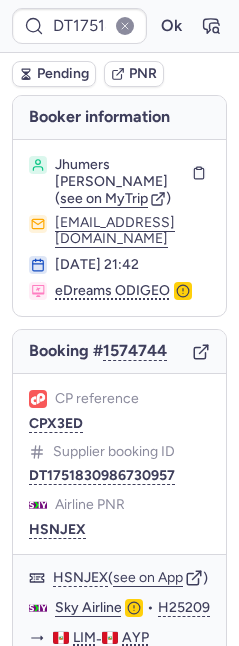 type on "CPKWCM" 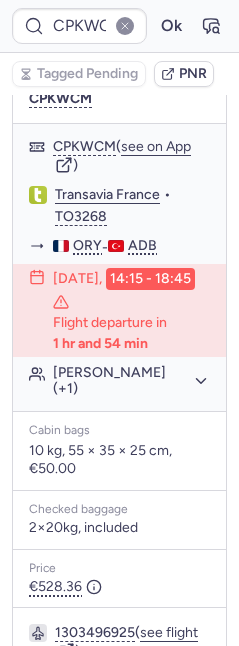 scroll, scrollTop: 0, scrollLeft: 0, axis: both 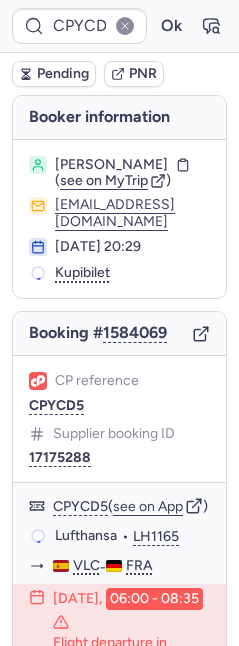 type on "CPKHY3" 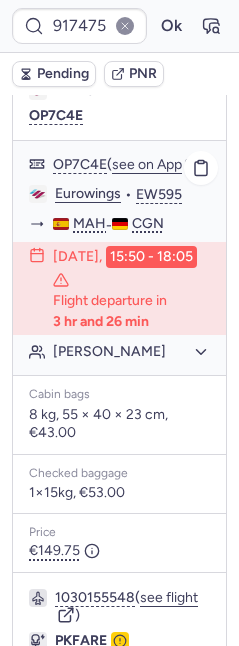 scroll, scrollTop: 279, scrollLeft: 0, axis: vertical 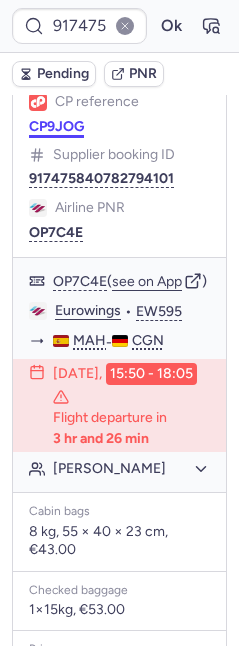 click on "CP9JOG" at bounding box center [56, 127] 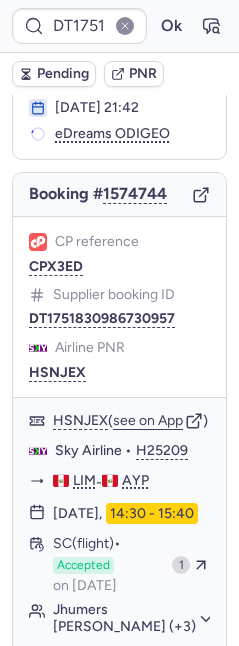 scroll, scrollTop: 0, scrollLeft: 0, axis: both 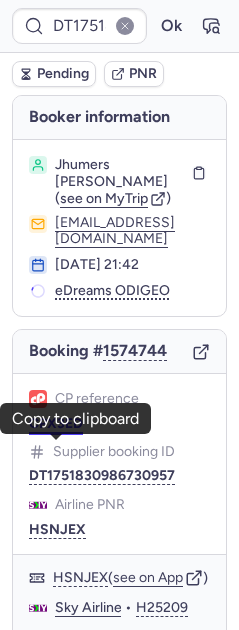 click on "CPX3ED" at bounding box center (56, 424) 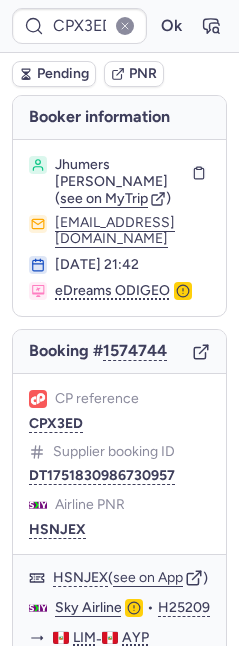 type on "CPKHY3" 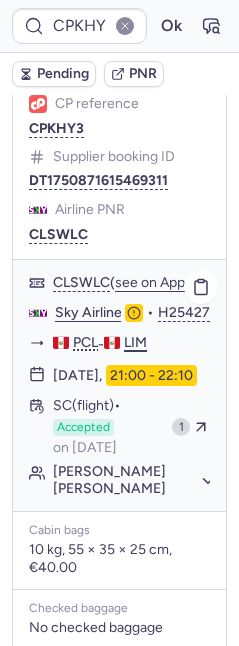 scroll, scrollTop: 677, scrollLeft: 0, axis: vertical 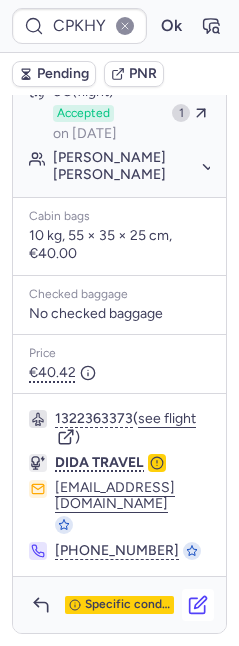 click 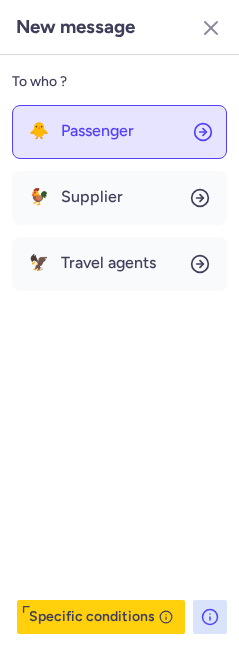 click on "Passenger" at bounding box center [97, 131] 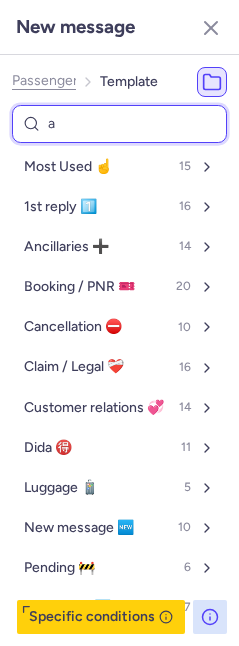 type on "an" 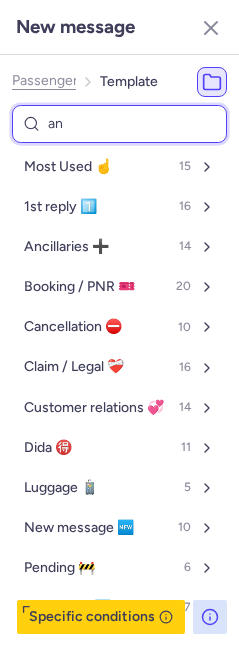 select on "en" 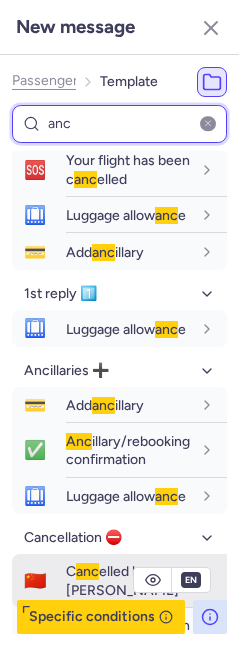 scroll, scrollTop: 204, scrollLeft: 0, axis: vertical 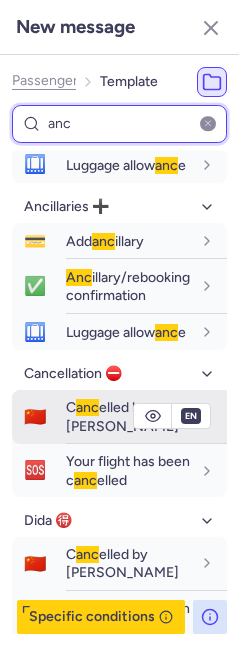 type on "anc" 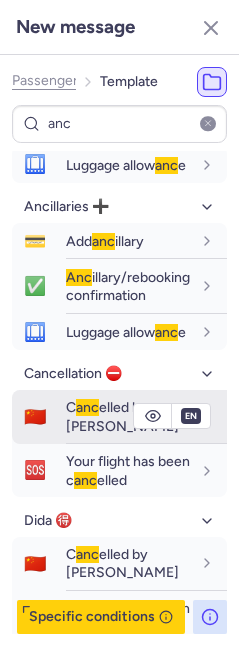 click on "C anc elled by PAX" at bounding box center [122, 416] 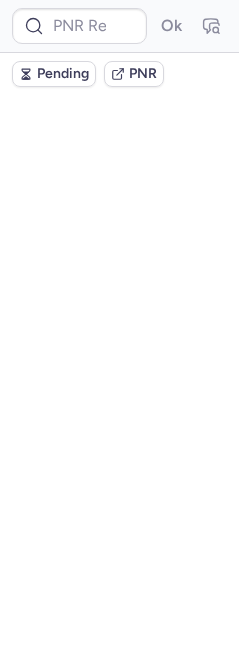 scroll, scrollTop: 0, scrollLeft: 0, axis: both 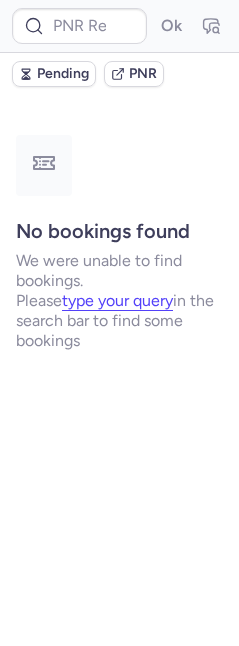type on "CPKHY3" 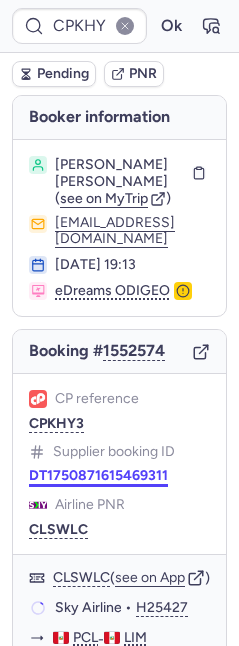 click on "DT1750871615469311" at bounding box center (98, 476) 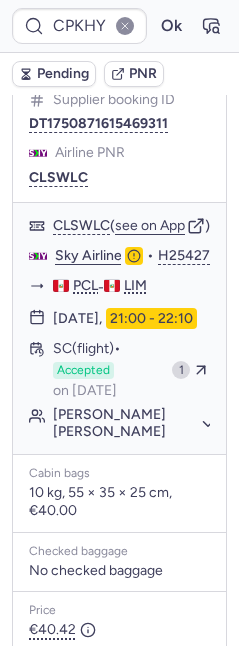 scroll, scrollTop: 358, scrollLeft: 0, axis: vertical 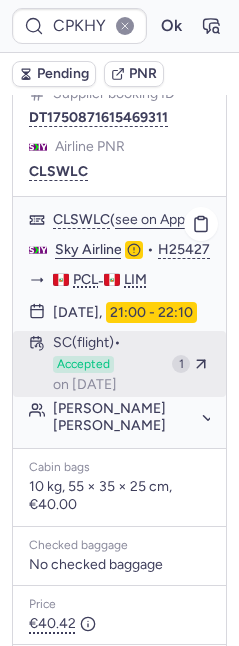 click on "SC   (flight)  Accepted  on Jul 17, 2025" at bounding box center [108, 364] 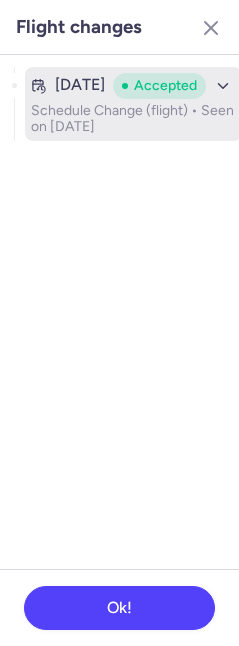 click on "Jul 15, 2025" at bounding box center (80, 85) 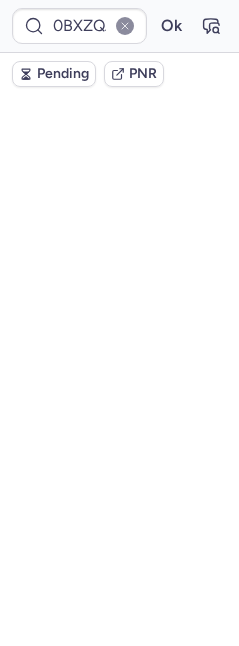 scroll, scrollTop: 0, scrollLeft: 0, axis: both 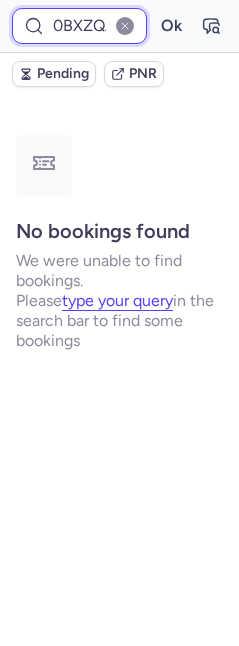 click on "0BXZQA" at bounding box center [79, 26] 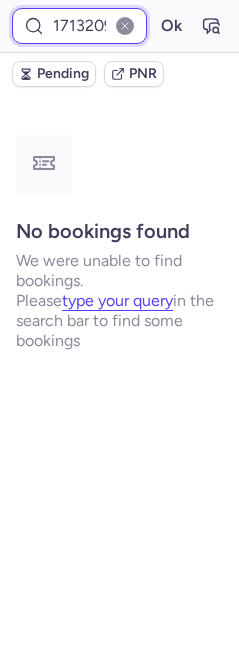 scroll, scrollTop: 0, scrollLeft: 13, axis: horizontal 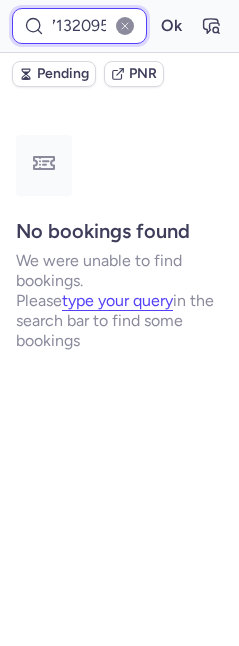 click on "Ok" at bounding box center (171, 26) 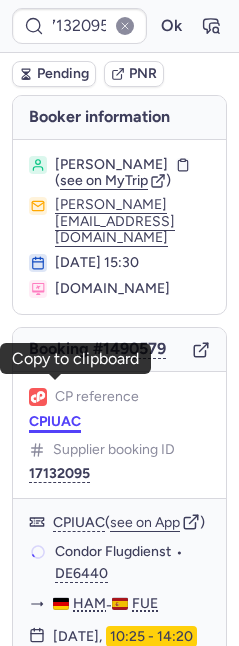 scroll, scrollTop: 0, scrollLeft: 0, axis: both 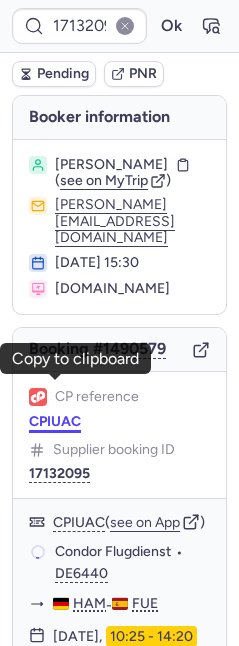 click on "CPIUAC" at bounding box center [55, 422] 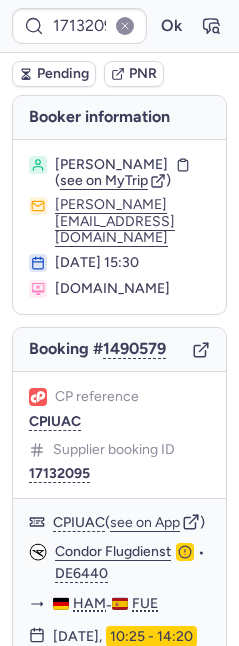 type on "CPIUAC" 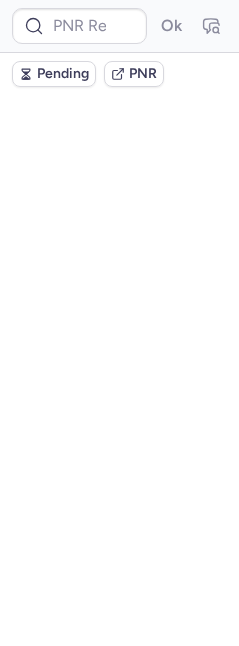 scroll, scrollTop: 0, scrollLeft: 0, axis: both 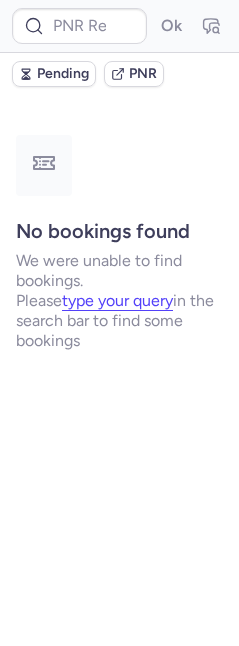 type on "CPX3ED" 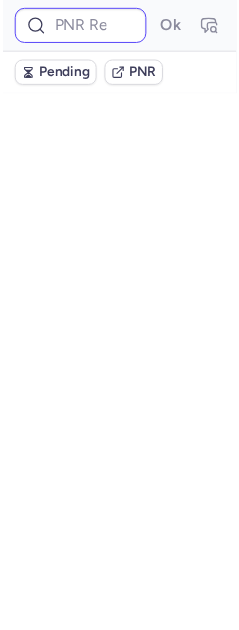 scroll, scrollTop: 0, scrollLeft: 0, axis: both 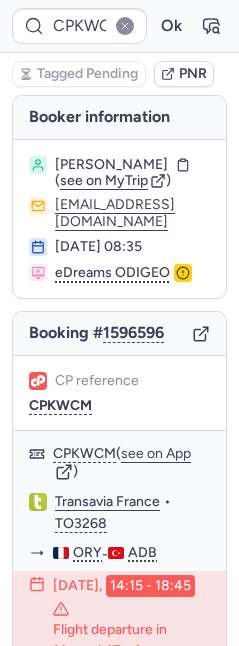 type on "CPYCD5" 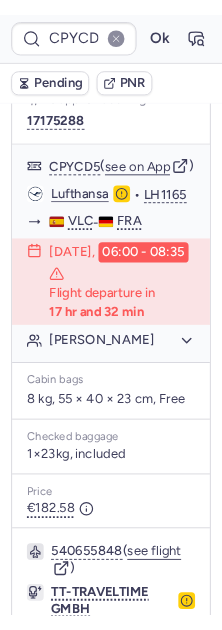 scroll, scrollTop: 667, scrollLeft: 0, axis: vertical 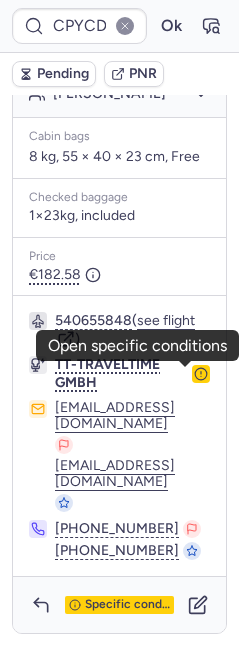 click 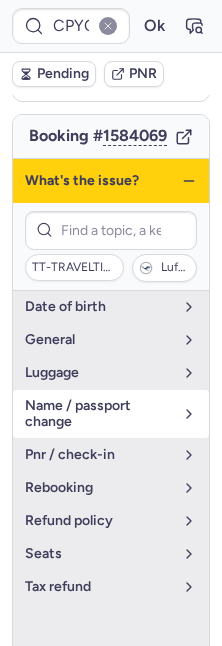 scroll, scrollTop: 224, scrollLeft: 0, axis: vertical 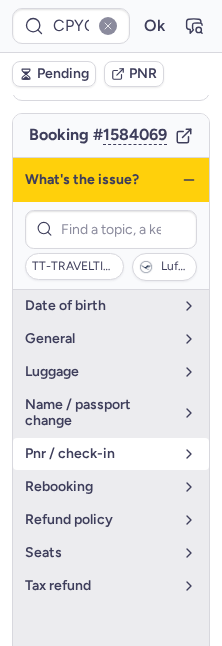 click on "pnr / check-in" at bounding box center (99, 454) 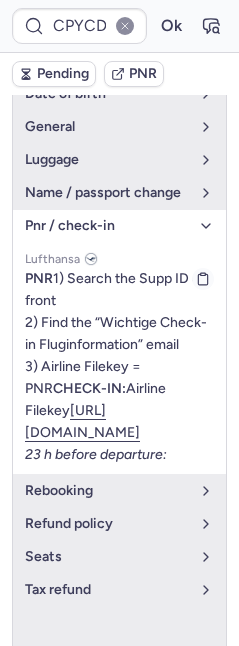 scroll, scrollTop: 441, scrollLeft: 0, axis: vertical 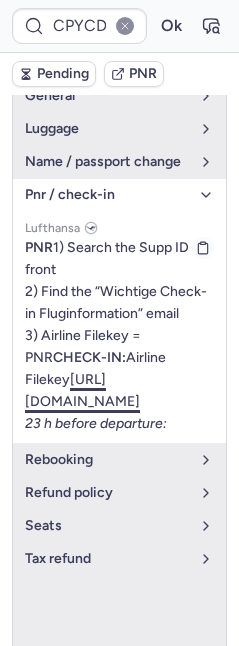 click on "https://www.lufthansa.com/de/de/online-check-in" at bounding box center (82, 390) 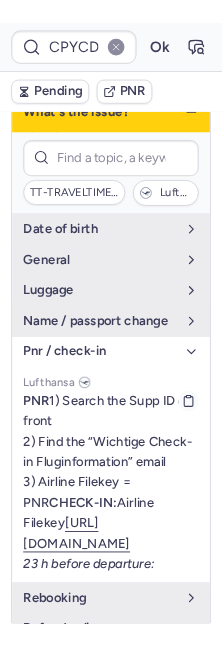 scroll, scrollTop: 25, scrollLeft: 0, axis: vertical 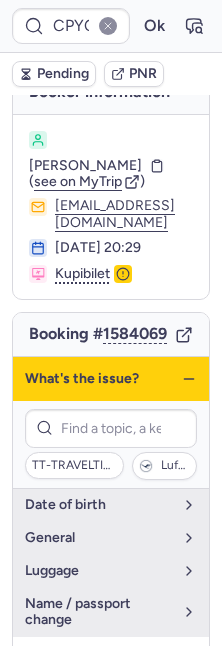 click 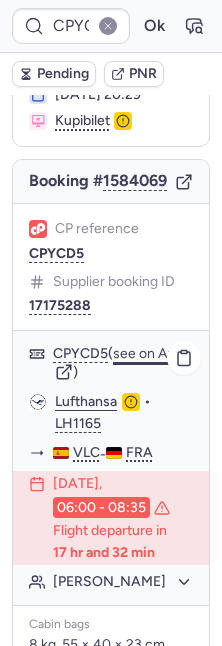 scroll, scrollTop: 179, scrollLeft: 0, axis: vertical 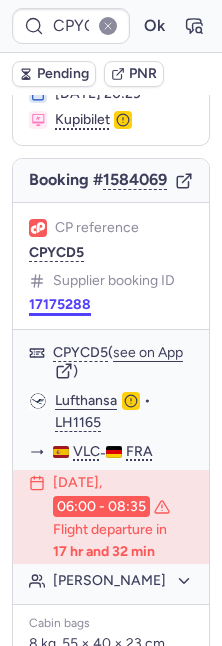 click on "17175288" at bounding box center (60, 305) 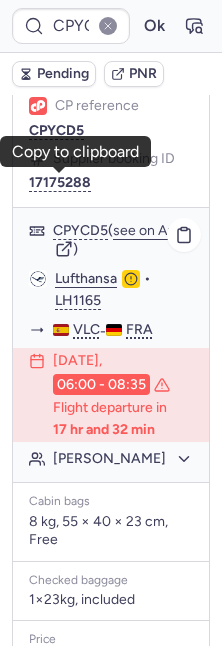 scroll, scrollTop: 321, scrollLeft: 0, axis: vertical 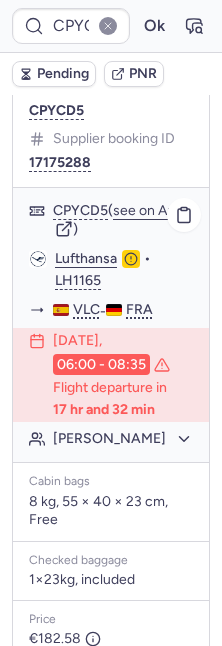 click on "Maxim SHEYGEREVICH" 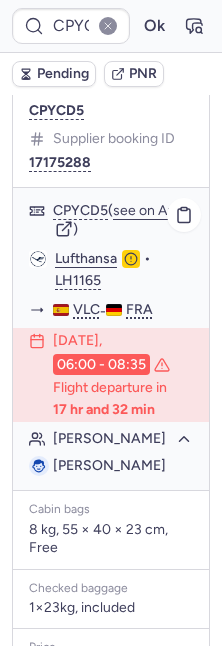 drag, startPoint x: 52, startPoint y: 489, endPoint x: 166, endPoint y: 530, distance: 121.14867 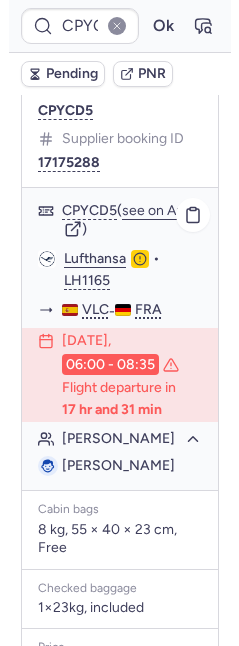 scroll, scrollTop: 715, scrollLeft: 0, axis: vertical 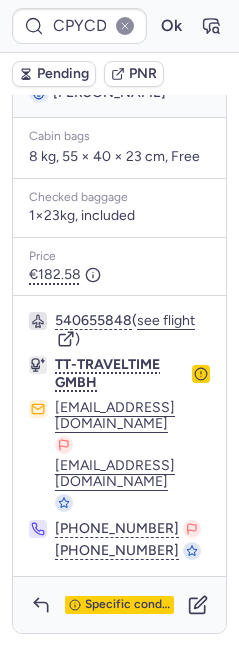 click on "TT-TRAVELTIME GMBH" 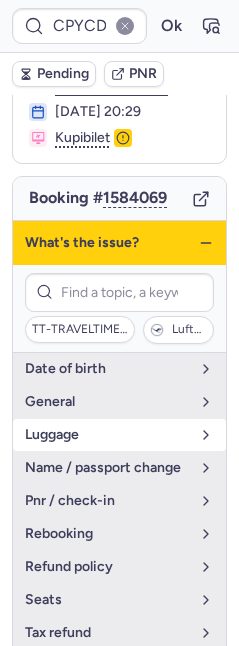 click on "luggage" at bounding box center (119, 435) 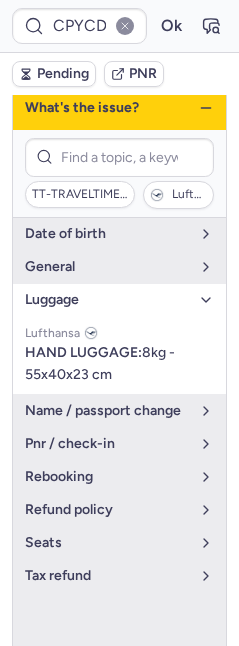 scroll, scrollTop: 408, scrollLeft: 0, axis: vertical 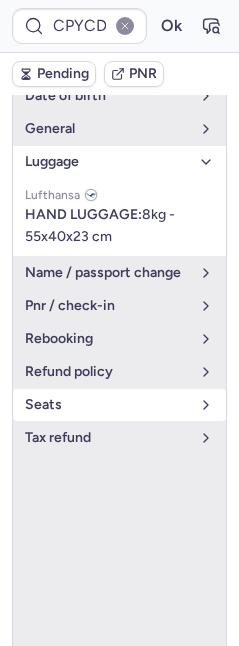 click on "Seats" at bounding box center (107, 405) 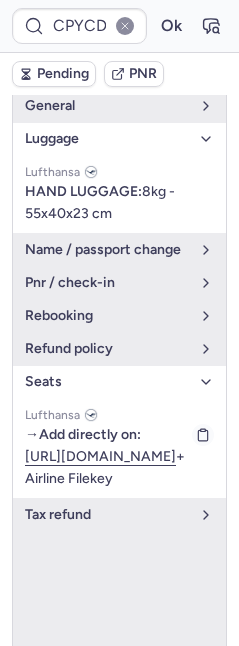 scroll, scrollTop: 435, scrollLeft: 0, axis: vertical 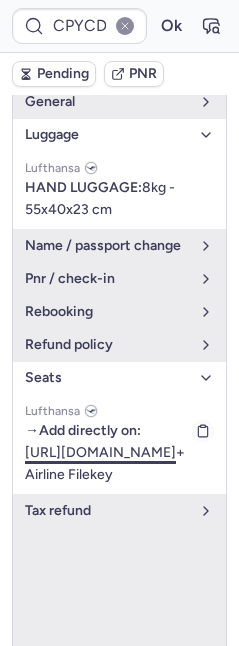 click on "https://myholidayextras.lh.com/searchTrip/multi/login" at bounding box center (100, 452) 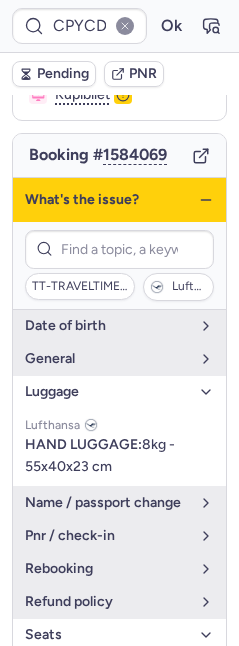 scroll, scrollTop: 0, scrollLeft: 0, axis: both 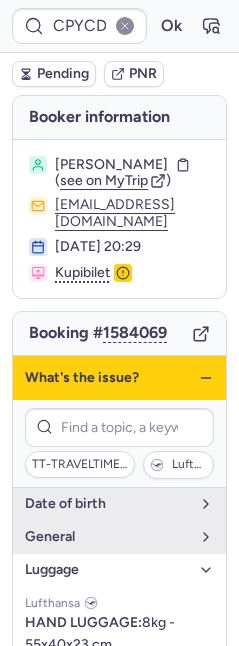 click 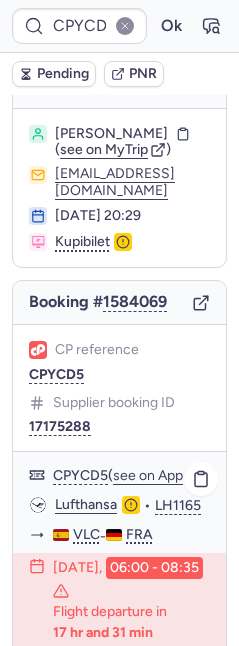scroll, scrollTop: 166, scrollLeft: 0, axis: vertical 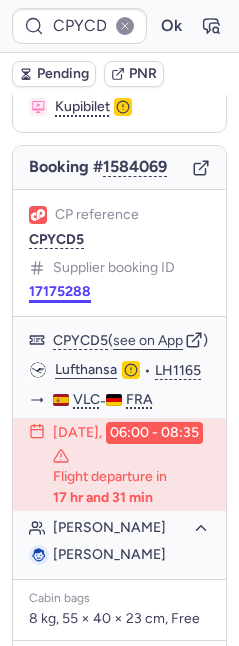 click on "17175288" at bounding box center (60, 292) 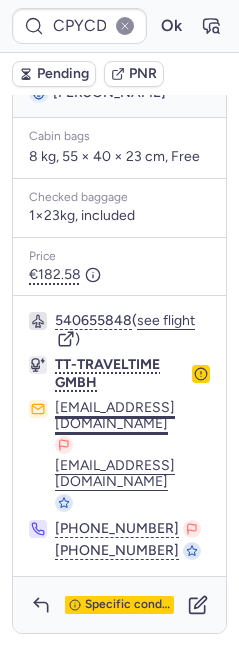 scroll, scrollTop: 715, scrollLeft: 0, axis: vertical 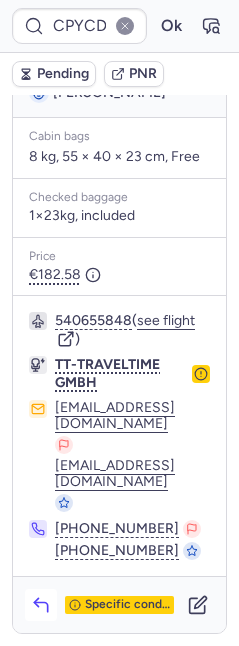 click 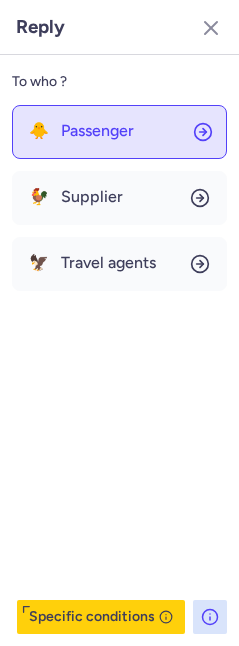 click on "Passenger" at bounding box center (97, 131) 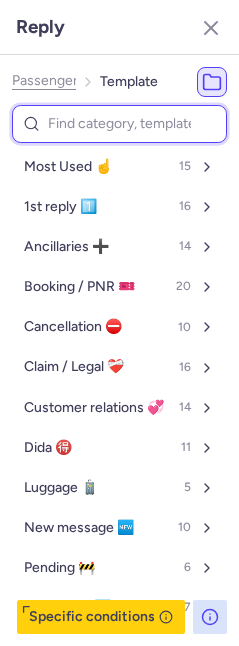 type on "p" 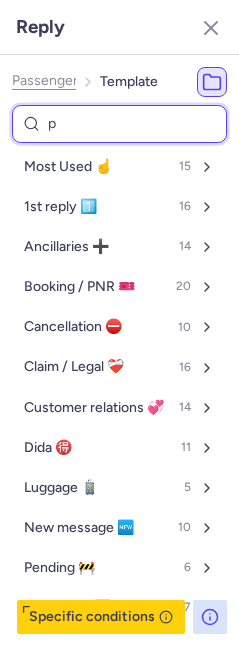 select on "en" 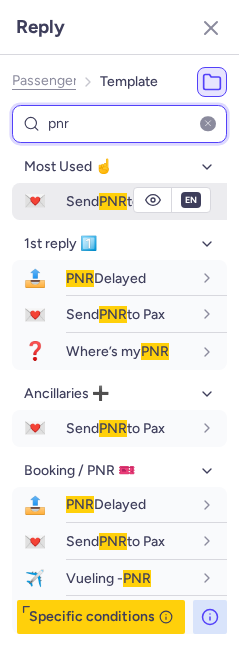 type on "pnr" 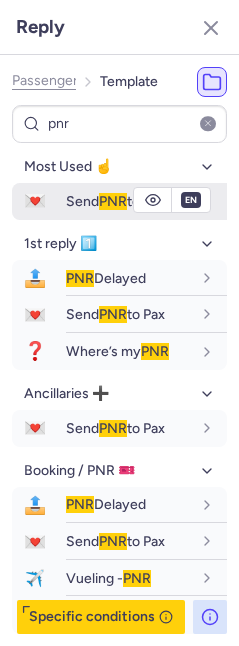 click on "Send  PNR  to Pax" at bounding box center [115, 201] 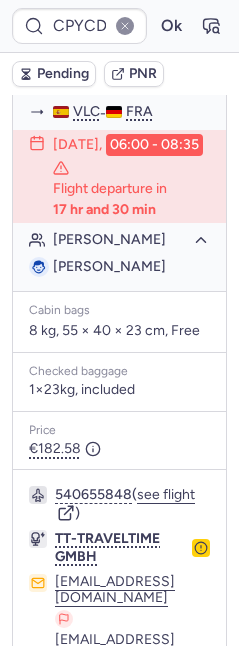 scroll, scrollTop: 285, scrollLeft: 0, axis: vertical 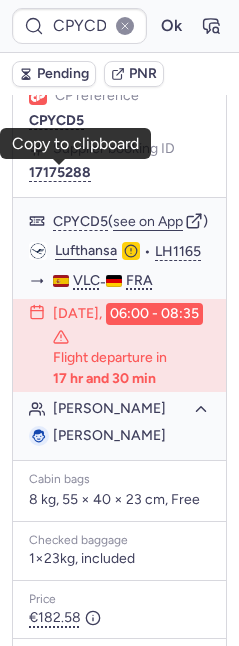 click on "17175288" at bounding box center (60, 173) 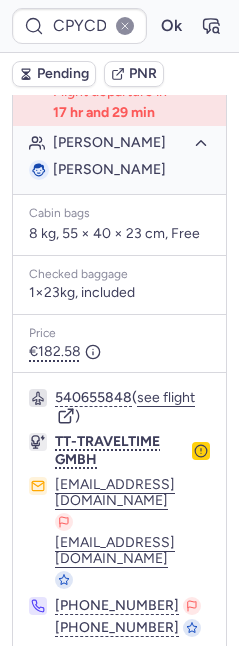 scroll, scrollTop: 715, scrollLeft: 0, axis: vertical 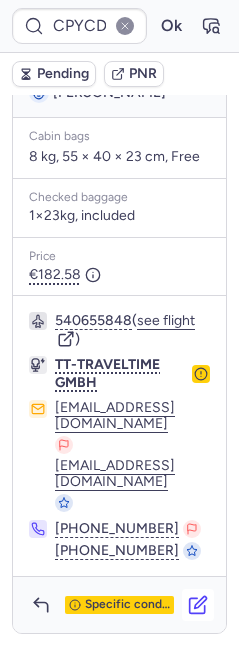 click 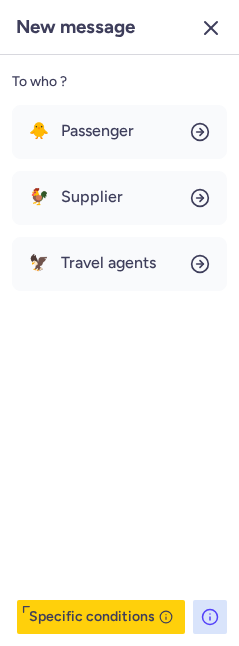 click 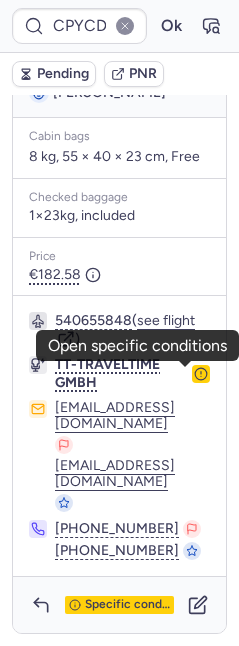 click 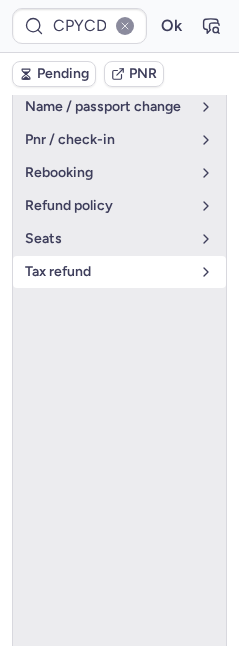 scroll, scrollTop: 483, scrollLeft: 0, axis: vertical 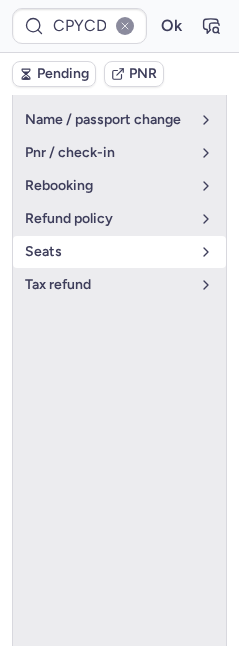 click on "Seats" at bounding box center [119, 252] 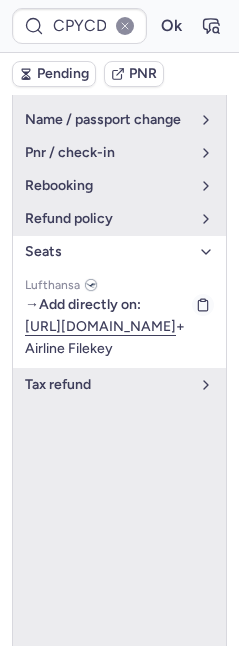 type 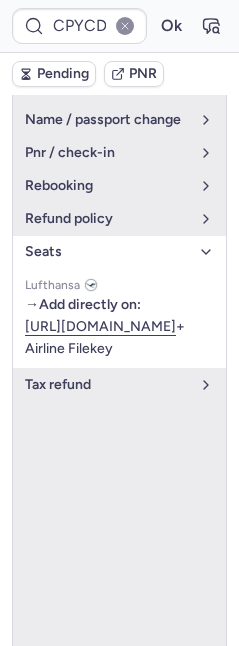 type 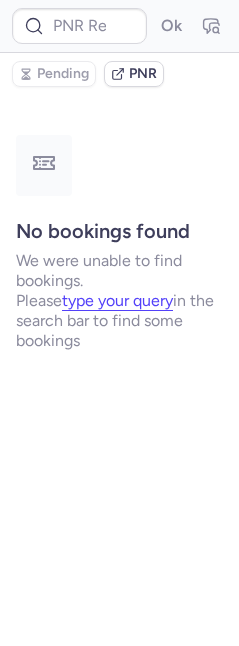 scroll, scrollTop: 0, scrollLeft: 0, axis: both 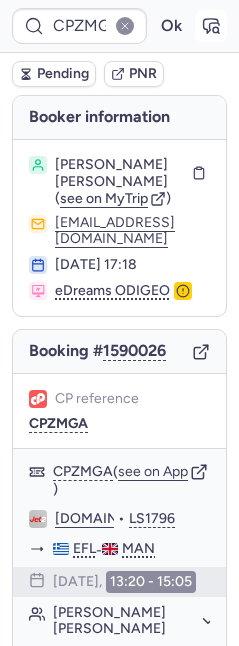 click 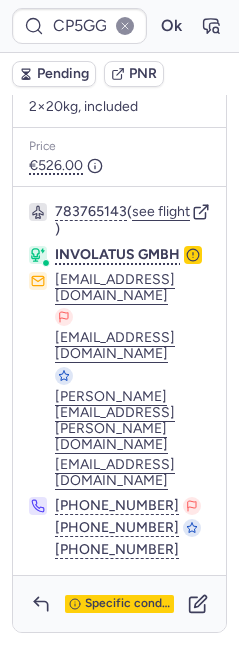 scroll, scrollTop: 1023, scrollLeft: 0, axis: vertical 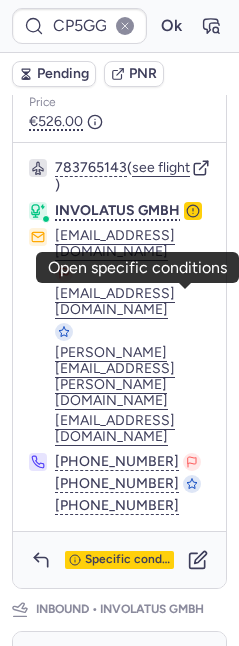 click at bounding box center (193, 211) 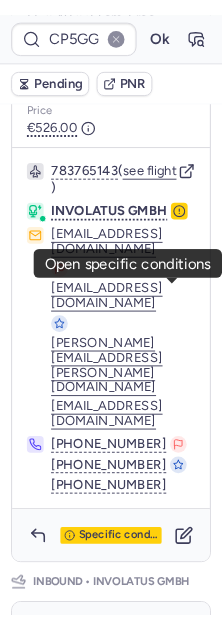 scroll, scrollTop: 392, scrollLeft: 0, axis: vertical 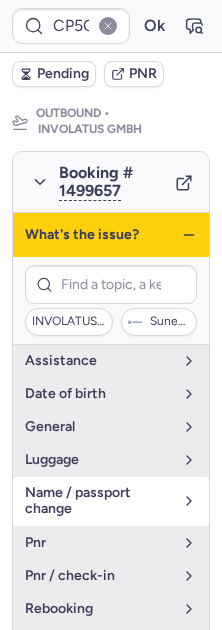 click on "name / passport change" at bounding box center [99, 501] 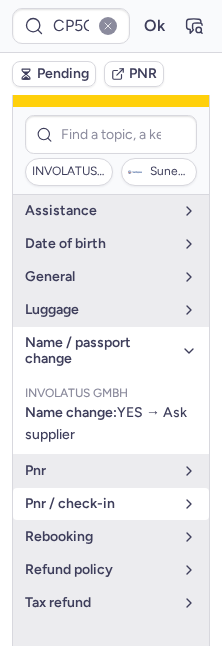scroll, scrollTop: 547, scrollLeft: 0, axis: vertical 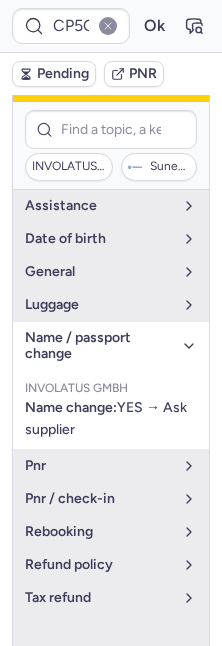 click 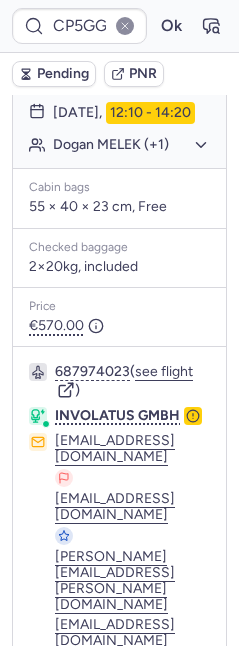 scroll, scrollTop: 1935, scrollLeft: 0, axis: vertical 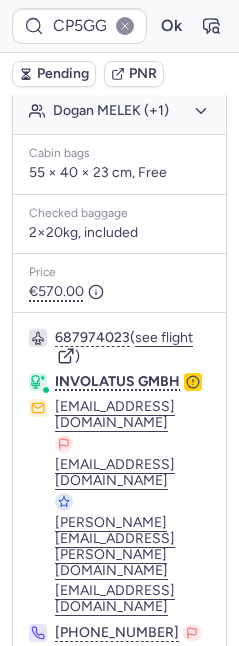 click on "Dogan MELEK (+1)" 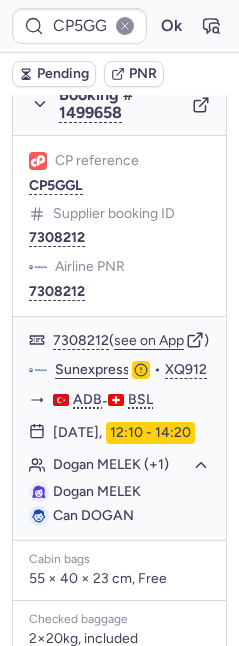 scroll, scrollTop: 871, scrollLeft: 0, axis: vertical 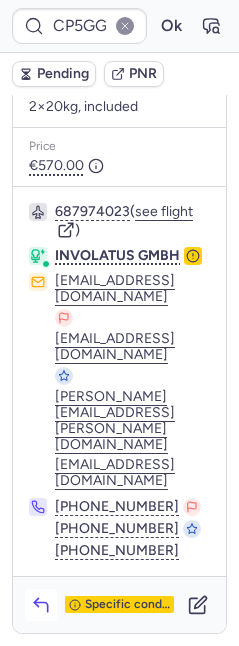 click 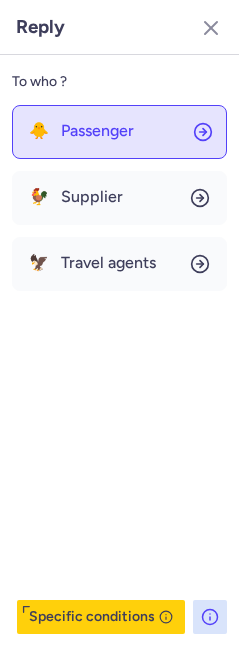 click on "🐥 Passenger" 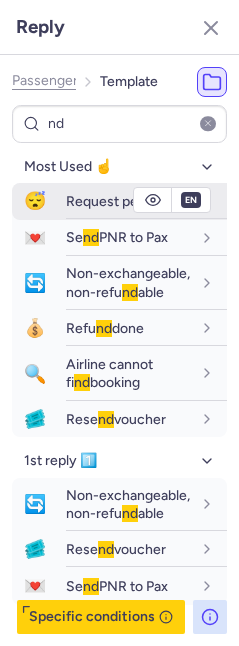 click on "Request pe nd ing" at bounding box center (119, 201) 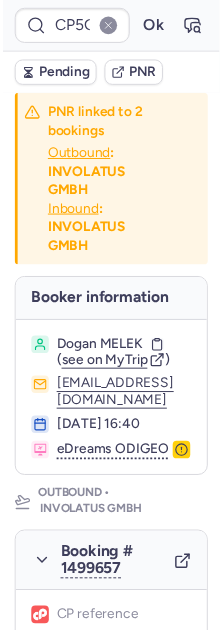 scroll, scrollTop: 0, scrollLeft: 0, axis: both 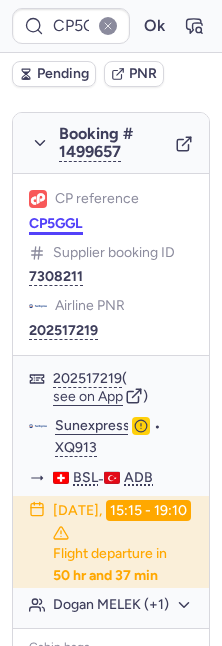click on "CP5GGL" at bounding box center (56, 224) 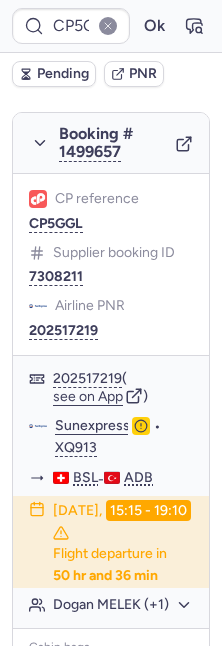 scroll, scrollTop: 813, scrollLeft: 0, axis: vertical 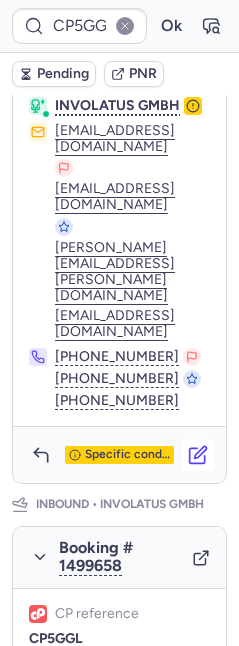 click 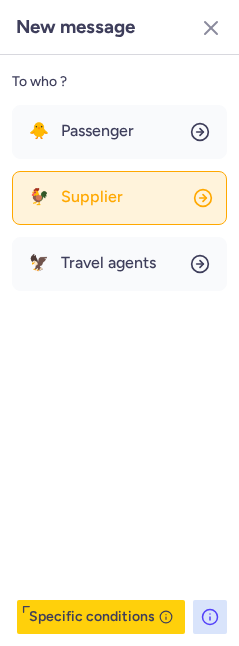 click on "🐓 Supplier" 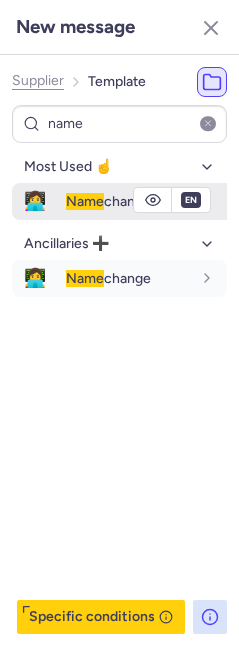 click on "Name  change" at bounding box center [146, 201] 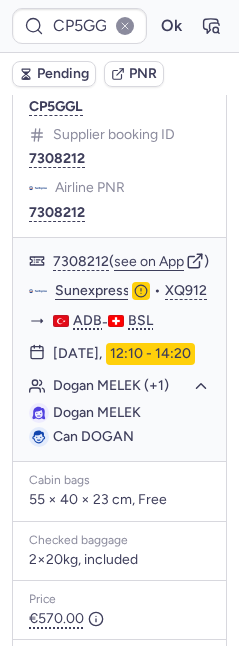 scroll, scrollTop: 2117, scrollLeft: 0, axis: vertical 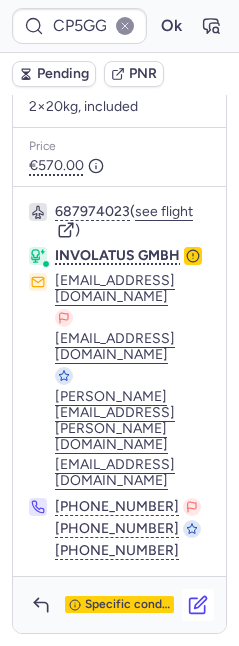 click 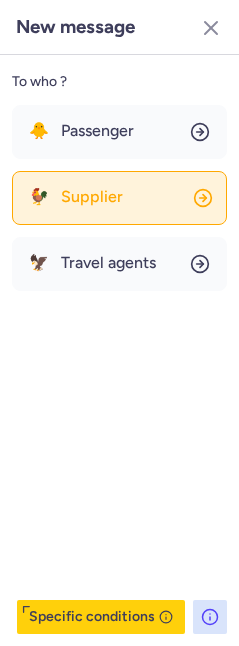 click on "Supplier" at bounding box center (92, 197) 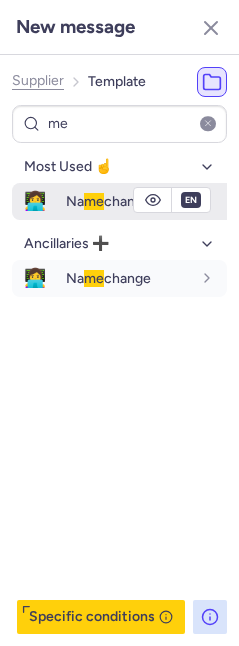 click on "me" at bounding box center (94, 201) 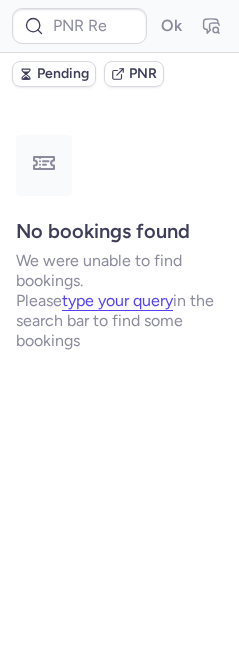 scroll, scrollTop: 0, scrollLeft: 0, axis: both 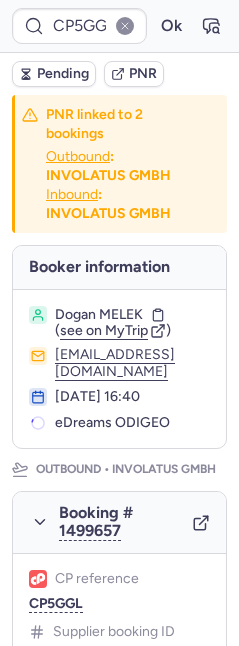 click on "Pending" at bounding box center [63, 74] 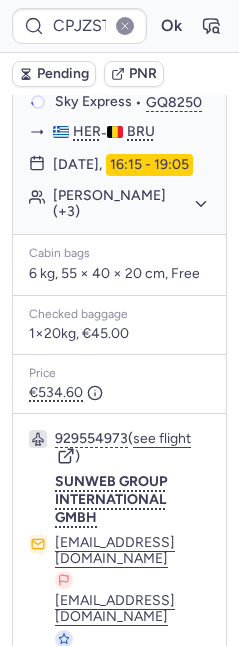 scroll, scrollTop: 630, scrollLeft: 0, axis: vertical 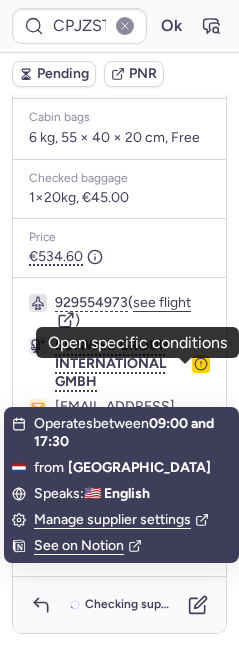 click 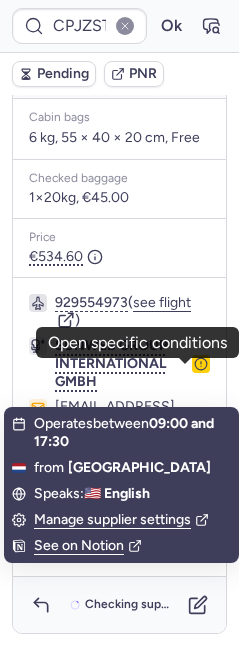 scroll, scrollTop: 143, scrollLeft: 0, axis: vertical 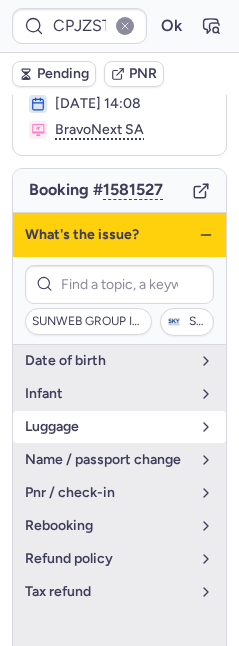 click on "luggage" at bounding box center (107, 427) 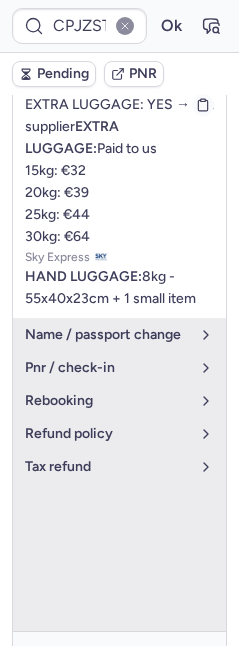scroll, scrollTop: 630, scrollLeft: 0, axis: vertical 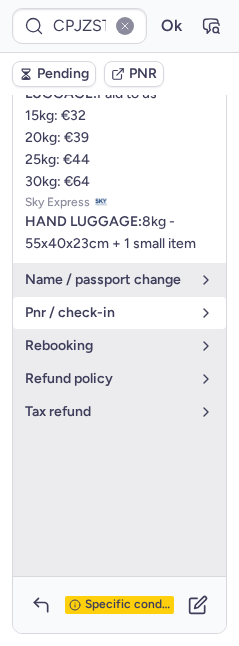 click on "pnr / check-in" at bounding box center (107, 313) 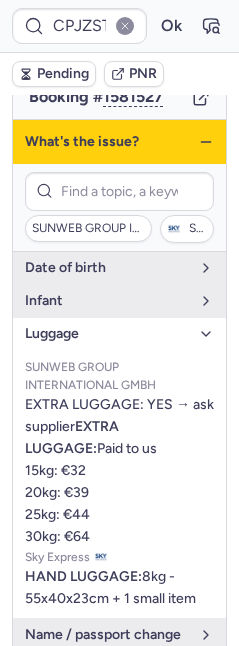 scroll, scrollTop: 235, scrollLeft: 0, axis: vertical 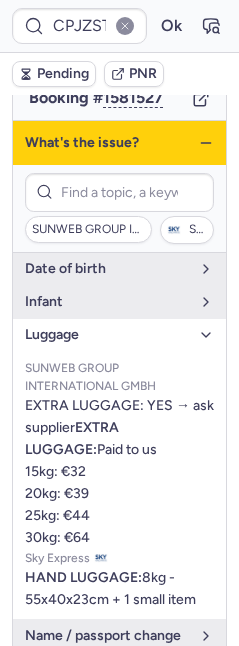 click 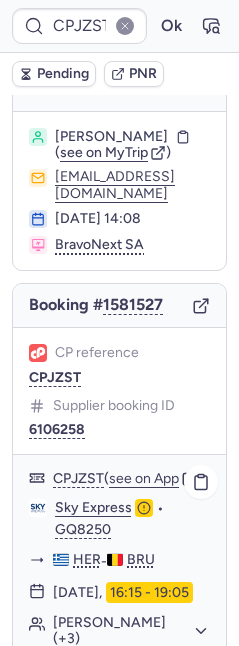 scroll, scrollTop: 428, scrollLeft: 0, axis: vertical 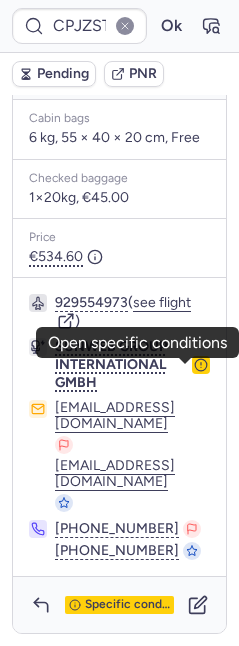 click 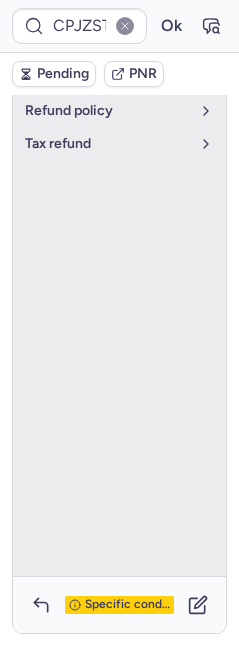 scroll, scrollTop: 143, scrollLeft: 0, axis: vertical 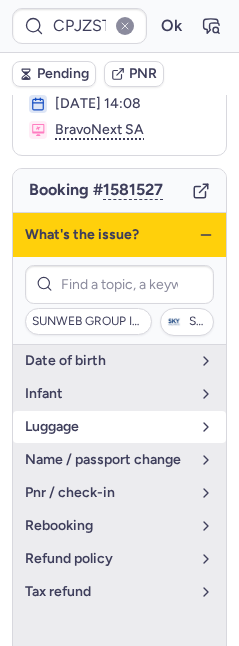 click on "luggage" at bounding box center [107, 427] 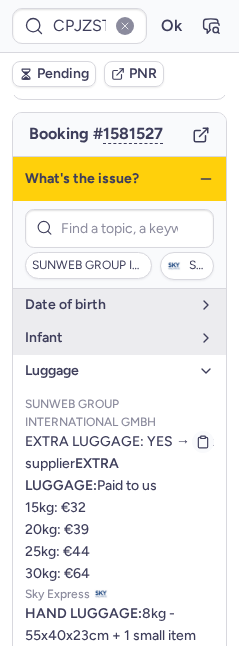 scroll, scrollTop: 220, scrollLeft: 0, axis: vertical 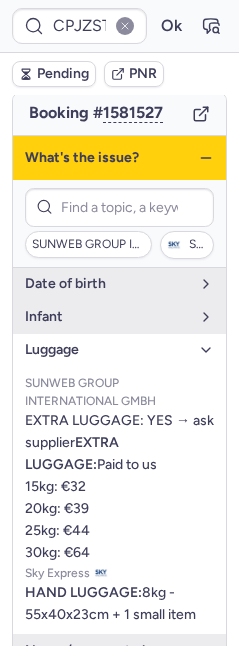 click 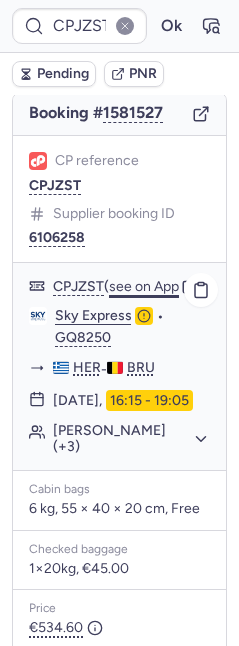 click on "CPJZST  ( see on App )" at bounding box center [131, 286] 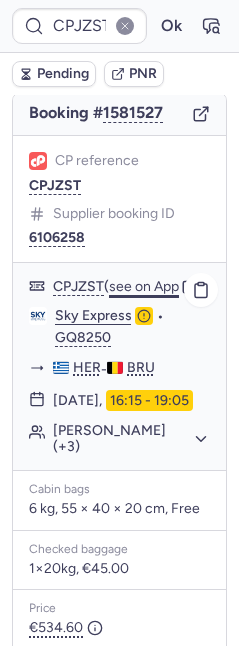 click on "see on App" 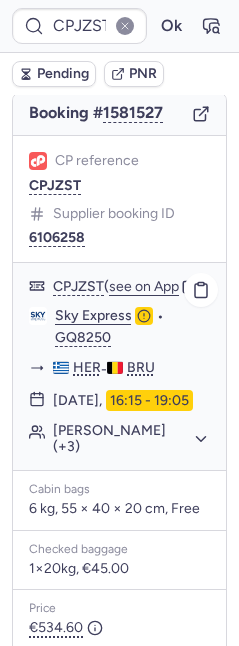 scroll, scrollTop: 630, scrollLeft: 0, axis: vertical 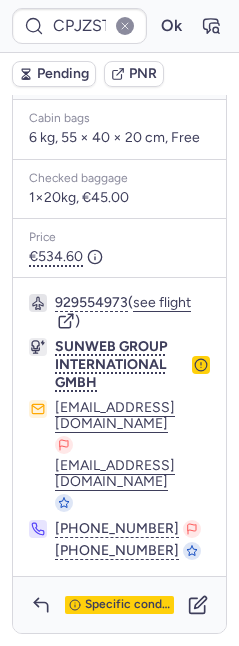 click on "Specific conditions" at bounding box center (119, 605) 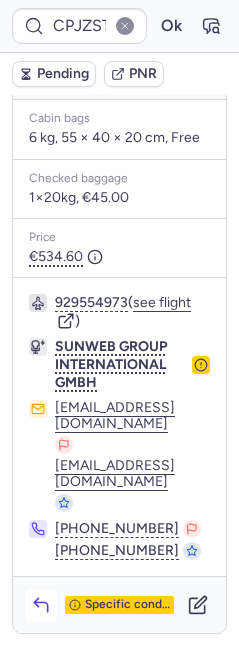click at bounding box center (41, 605) 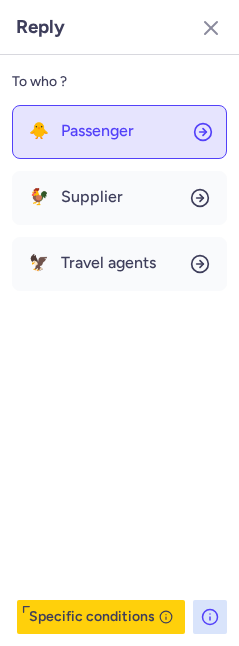 click on "🐥 Passenger" 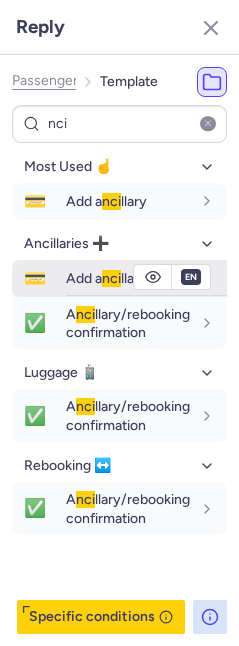 click on "Add a nci llary" at bounding box center [106, 278] 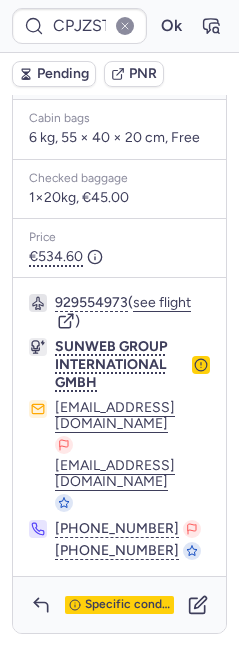 scroll, scrollTop: 0, scrollLeft: 0, axis: both 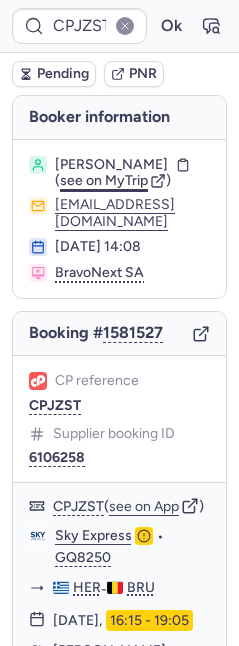click on "see on MyTrip" at bounding box center (104, 180) 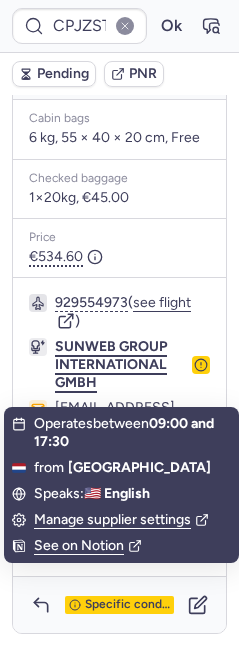 scroll, scrollTop: 630, scrollLeft: 0, axis: vertical 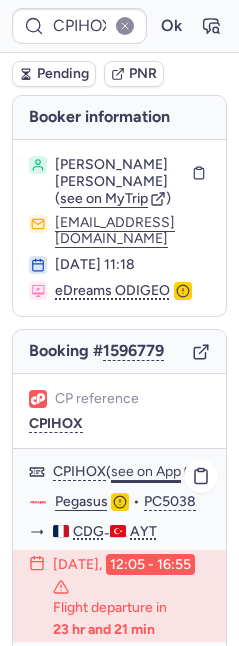 click on "see on App" 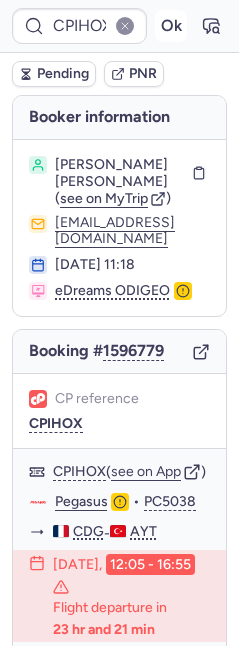 click on "Ok" at bounding box center [171, 26] 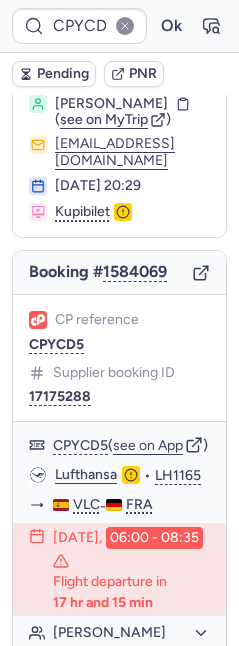 scroll, scrollTop: 183, scrollLeft: 0, axis: vertical 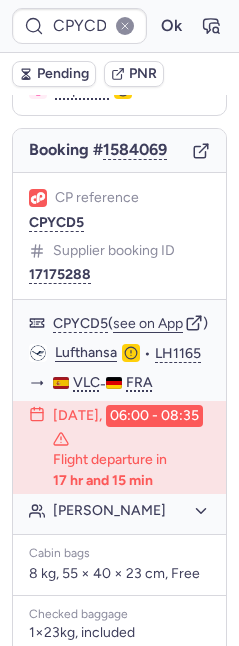 click on "Supplier booking ID 17175288" 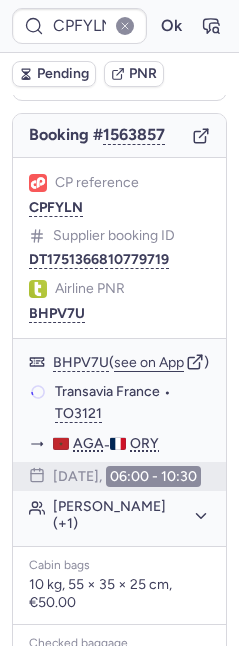 scroll, scrollTop: 183, scrollLeft: 0, axis: vertical 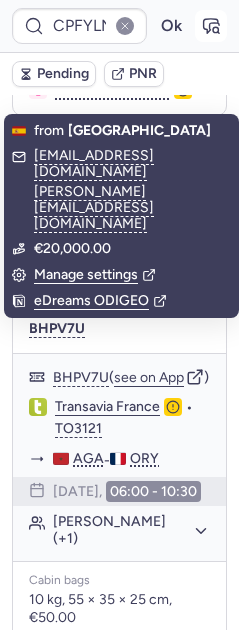 click 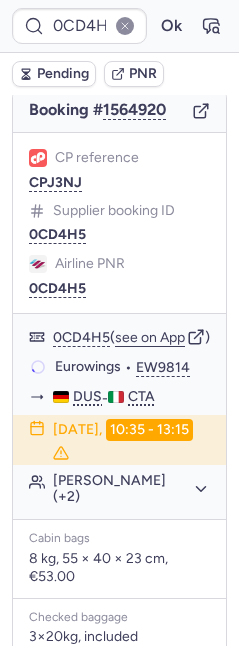 scroll, scrollTop: 201, scrollLeft: 0, axis: vertical 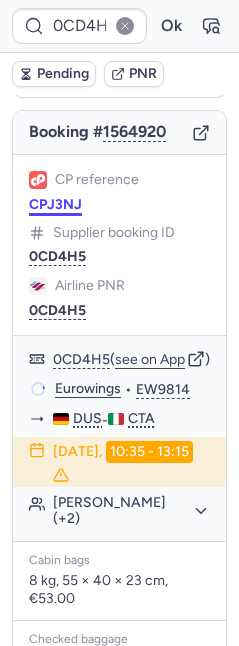 click on "CPJ3NJ" at bounding box center (55, 205) 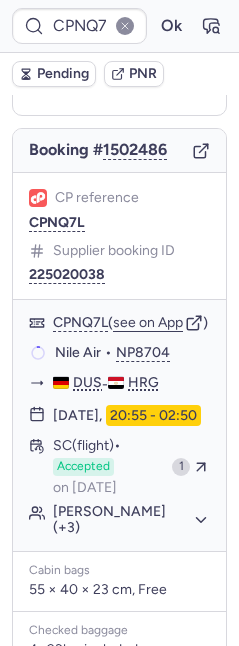 scroll, scrollTop: 201, scrollLeft: 0, axis: vertical 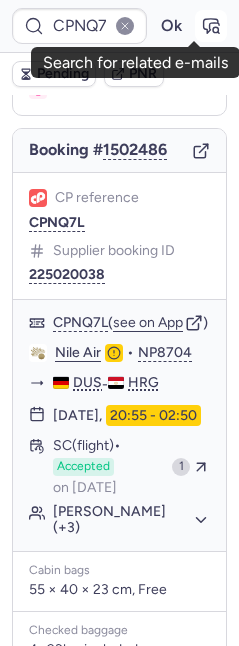 click 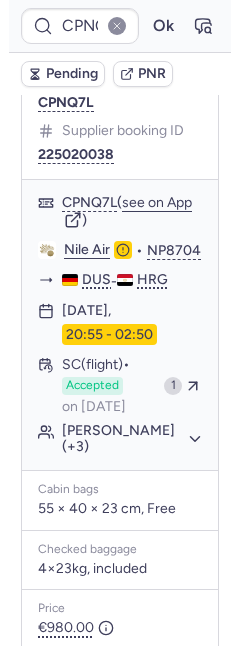 scroll, scrollTop: 320, scrollLeft: 0, axis: vertical 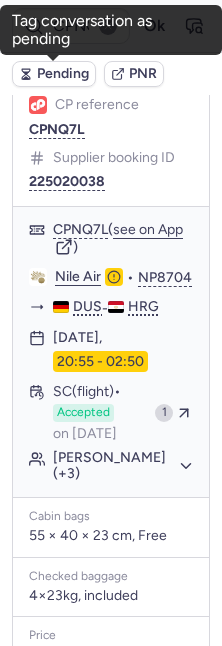 click on "Pending" at bounding box center (63, 74) 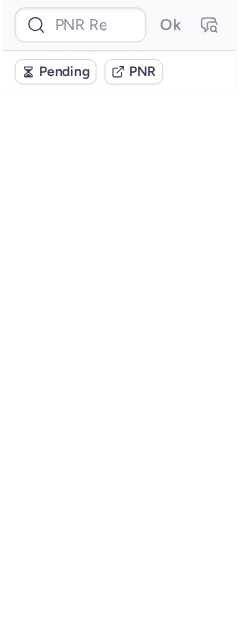 scroll, scrollTop: 0, scrollLeft: 0, axis: both 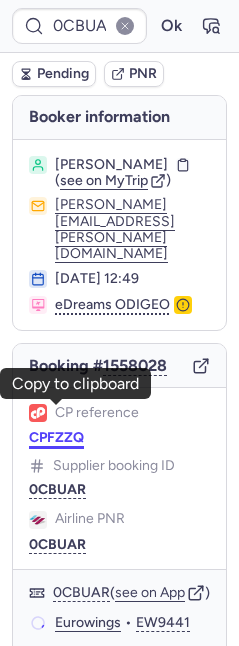 click on "CPFZZQ" at bounding box center [56, 438] 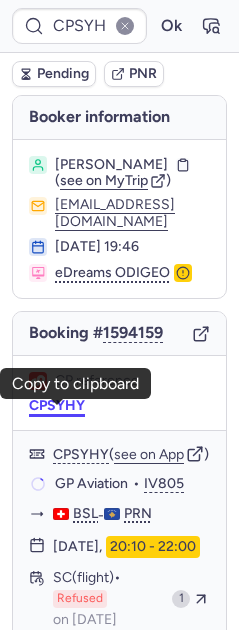 click on "CPSYHY" at bounding box center (57, 406) 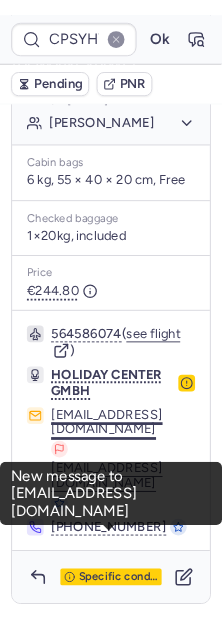 scroll, scrollTop: 140, scrollLeft: 0, axis: vertical 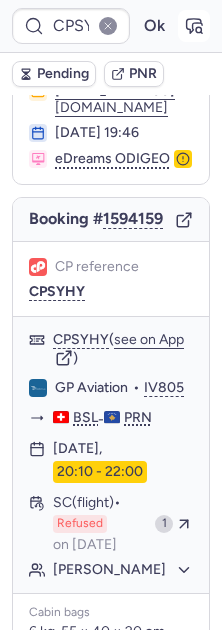 click 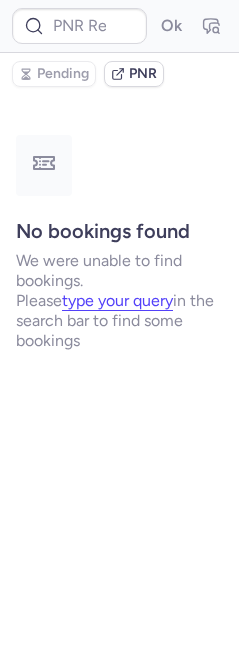 scroll, scrollTop: 0, scrollLeft: 0, axis: both 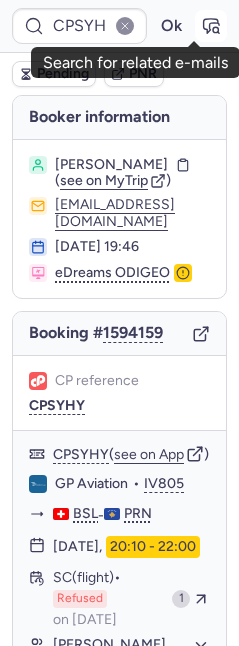 click 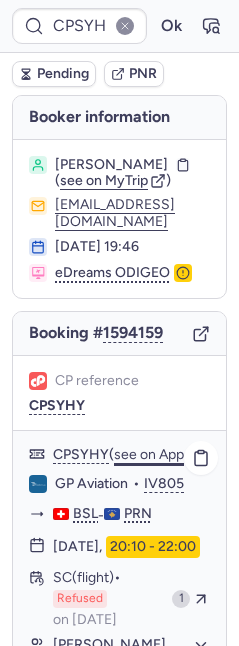 click on "see on App" 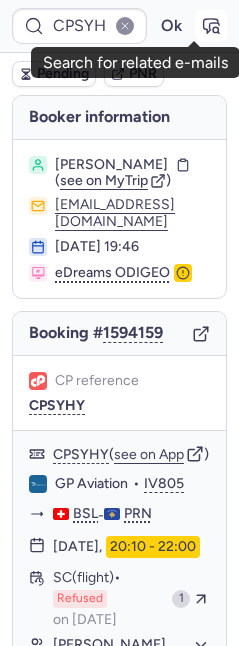 click 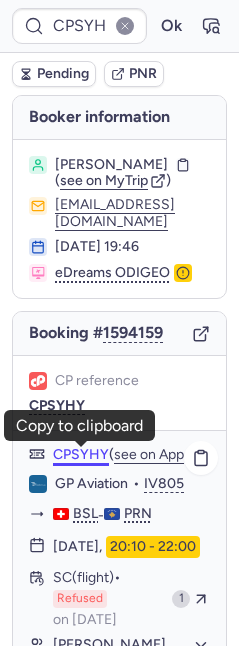 scroll, scrollTop: 562, scrollLeft: 0, axis: vertical 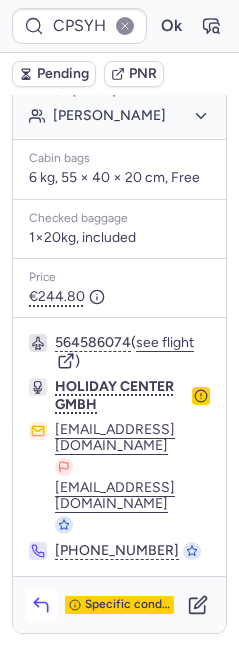 click 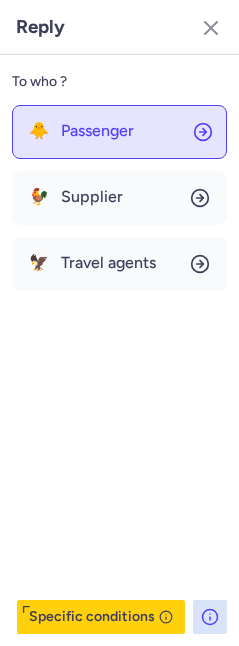 click on "🐥 Passenger" 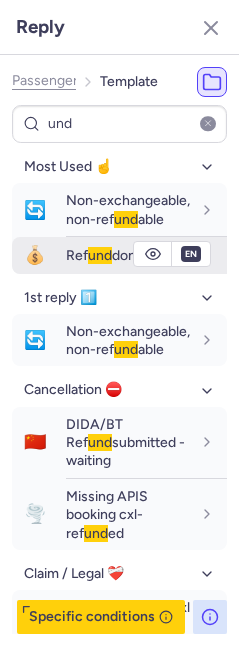 click on "Ref und  done" at bounding box center [105, 255] 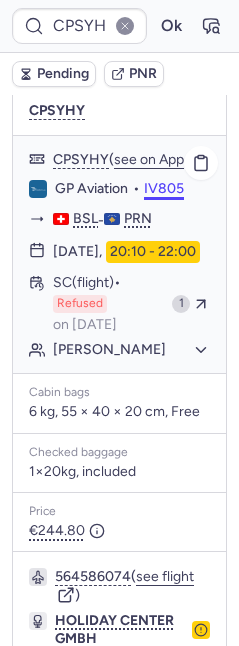 scroll, scrollTop: 189, scrollLeft: 0, axis: vertical 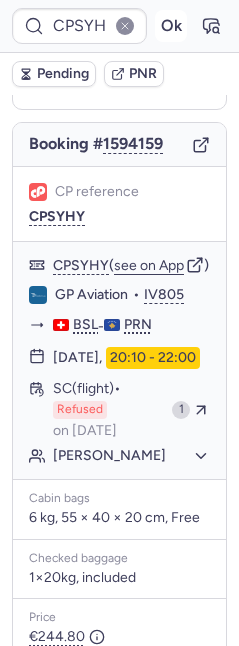 click on "Ok" at bounding box center (171, 26) 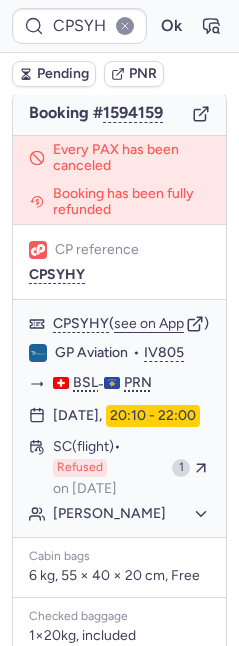 scroll, scrollTop: 189, scrollLeft: 0, axis: vertical 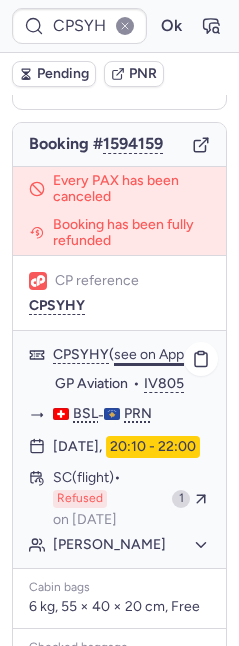 click on "see on App" 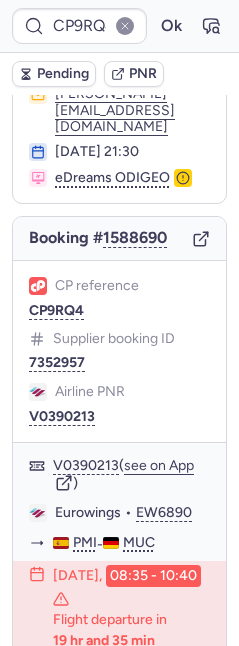 scroll, scrollTop: 117, scrollLeft: 0, axis: vertical 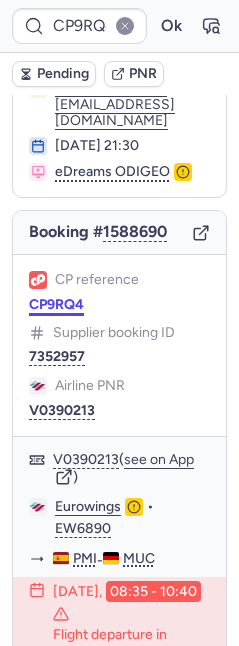 click on "CP9RQ4" at bounding box center [56, 305] 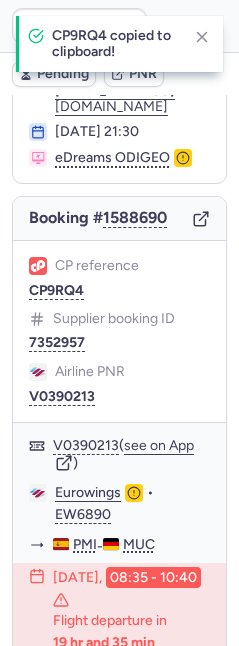 scroll, scrollTop: 148, scrollLeft: 0, axis: vertical 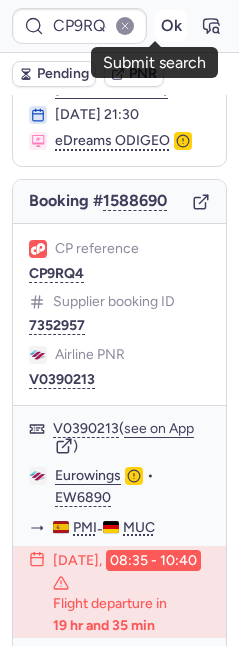 click on "Ok" at bounding box center (171, 26) 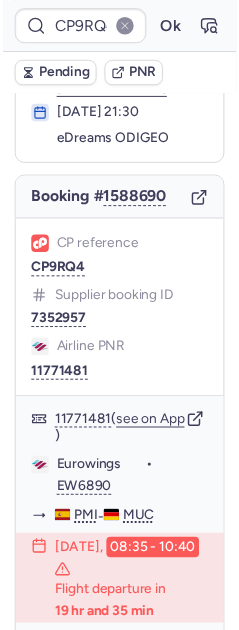 scroll, scrollTop: 148, scrollLeft: 0, axis: vertical 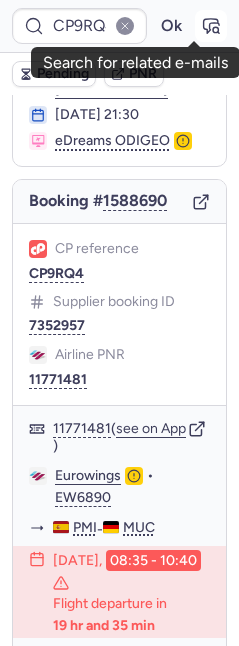 click 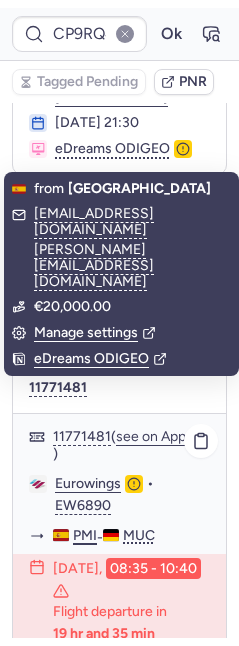 scroll, scrollTop: 785, scrollLeft: 0, axis: vertical 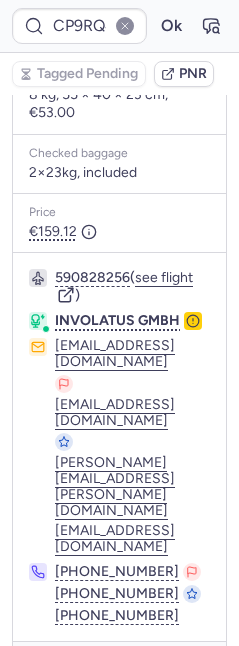 click 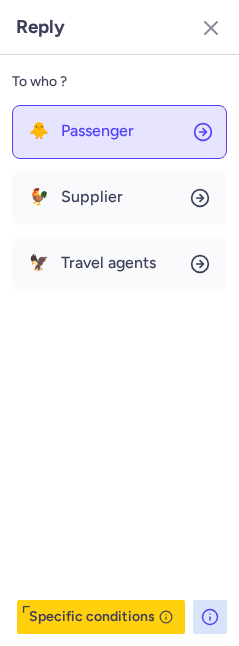 click on "Passenger" at bounding box center [97, 131] 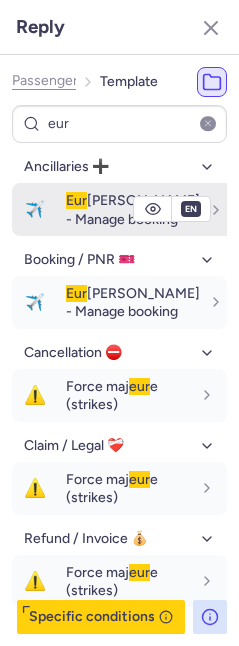 click on "✈️ Eur owings - Manage booking" at bounding box center [119, 209] 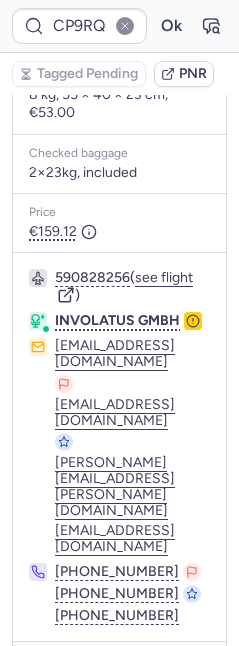 scroll, scrollTop: 70, scrollLeft: 0, axis: vertical 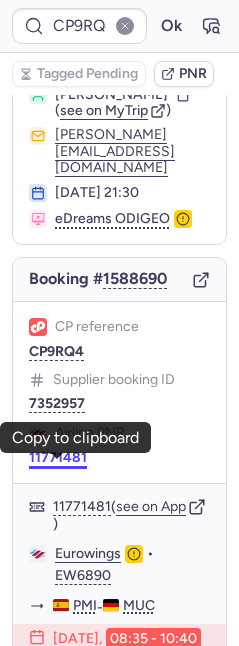 click on "11771481" at bounding box center [58, 458] 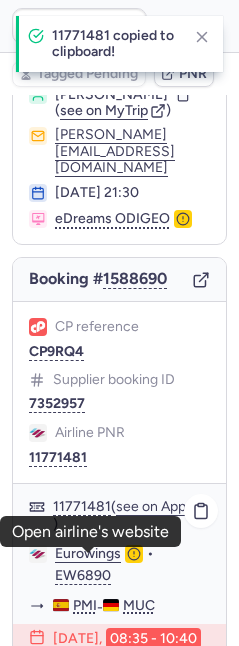 click on "Eurowings" 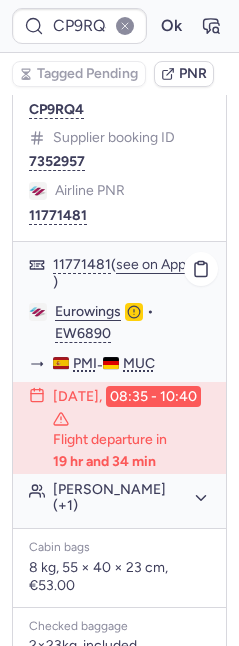 scroll, scrollTop: 400, scrollLeft: 0, axis: vertical 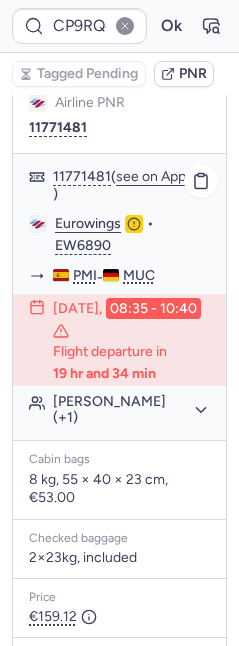 click on "Michaela HEUBECK (+1)" 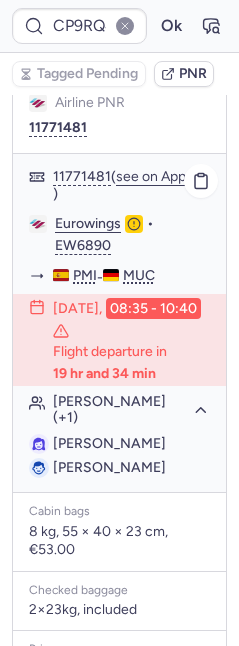 click on "Michaela HEUBECK" at bounding box center (109, 443) 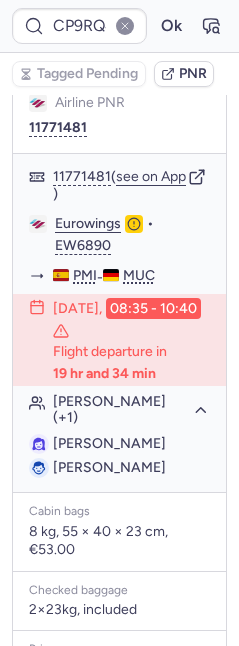 copy on "HEUBECK" 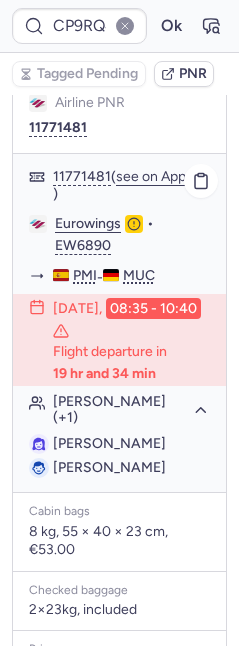 click on "Andreas BREMAUER" at bounding box center [109, 467] 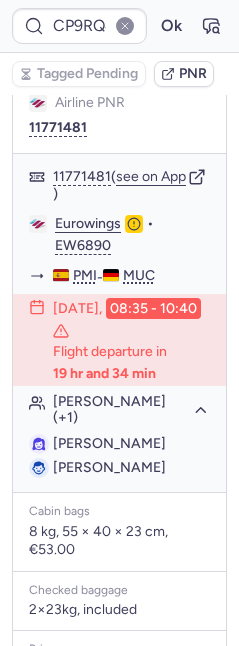 copy on "BREMAUER" 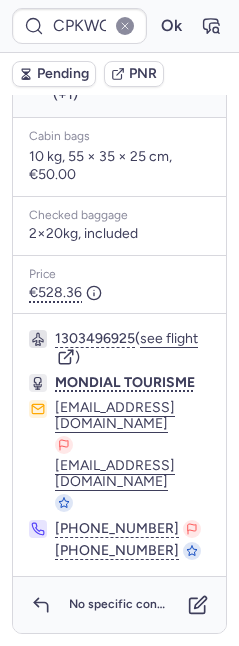 scroll, scrollTop: 435, scrollLeft: 0, axis: vertical 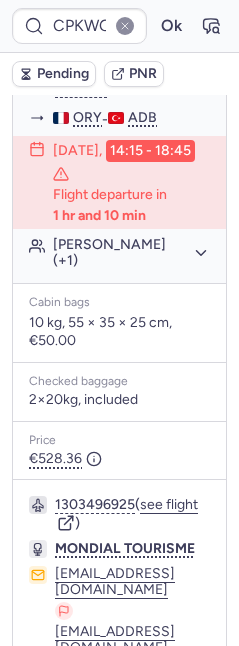 click on "Muserref SOYLU (+1)" 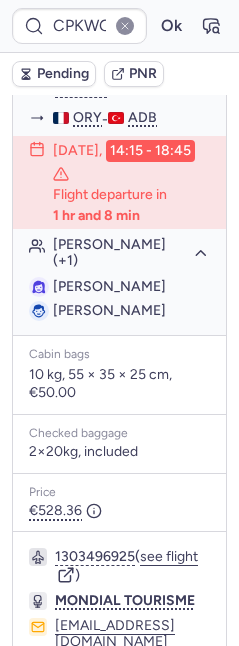 click on "Pending" at bounding box center [63, 74] 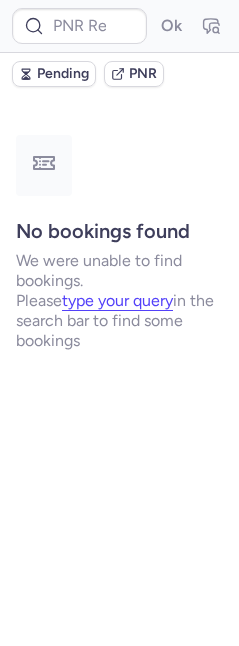 scroll, scrollTop: 0, scrollLeft: 0, axis: both 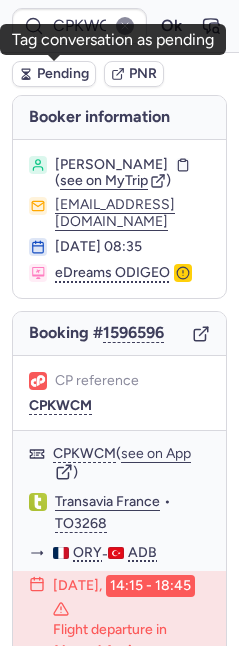 click on "Pending" at bounding box center (63, 74) 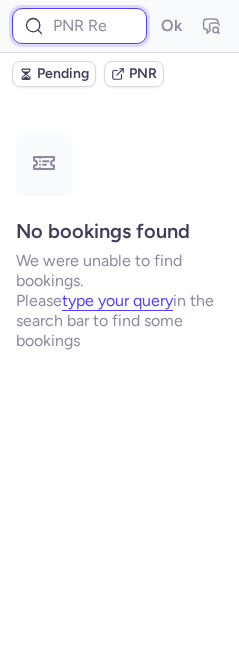 click at bounding box center [79, 26] 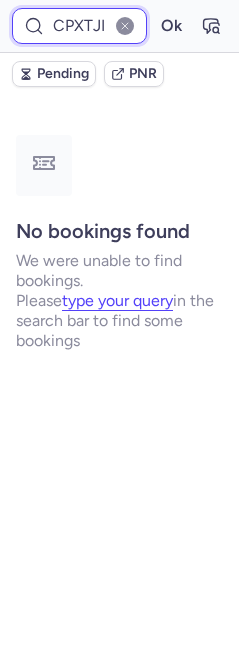 click on "Ok" at bounding box center [171, 26] 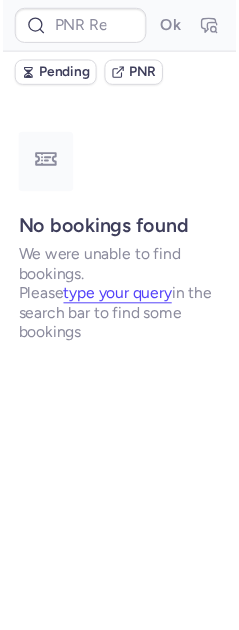 scroll, scrollTop: 0, scrollLeft: 0, axis: both 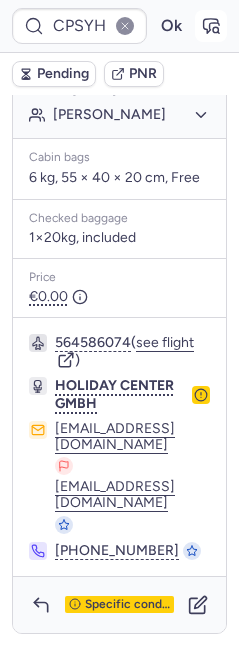 click 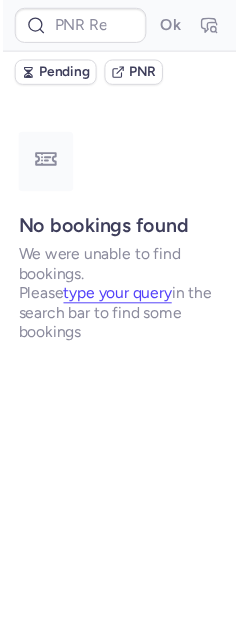 scroll, scrollTop: 0, scrollLeft: 0, axis: both 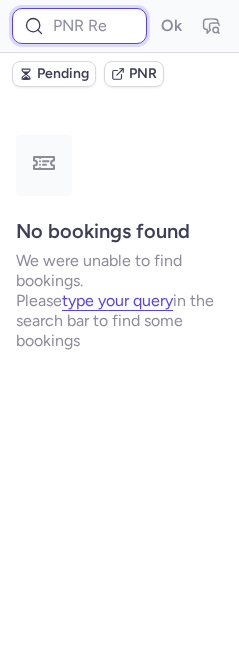 click at bounding box center (79, 26) 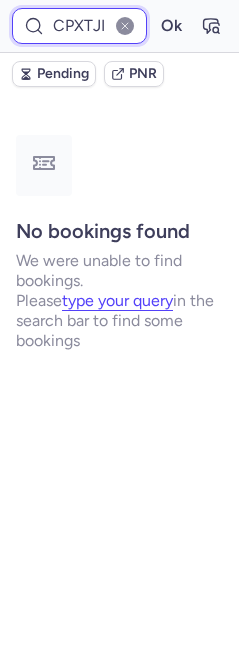 click on "Ok" at bounding box center (171, 26) 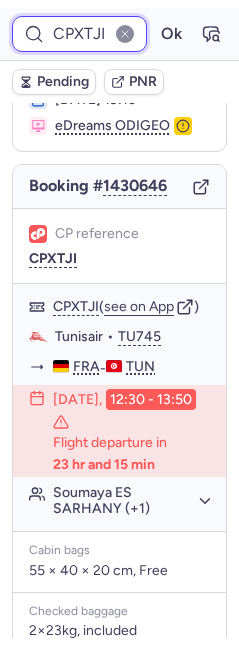 scroll, scrollTop: 532, scrollLeft: 0, axis: vertical 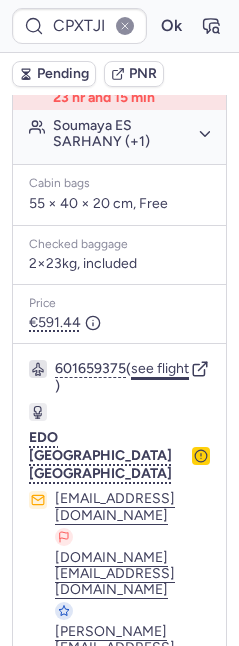 click on "see flight" 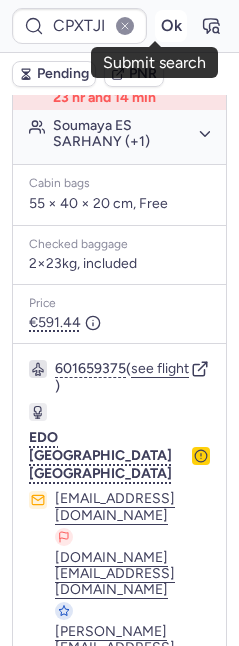 click on "Ok" at bounding box center (171, 26) 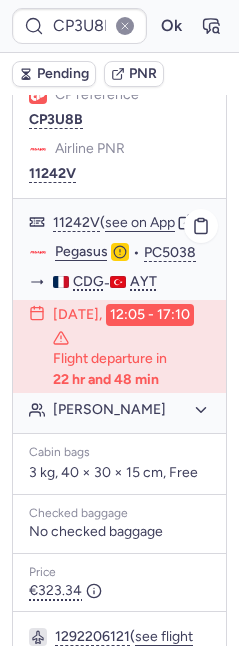scroll, scrollTop: 318, scrollLeft: 0, axis: vertical 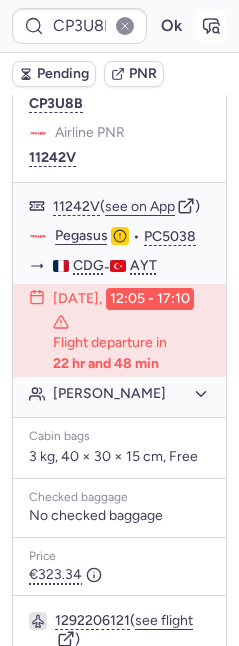 click at bounding box center [211, 26] 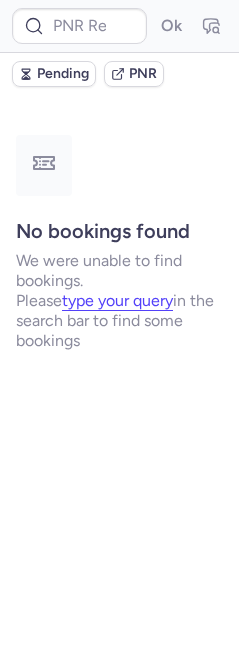 scroll, scrollTop: 0, scrollLeft: 0, axis: both 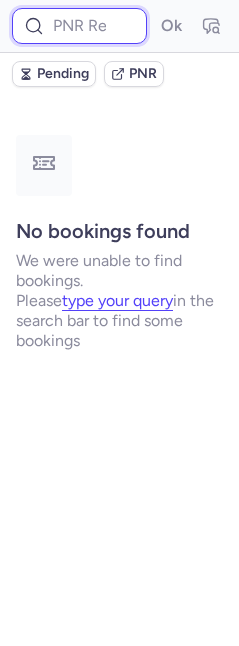 click at bounding box center [79, 26] 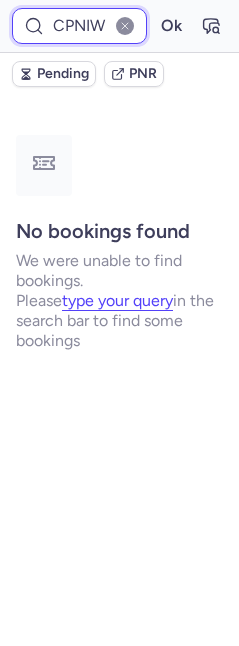 scroll, scrollTop: 0, scrollLeft: 8, axis: horizontal 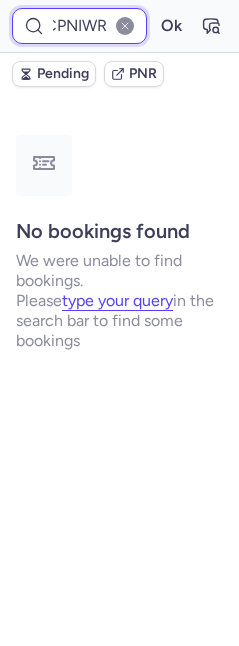 click on "Ok" at bounding box center [171, 26] 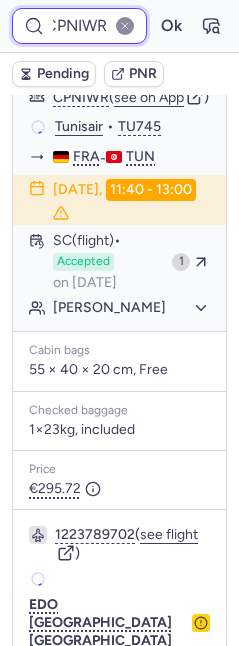 scroll, scrollTop: 358, scrollLeft: 0, axis: vertical 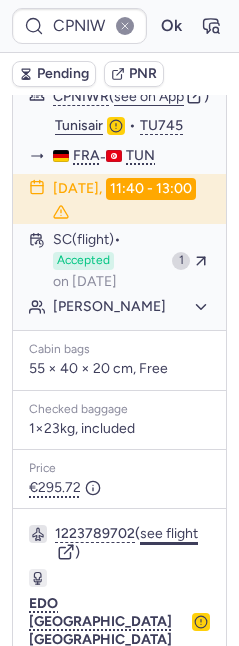click on "see flight" 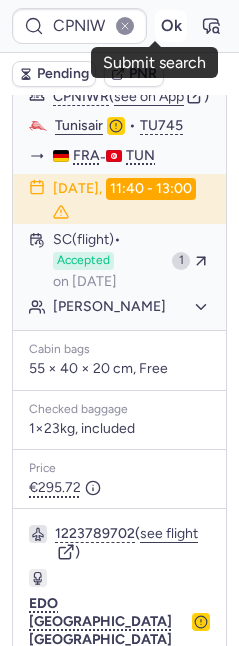 click on "Ok" at bounding box center (171, 26) 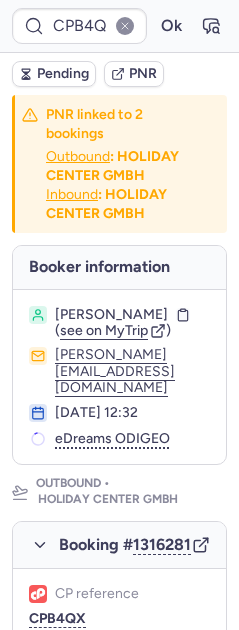 scroll, scrollTop: 351, scrollLeft: 0, axis: vertical 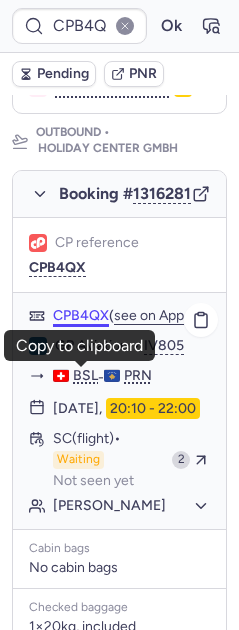 click on "CPB4QX" 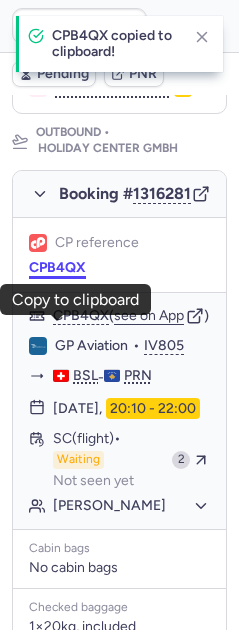 click on "CPB4QX" at bounding box center [57, 268] 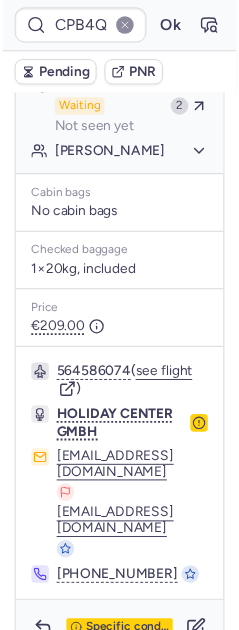 scroll, scrollTop: 613, scrollLeft: 0, axis: vertical 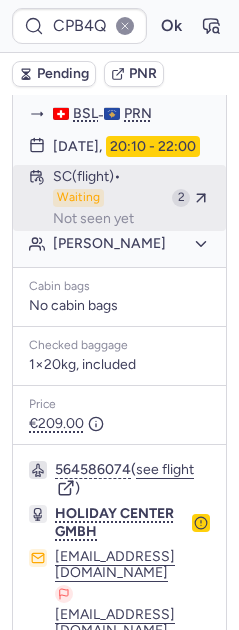 click on "Waiting" at bounding box center (78, 198) 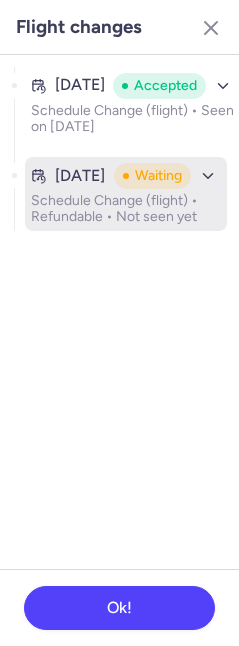 click on "Schedule Change (flight) • Refundable • Not seen yet" at bounding box center [126, 209] 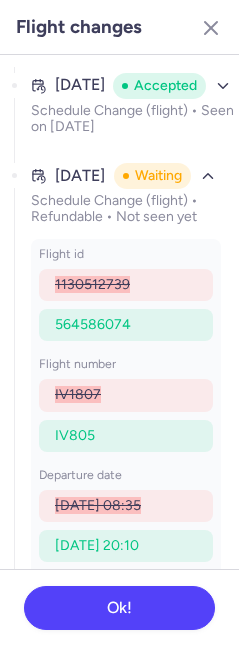 click on "Jun 12, 2025 Accepted Schedule Change (flight) •  Seen on Jun 12, 2025" at bounding box center [133, 112] 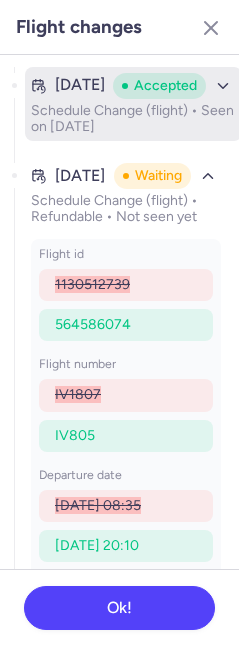 click on "Jun 12, 2025" at bounding box center [80, 85] 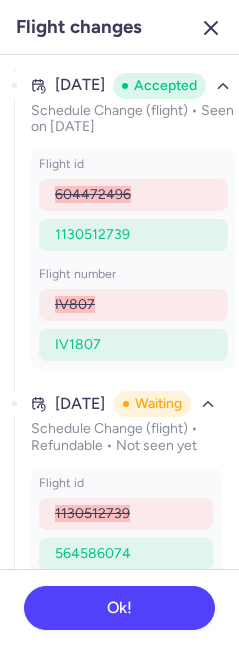 click 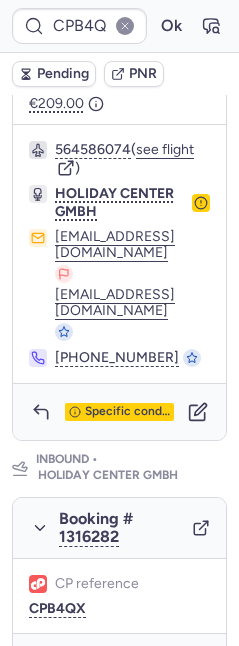 scroll, scrollTop: 937, scrollLeft: 0, axis: vertical 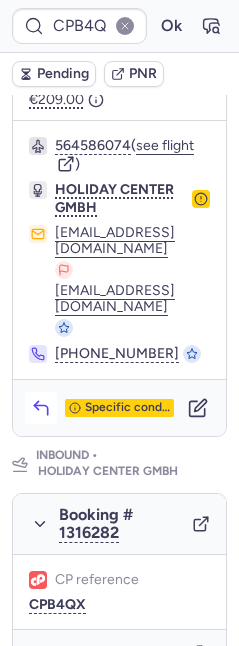 click 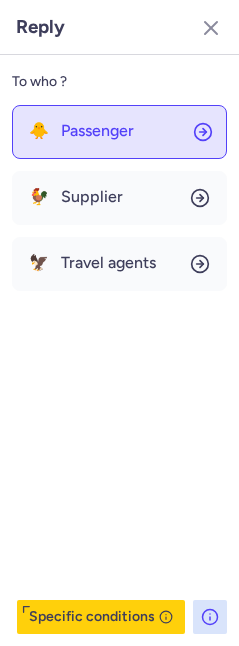 click on "Passenger" at bounding box center [97, 131] 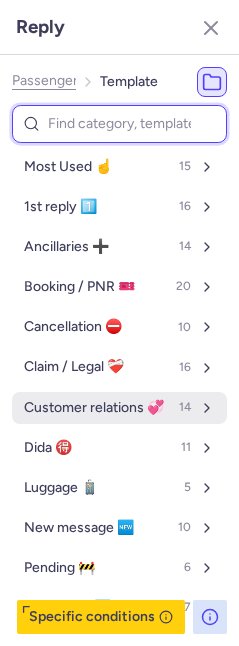scroll, scrollTop: 127, scrollLeft: 0, axis: vertical 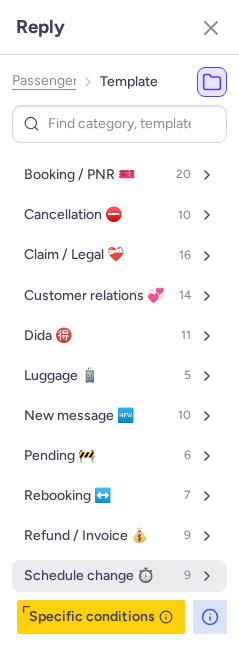 click on "Schedule change ⏱️" at bounding box center [89, 576] 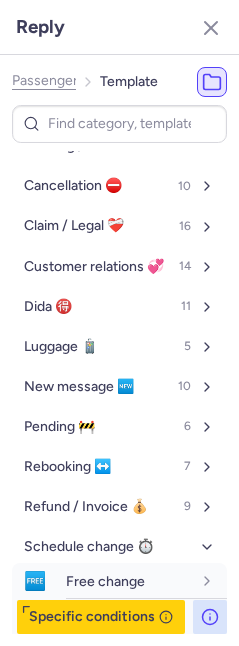 scroll, scrollTop: 517, scrollLeft: 0, axis: vertical 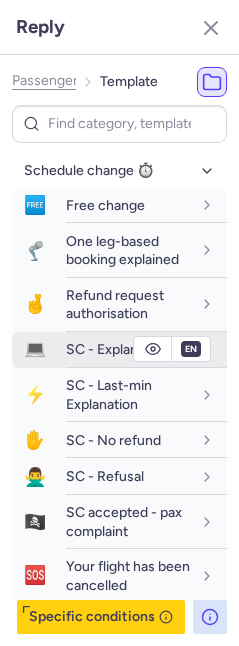 click on "SC - Explanation" at bounding box center [117, 349] 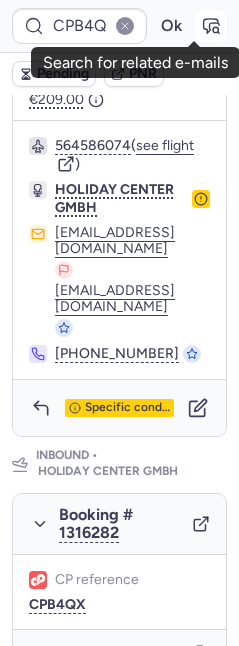 click 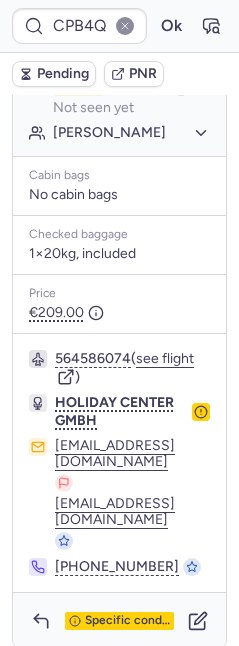 scroll, scrollTop: 22, scrollLeft: 0, axis: vertical 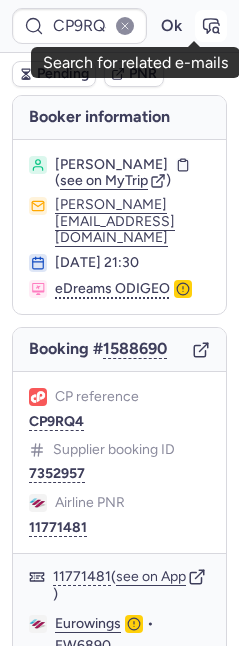 click 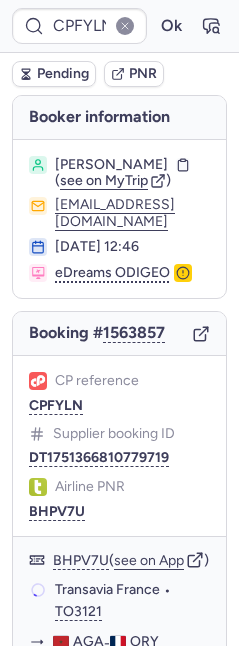 click on "Pending" at bounding box center (54, 74) 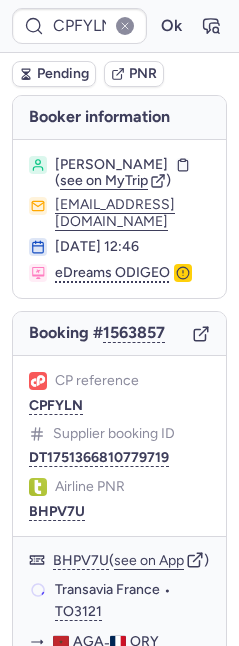 click on "Pending" at bounding box center (63, 74) 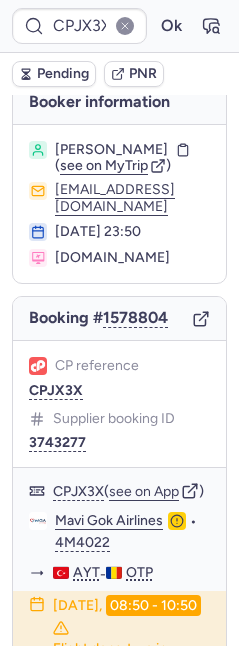 scroll, scrollTop: 0, scrollLeft: 0, axis: both 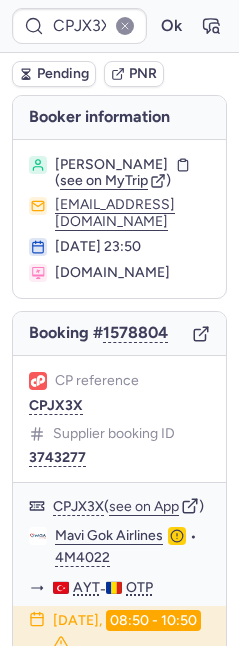 click on "Vlad GHEORGHIU  ( see on MyTrip  )  coman_velicu@lazyspark.ro 08 Jul 2025, 23:50 Vola.ro" at bounding box center [119, 219] 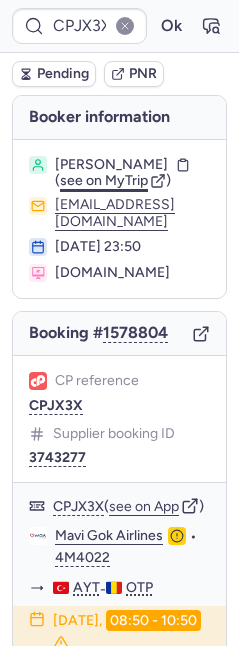 click on "see on MyTrip" at bounding box center [104, 180] 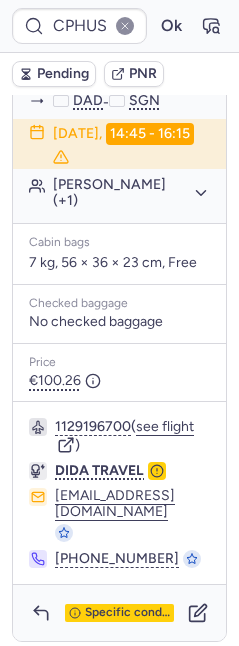 scroll, scrollTop: 674, scrollLeft: 0, axis: vertical 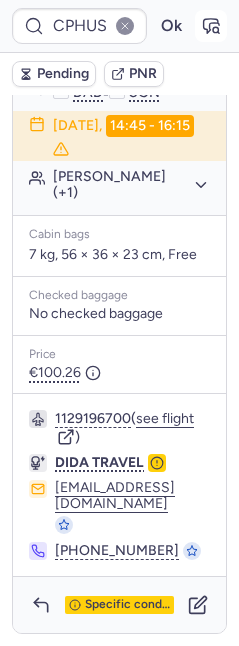 click 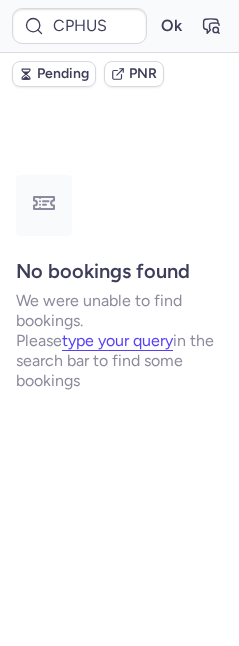 scroll, scrollTop: 0, scrollLeft: 0, axis: both 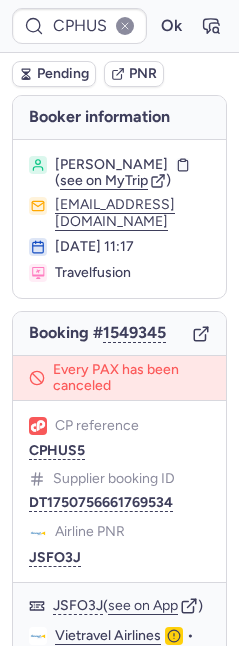 drag, startPoint x: 96, startPoint y: 535, endPoint x: 99, endPoint y: 553, distance: 18.248287 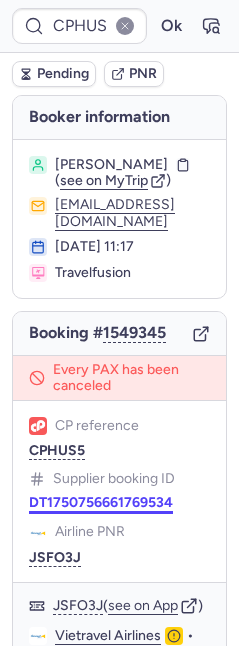 click on "DT1750756661769534" at bounding box center [101, 503] 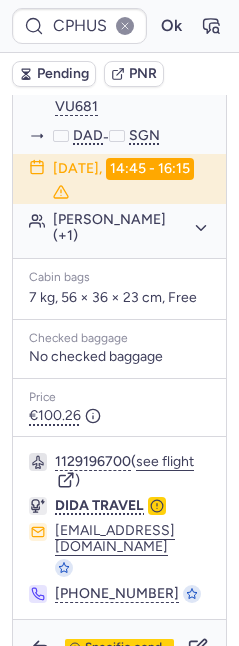 scroll, scrollTop: 674, scrollLeft: 0, axis: vertical 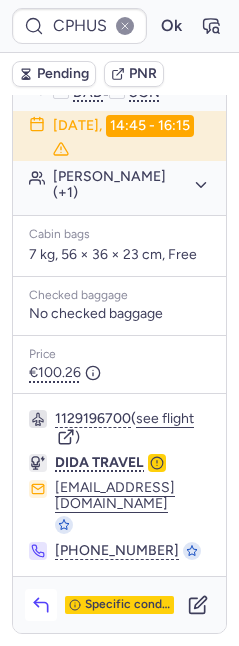 click at bounding box center [41, 605] 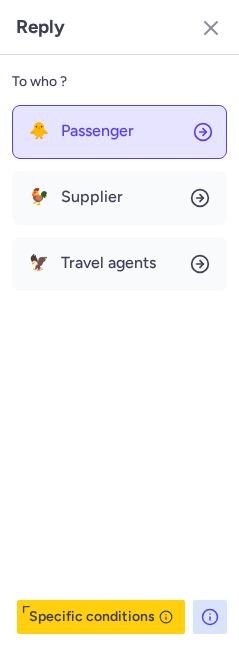click on "Passenger" at bounding box center (97, 131) 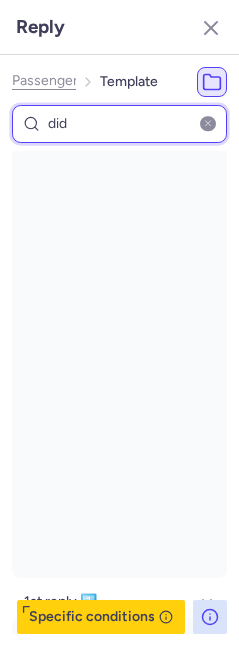 scroll, scrollTop: 0, scrollLeft: 0, axis: both 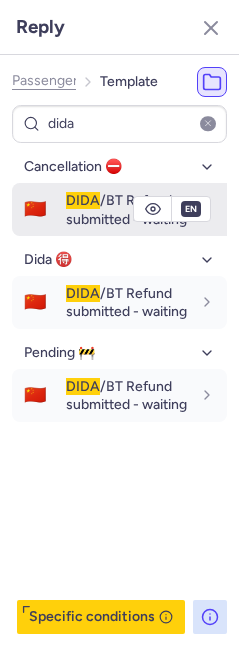 click on "DIDA" at bounding box center [83, 200] 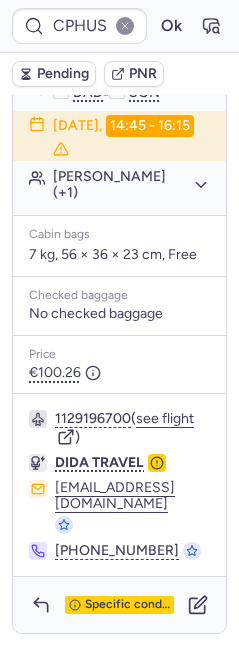 click on "Pending" at bounding box center (63, 74) 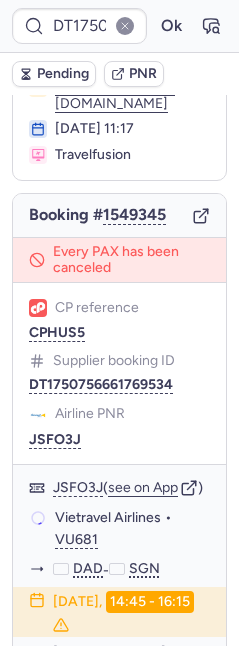 scroll, scrollTop: 0, scrollLeft: 0, axis: both 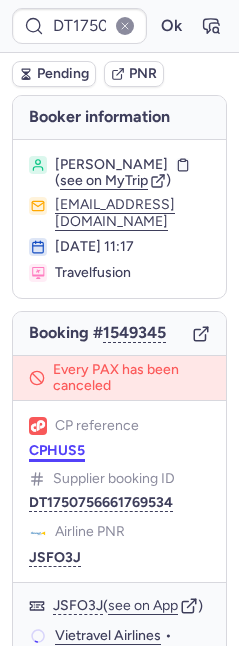 drag, startPoint x: 52, startPoint y: 491, endPoint x: 37, endPoint y: 485, distance: 16.155495 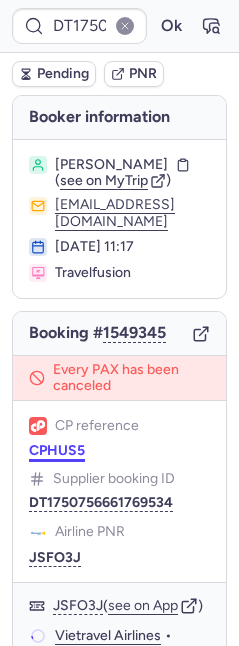 click on "CPHUS5" at bounding box center (57, 451) 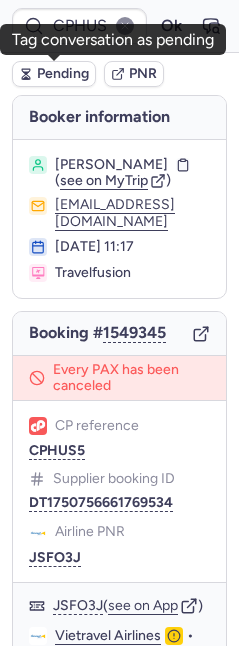 click on "Pending" at bounding box center (63, 74) 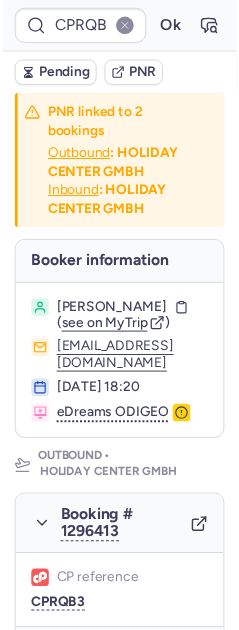 scroll, scrollTop: 201, scrollLeft: 0, axis: vertical 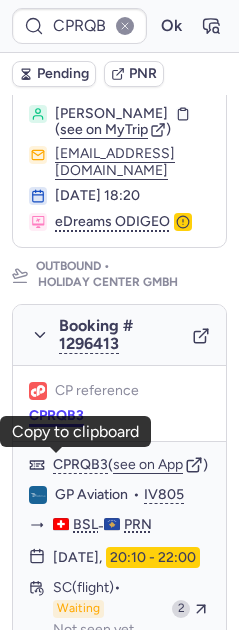 click on "CPRQB3" at bounding box center [56, 416] 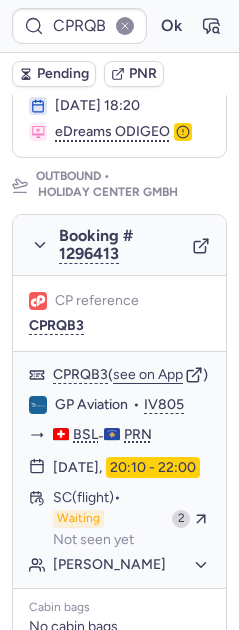 scroll, scrollTop: 401, scrollLeft: 0, axis: vertical 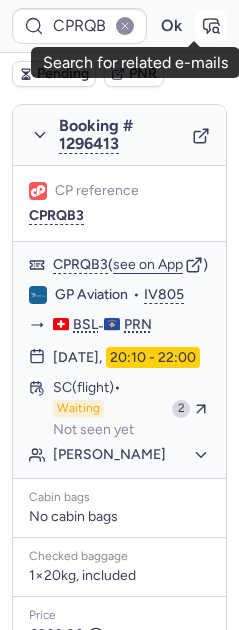 click 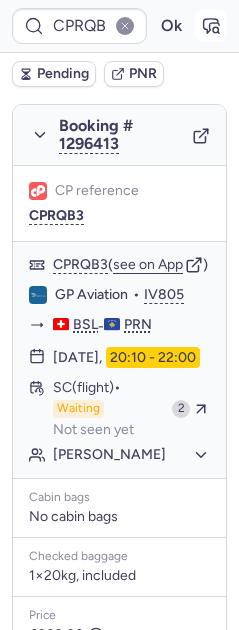 click 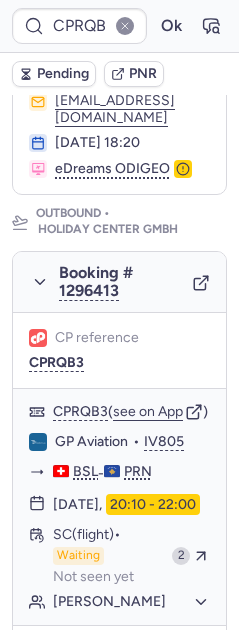 scroll, scrollTop: 42, scrollLeft: 0, axis: vertical 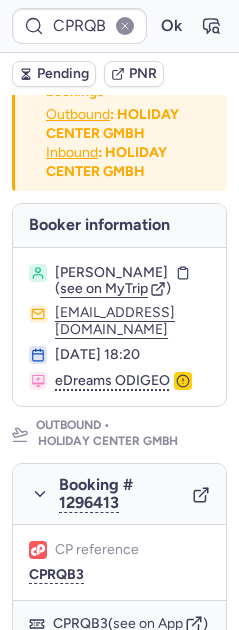 click on "Steven HUYNH  ( see on MyTrip  )  stevenhuynh1304@gmail.com 17 Dec 2024, 18:20 eDreams ODIGEO" at bounding box center (119, 327) 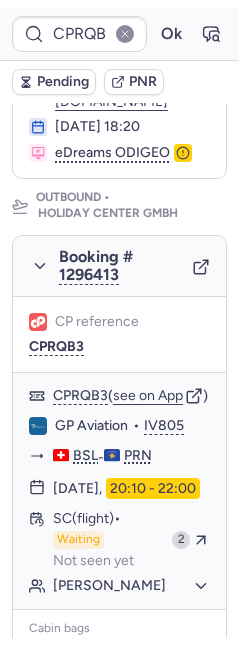 scroll, scrollTop: 357, scrollLeft: 0, axis: vertical 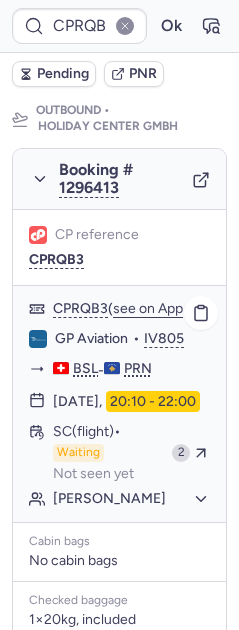 click on "Steven HUYNH" 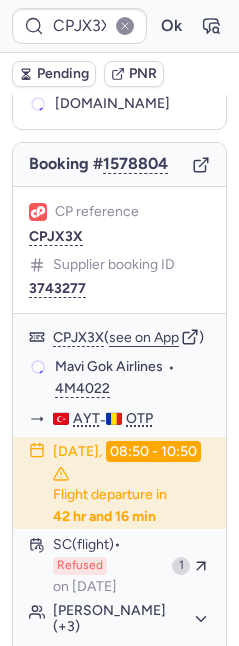 scroll, scrollTop: 169, scrollLeft: 0, axis: vertical 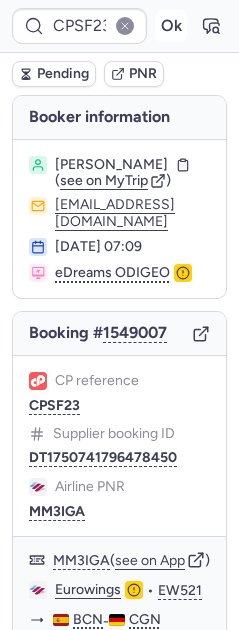 click on "Ok" at bounding box center [171, 26] 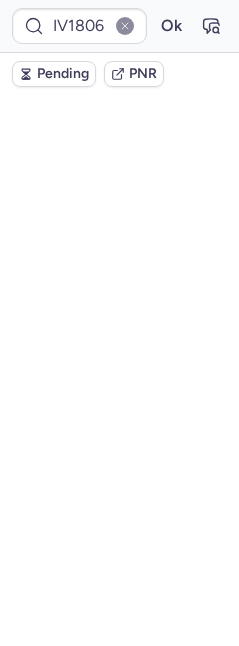 scroll, scrollTop: 0, scrollLeft: 0, axis: both 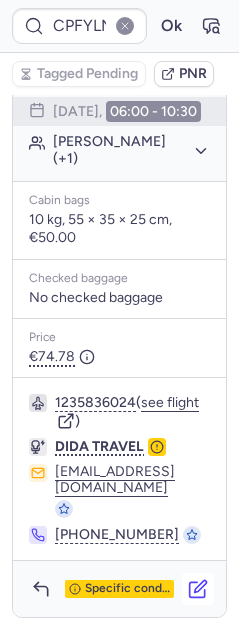 click 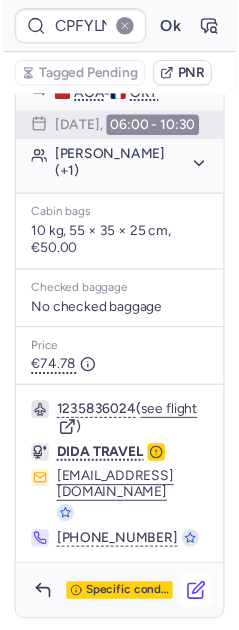 scroll, scrollTop: 594, scrollLeft: 0, axis: vertical 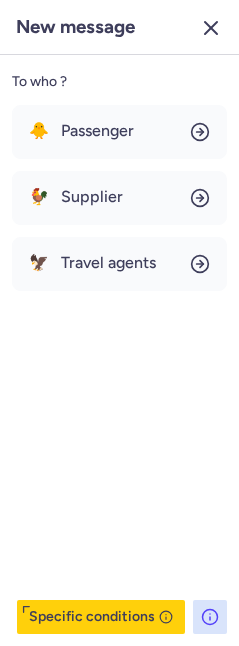 click 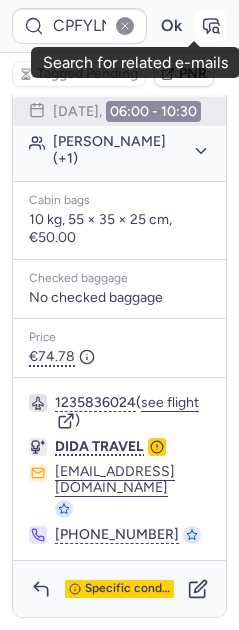 click 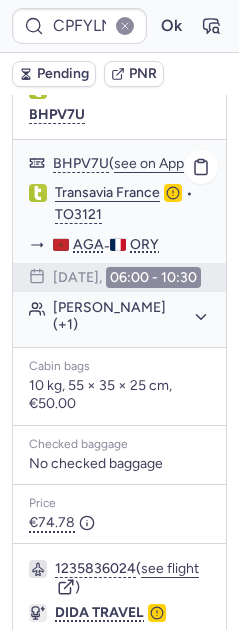 scroll, scrollTop: 390, scrollLeft: 0, axis: vertical 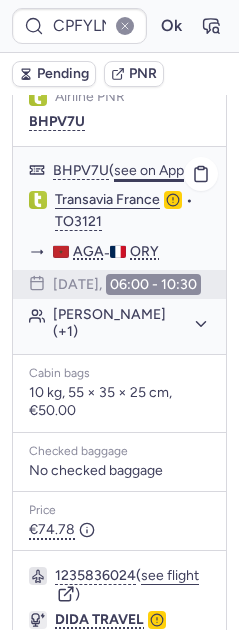 click on "see on App" 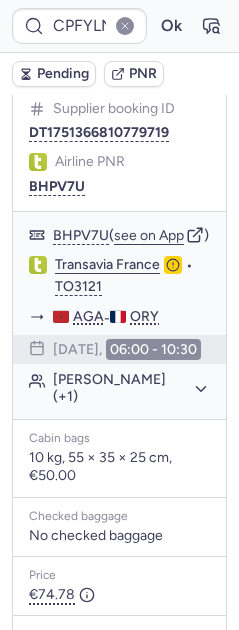 scroll, scrollTop: 8, scrollLeft: 0, axis: vertical 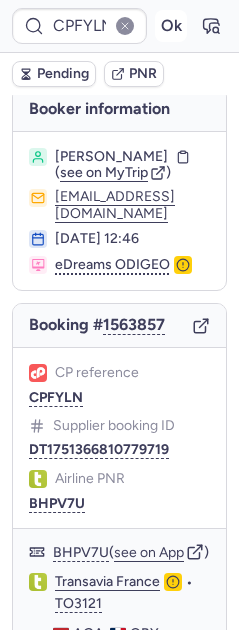 click on "Ok" at bounding box center (171, 26) 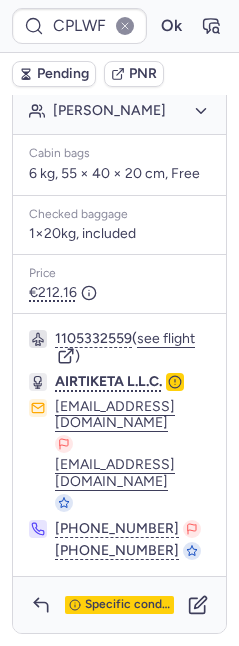 scroll, scrollTop: 1727, scrollLeft: 0, axis: vertical 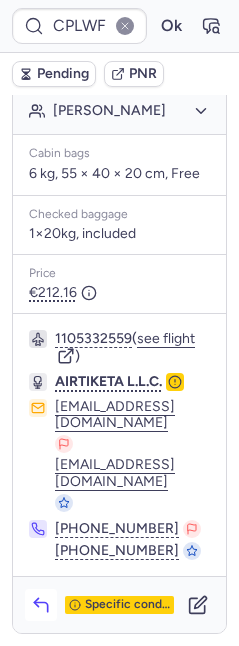 click at bounding box center (41, 605) 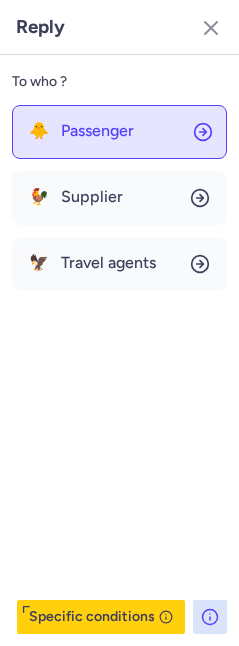 click on "Passenger" at bounding box center (97, 131) 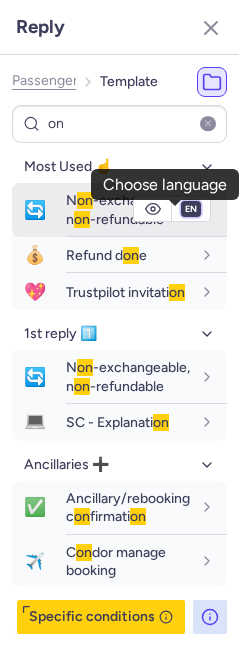 click on "fr en de nl pt es it ru" at bounding box center (191, 209) 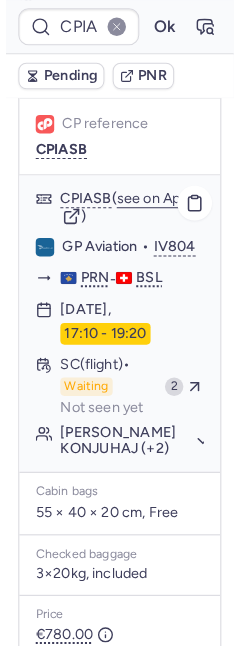 scroll, scrollTop: 1551, scrollLeft: 0, axis: vertical 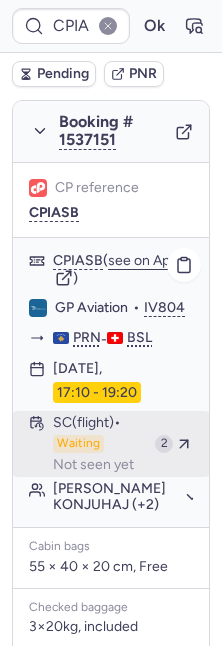 click on "SC   (flight)" at bounding box center (87, 423) 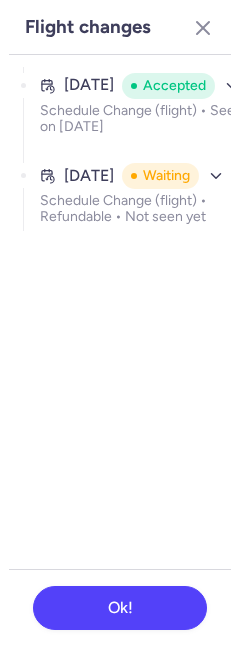 scroll, scrollTop: 1419, scrollLeft: 0, axis: vertical 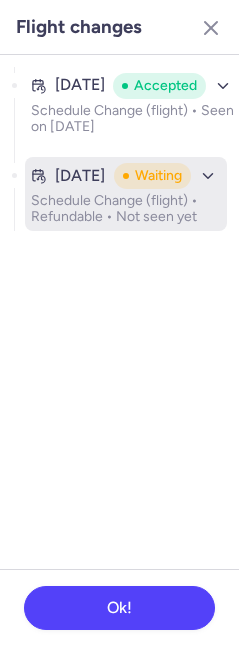 click on "Schedule Change (flight) • Refundable • Not seen yet" at bounding box center [126, 209] 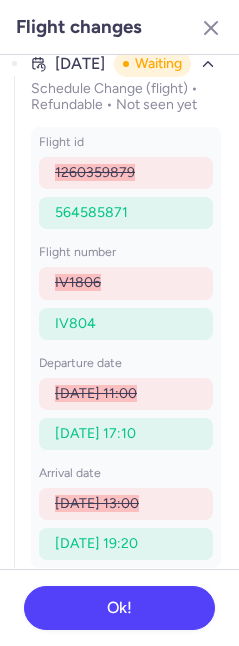 scroll, scrollTop: 125, scrollLeft: 0, axis: vertical 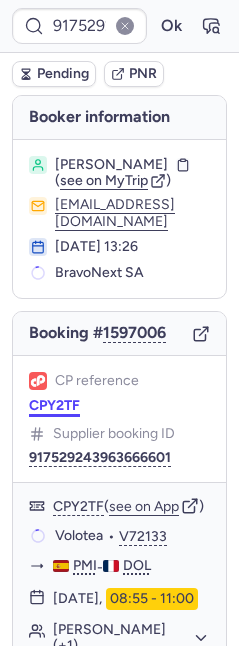 click on "CPY2TF" at bounding box center [54, 406] 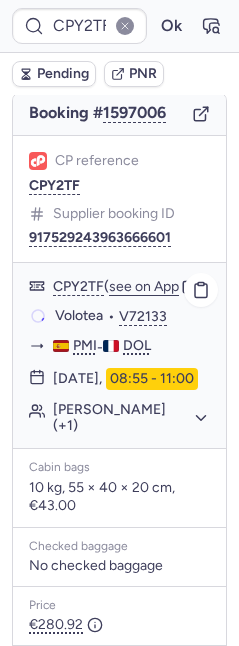 scroll, scrollTop: 231, scrollLeft: 0, axis: vertical 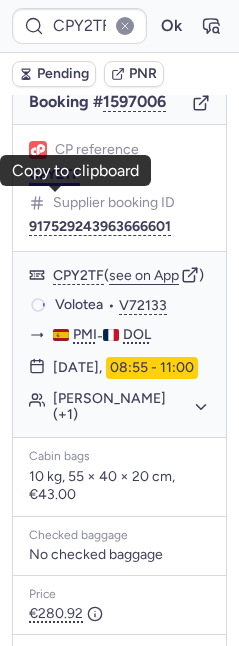 click on "CPY2TF" at bounding box center (54, 175) 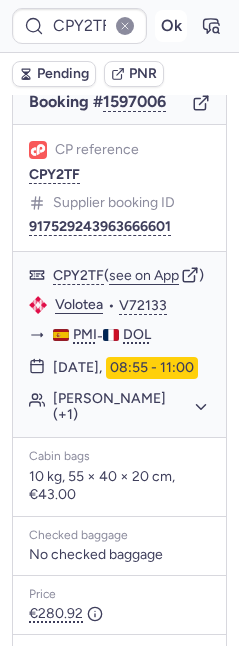 click on "Ok" at bounding box center (171, 26) 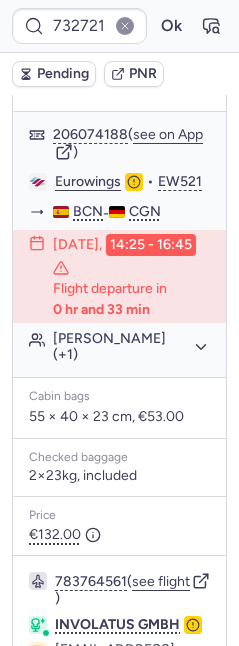 scroll, scrollTop: 520, scrollLeft: 0, axis: vertical 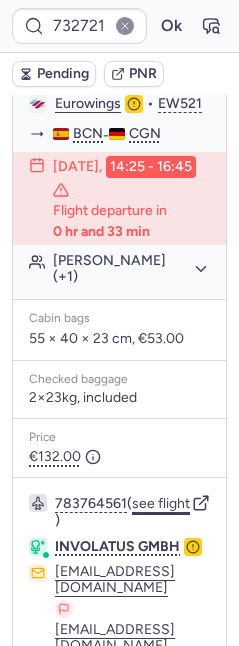 click on "see flight" 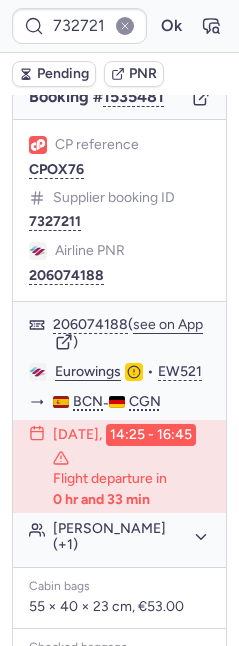 scroll, scrollTop: 242, scrollLeft: 0, axis: vertical 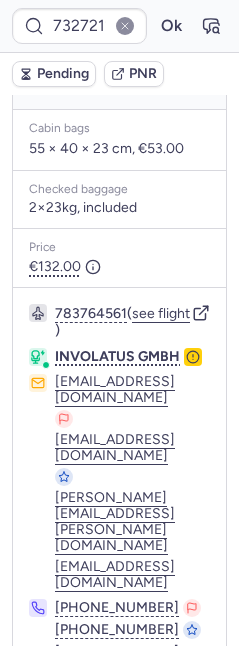 click 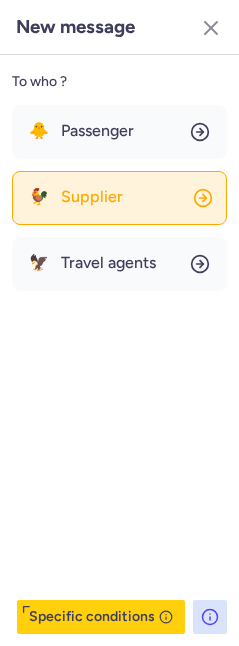 click on "🐓 Supplier" 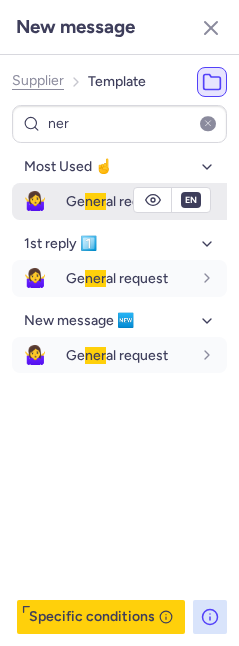 click on "ner" at bounding box center (95, 201) 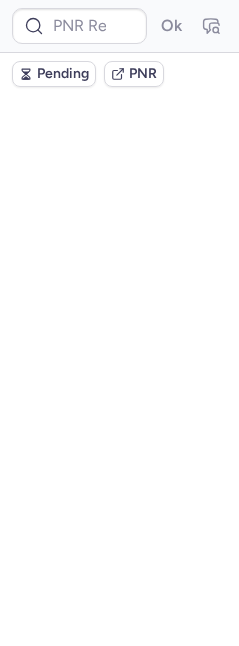 scroll, scrollTop: 0, scrollLeft: 0, axis: both 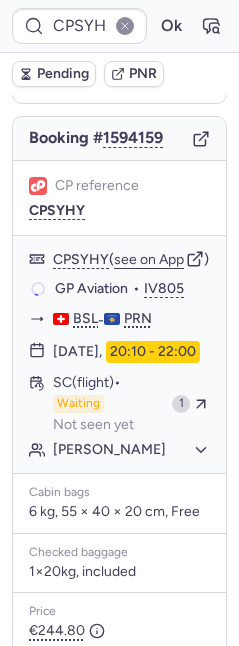 type on "CP5GGL" 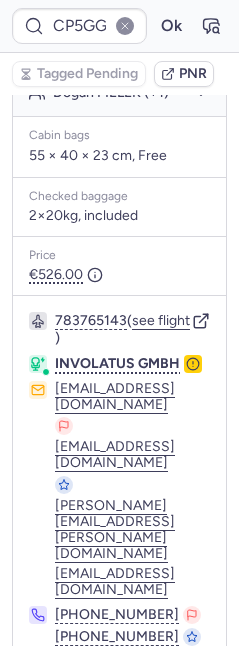 scroll, scrollTop: 2066, scrollLeft: 0, axis: vertical 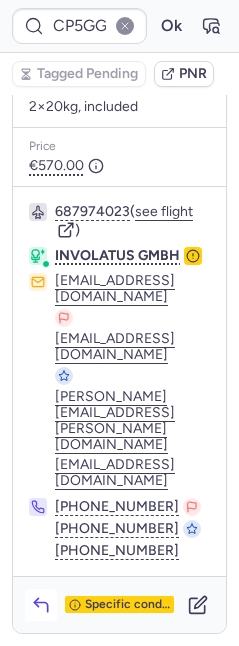 click 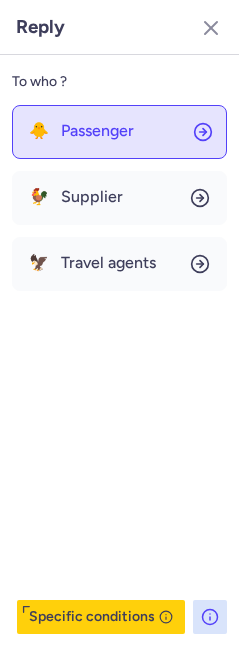 click on "Passenger" at bounding box center [97, 131] 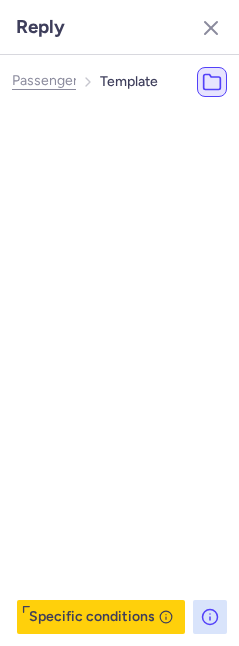type 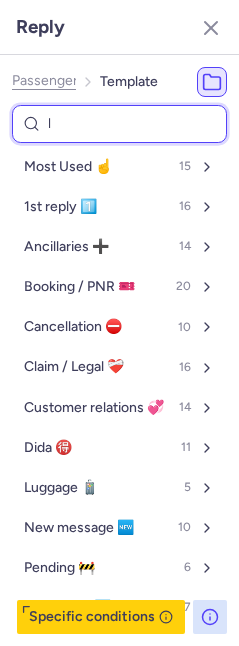 type on "le" 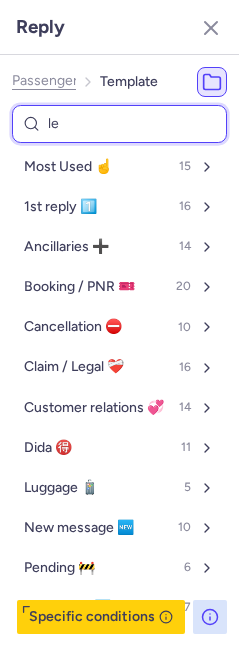 select on "de" 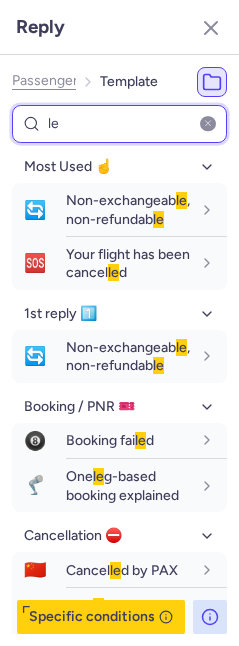 type on "l" 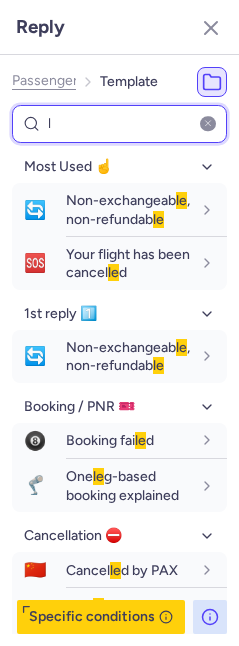 type 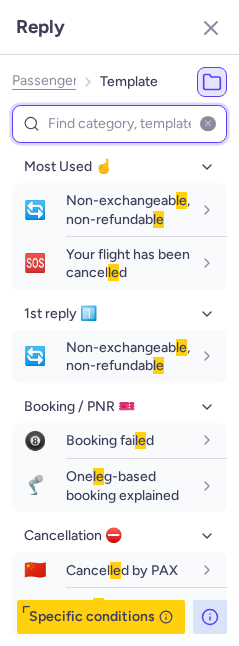 select on "de" 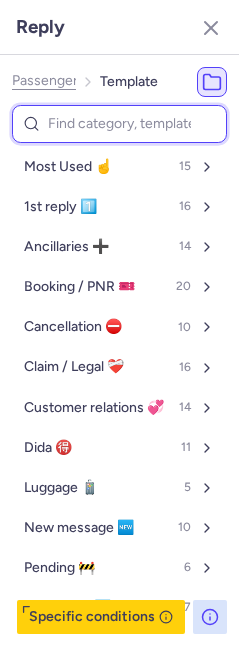 type on "f" 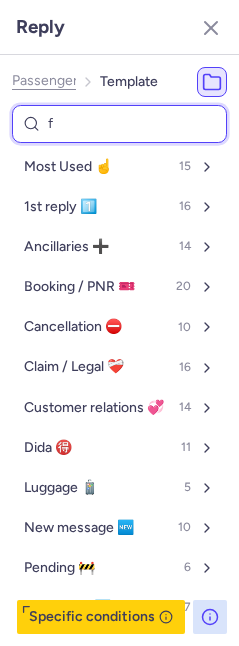 select on "de" 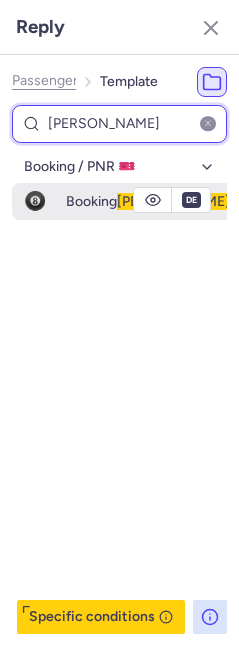type on "[PERSON_NAME]" 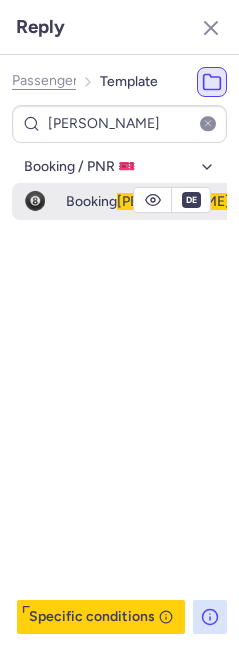 click on "Booking  [PERSON_NAME] d" at bounding box center [152, 201] 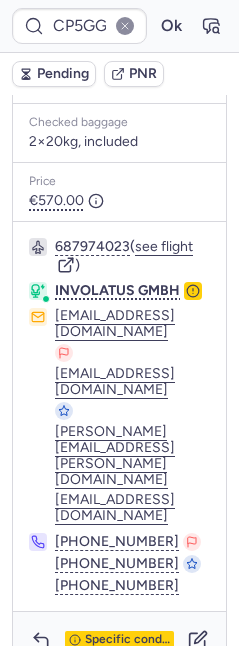type on "CPRQB3" 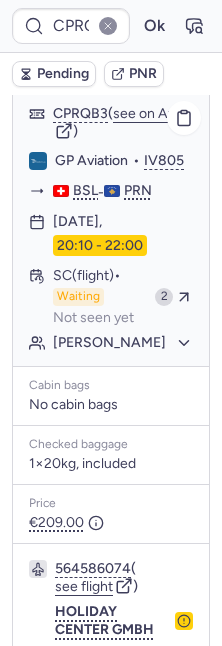 scroll, scrollTop: 633, scrollLeft: 0, axis: vertical 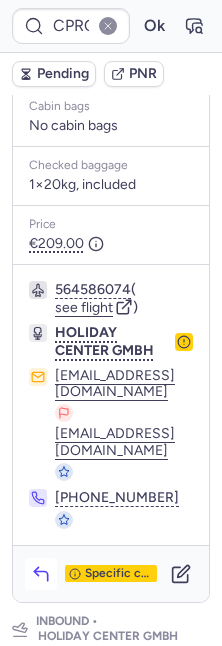 click 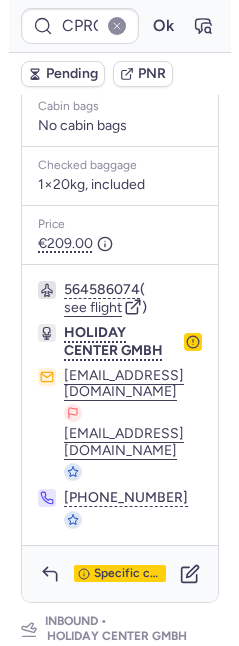 scroll, scrollTop: 838, scrollLeft: 0, axis: vertical 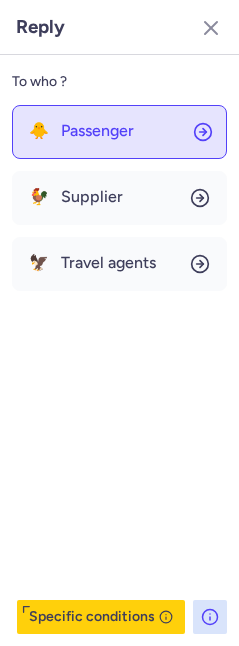 click on "Passenger" at bounding box center (97, 131) 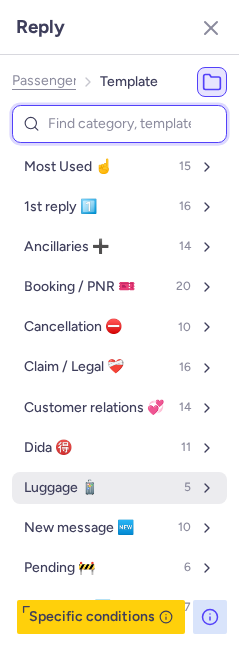 scroll, scrollTop: 127, scrollLeft: 0, axis: vertical 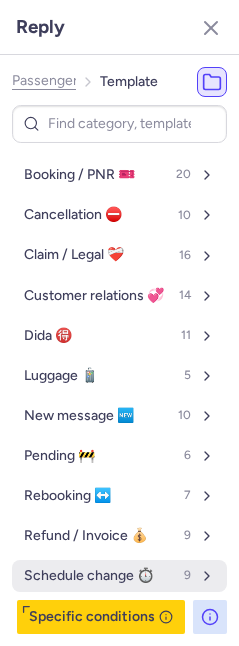click on "Schedule change ⏱️" at bounding box center [89, 576] 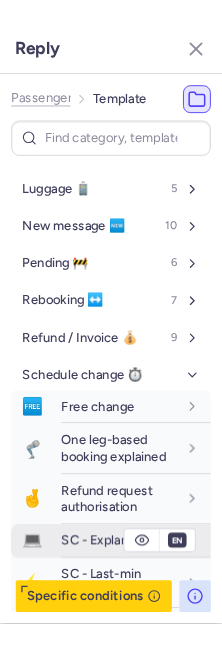 scroll, scrollTop: 463, scrollLeft: 0, axis: vertical 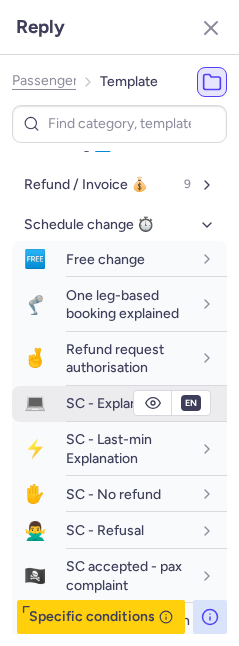 click on "SC - Explanation" at bounding box center [117, 403] 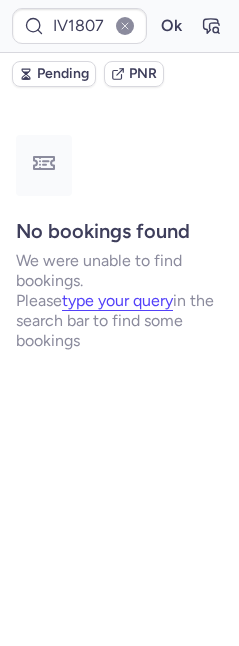 scroll, scrollTop: 0, scrollLeft: 0, axis: both 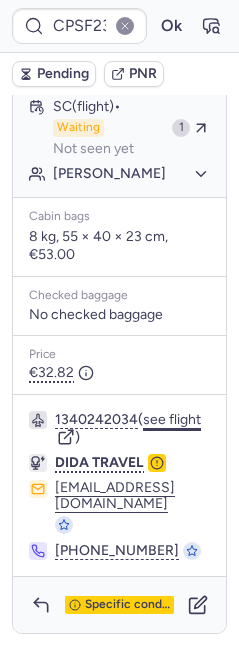 click on "see flight" 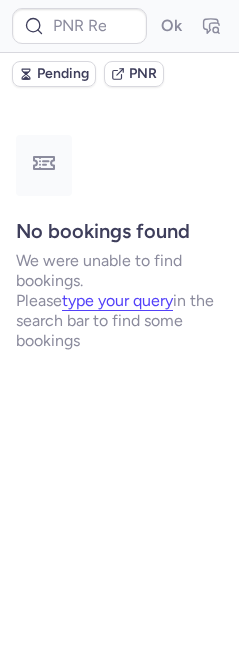 scroll, scrollTop: 0, scrollLeft: 0, axis: both 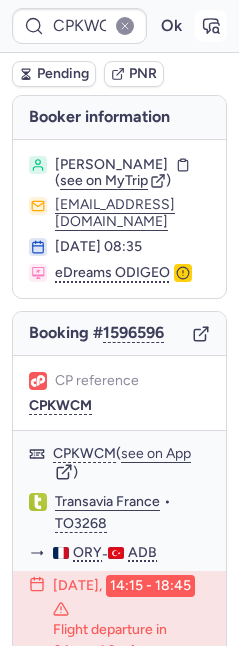 click at bounding box center (211, 26) 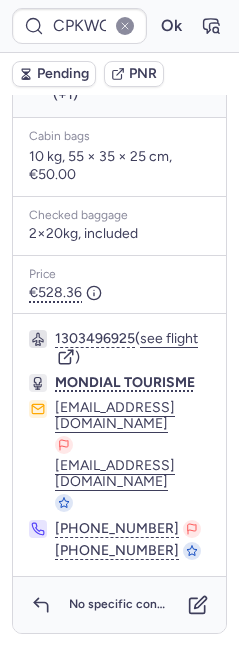 scroll, scrollTop: 617, scrollLeft: 0, axis: vertical 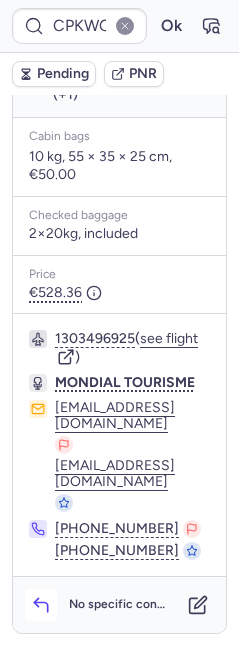 click at bounding box center [41, 605] 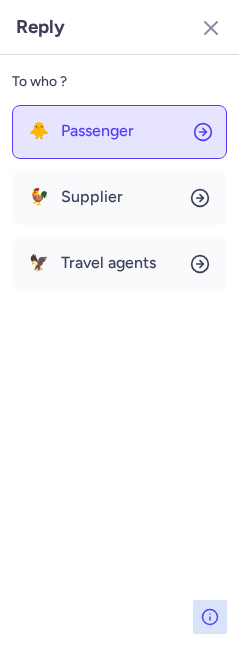 click on "Passenger" at bounding box center (97, 131) 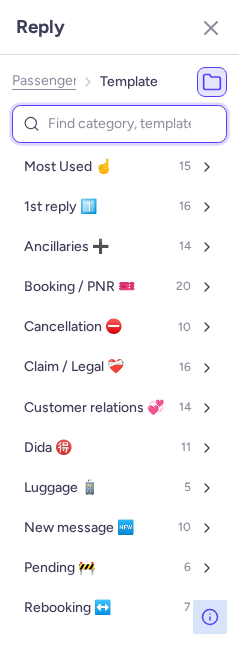 type on "p" 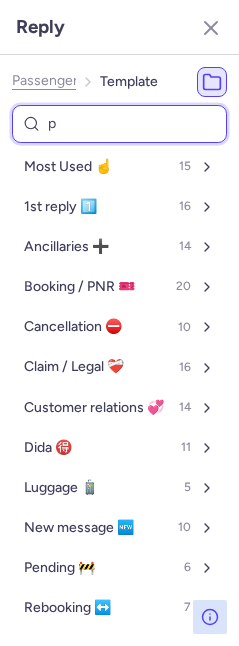 select on "en" 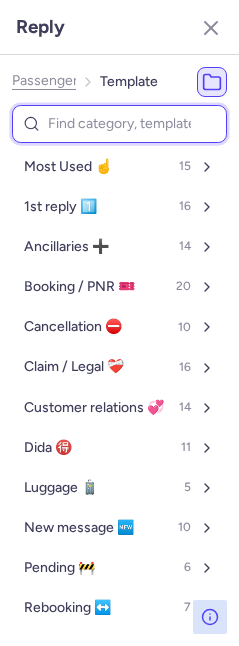 type on "s" 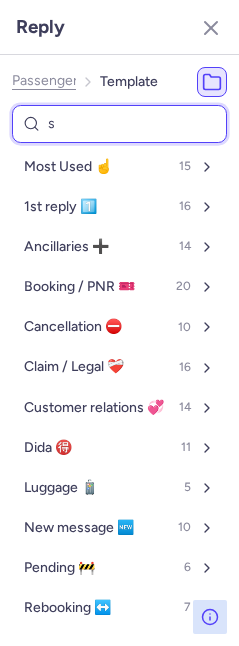 select on "en" 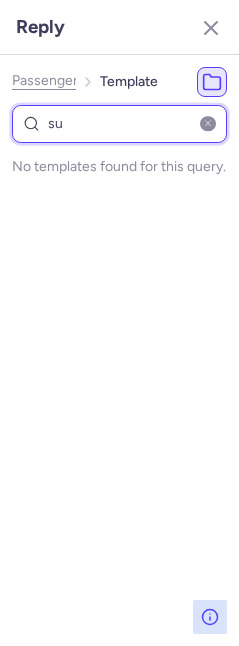 type on "s" 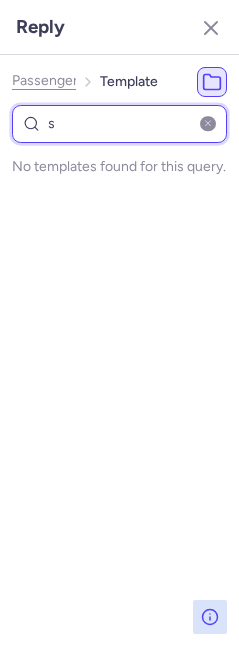 select on "en" 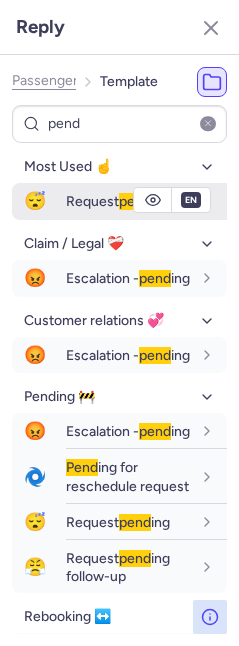 click on "😴 Request  pend ing" at bounding box center [119, 201] 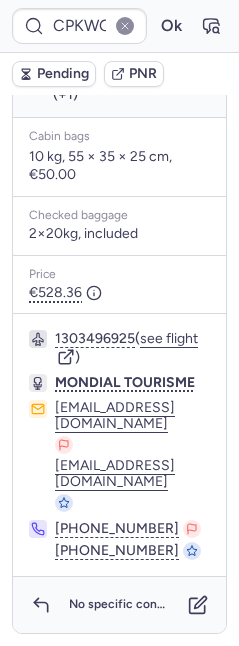 click on "Pending" at bounding box center [63, 74] 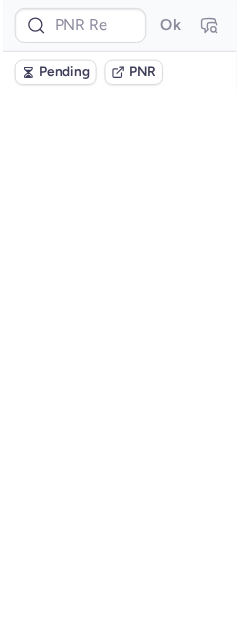 scroll, scrollTop: 0, scrollLeft: 0, axis: both 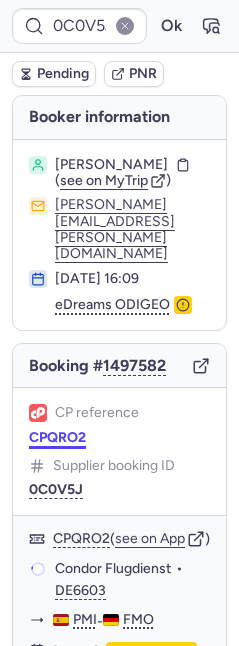 drag, startPoint x: 75, startPoint y: 416, endPoint x: 10, endPoint y: 411, distance: 65.192024 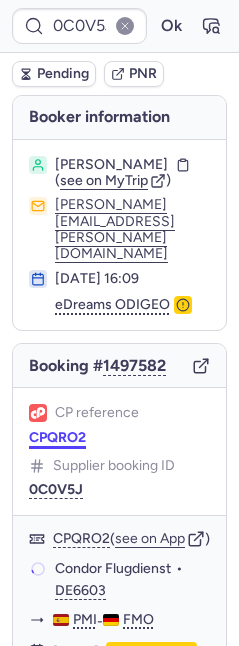 click on "CPQRO2" at bounding box center (57, 438) 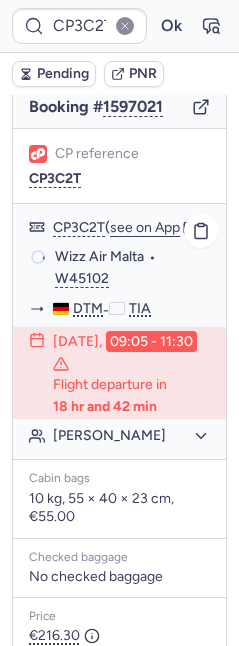 scroll, scrollTop: 260, scrollLeft: 0, axis: vertical 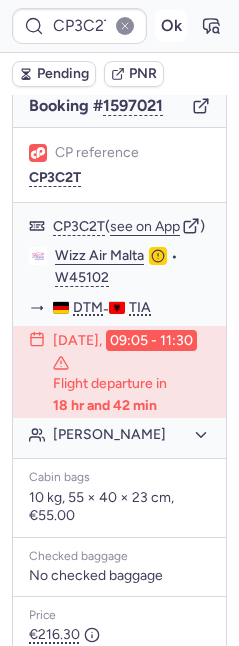 click on "Ok" at bounding box center (171, 26) 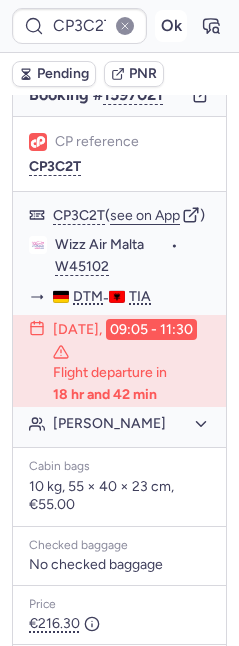 scroll, scrollTop: 260, scrollLeft: 0, axis: vertical 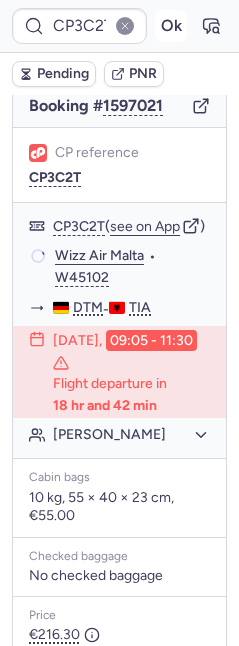 click on "Ok" at bounding box center [171, 26] 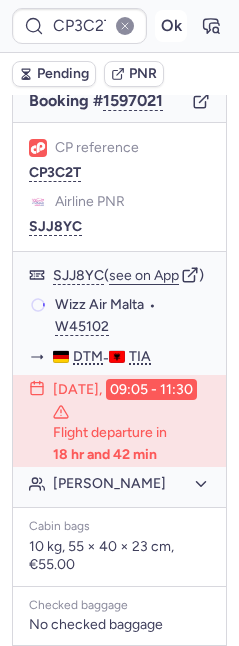 scroll, scrollTop: 260, scrollLeft: 0, axis: vertical 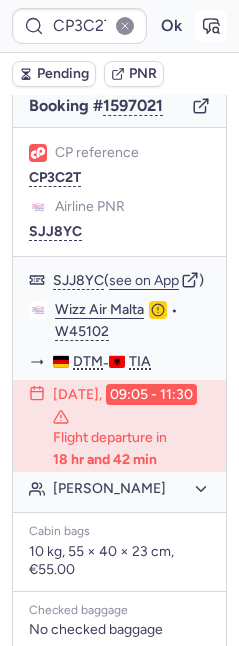 click at bounding box center [211, 26] 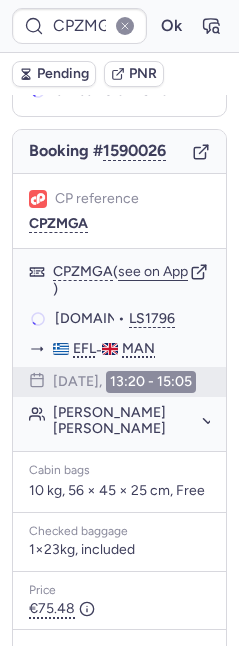scroll, scrollTop: 165, scrollLeft: 0, axis: vertical 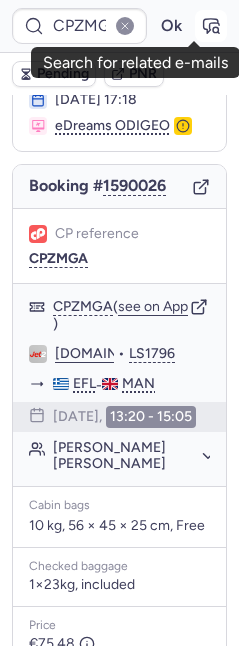 click 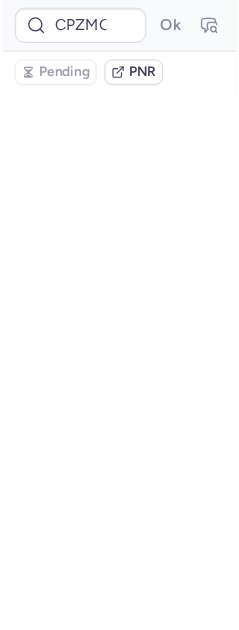 scroll, scrollTop: 0, scrollLeft: 0, axis: both 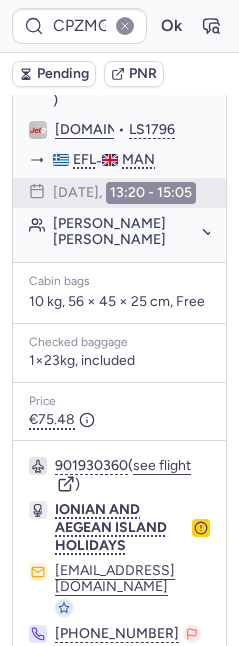click on "Pending" at bounding box center (54, 74) 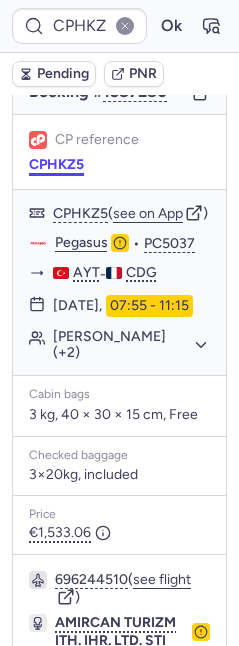 scroll, scrollTop: 530, scrollLeft: 0, axis: vertical 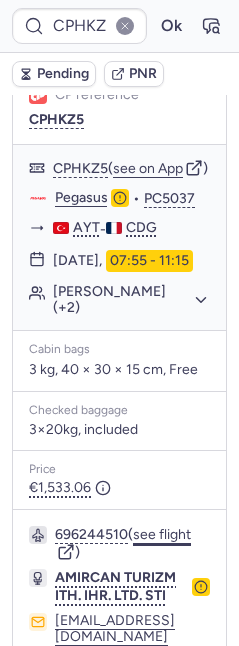 click on "see flight" 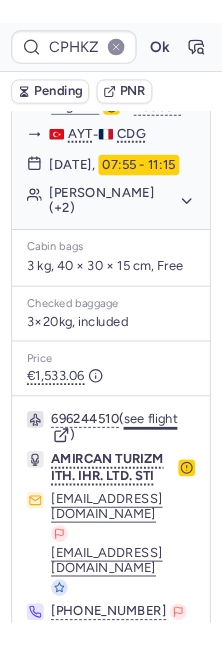 scroll, scrollTop: 115, scrollLeft: 0, axis: vertical 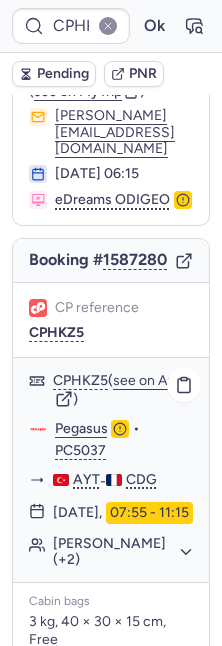click on "Salima GELIK (+2)" 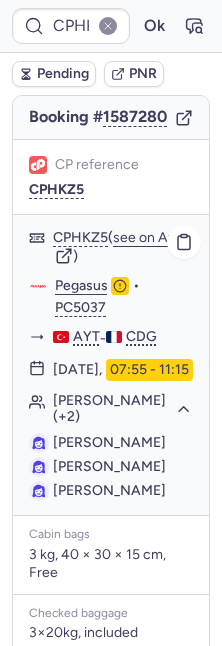 scroll, scrollTop: 266, scrollLeft: 0, axis: vertical 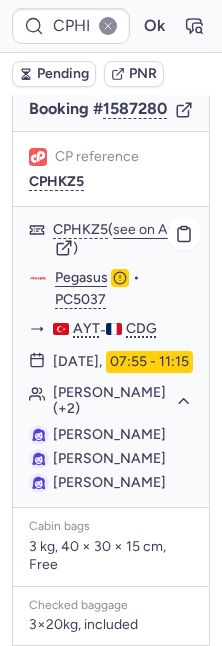 click on "Salima GELIK" at bounding box center [109, 434] 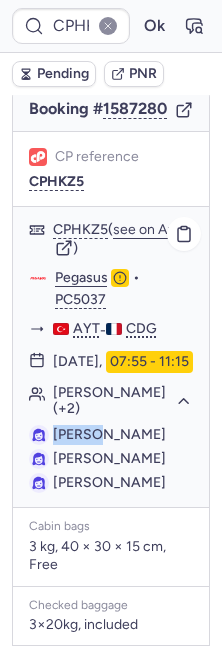 click on "Salima GELIK" at bounding box center [109, 434] 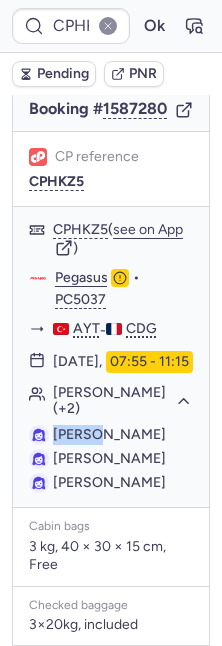 copy on "Salima" 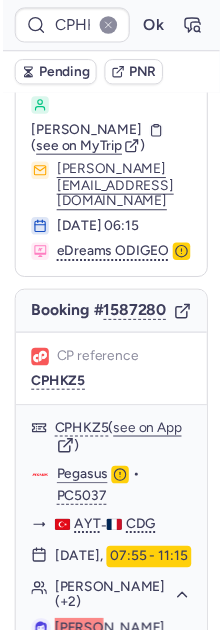 scroll, scrollTop: 42, scrollLeft: 0, axis: vertical 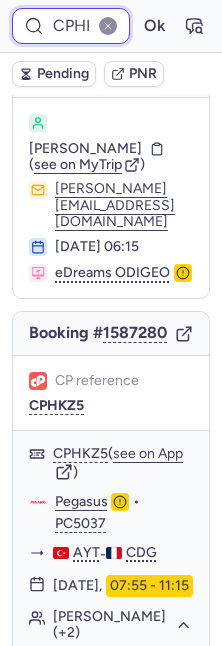 click on "CPHKZ5" at bounding box center [71, 26] 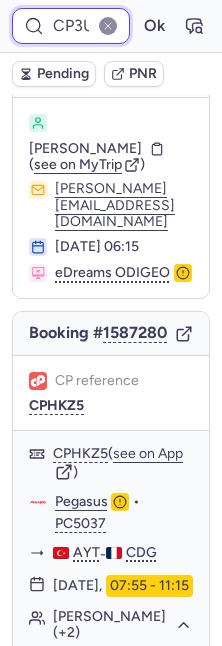 scroll, scrollTop: 0, scrollLeft: 40, axis: horizontal 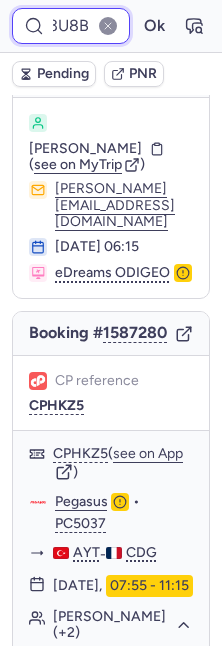 click on "Ok" at bounding box center [154, 26] 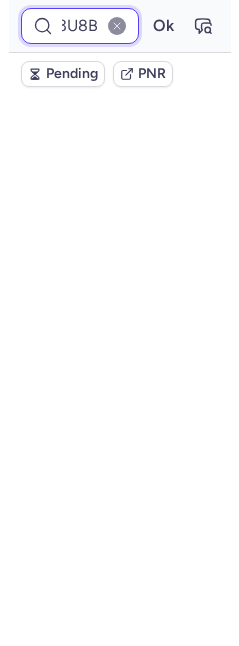 scroll, scrollTop: 0, scrollLeft: 0, axis: both 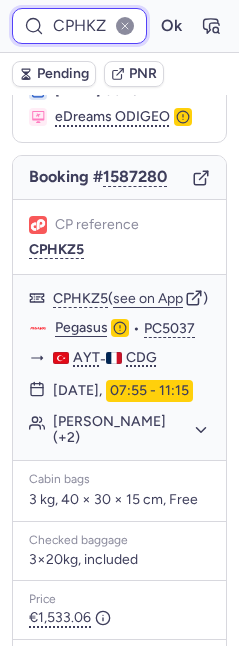 click on "CPHKZ5" at bounding box center [79, 26] 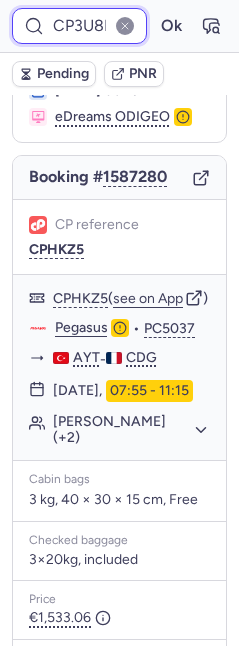 scroll, scrollTop: 0, scrollLeft: 23, axis: horizontal 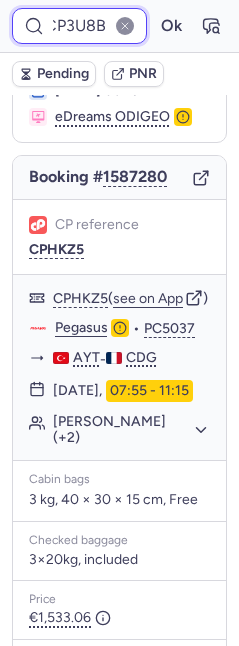 click on "Ok" at bounding box center [171, 26] 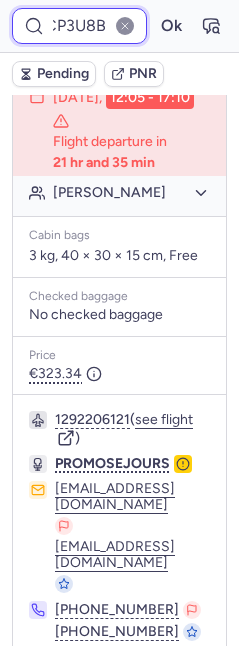 scroll, scrollTop: 340, scrollLeft: 0, axis: vertical 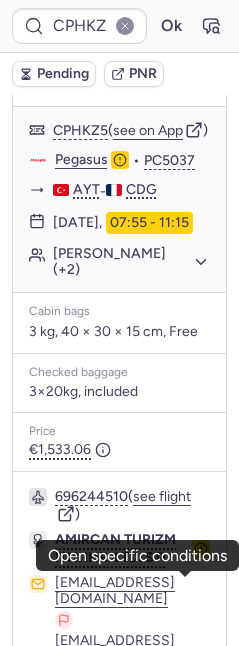 click 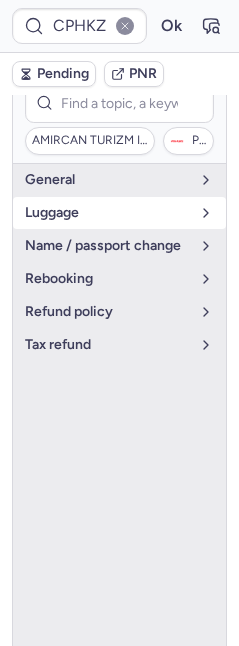 click on "luggage" at bounding box center [107, 213] 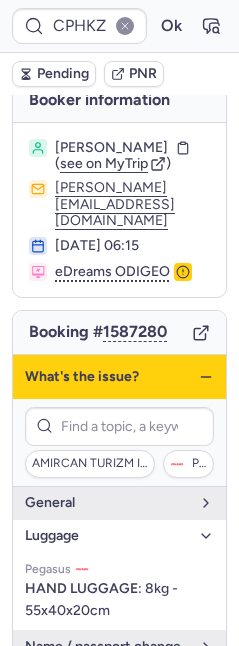 scroll, scrollTop: 0, scrollLeft: 0, axis: both 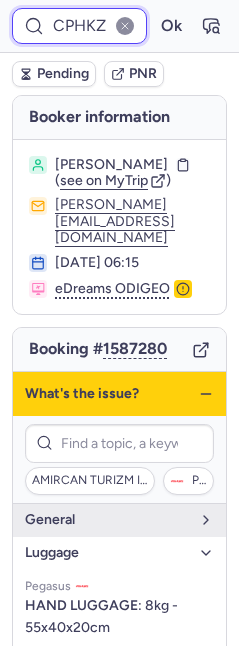 click on "CPHKZ5" at bounding box center (79, 26) 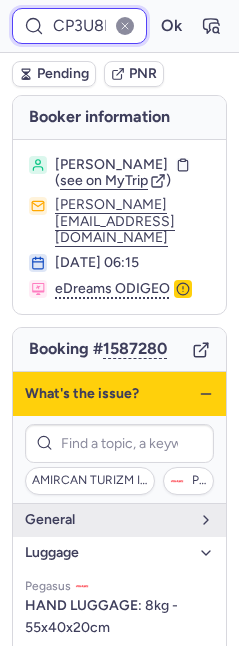 scroll, scrollTop: 0, scrollLeft: 23, axis: horizontal 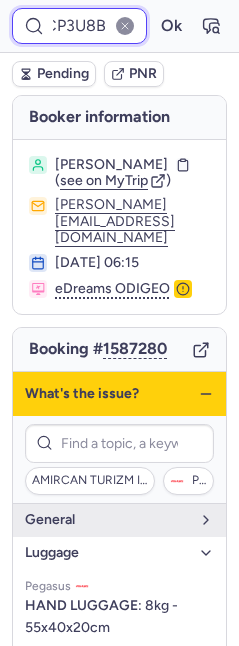 click on "Ok" at bounding box center [171, 26] 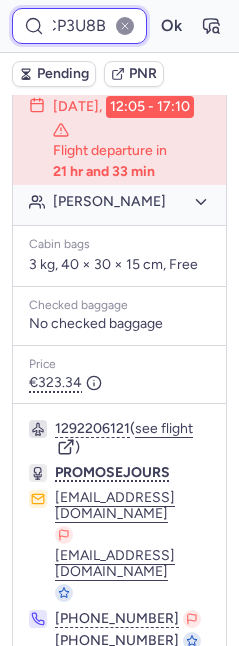 scroll, scrollTop: 527, scrollLeft: 0, axis: vertical 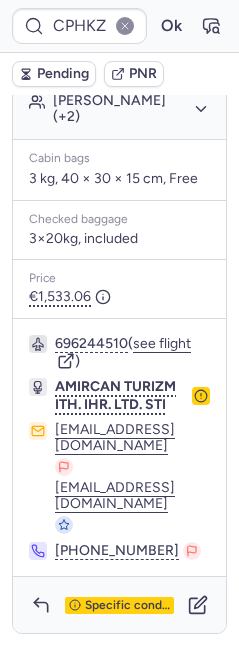 click on "Pending" at bounding box center (63, 74) 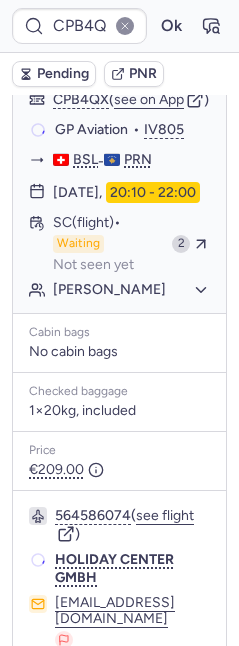 scroll, scrollTop: 527, scrollLeft: 0, axis: vertical 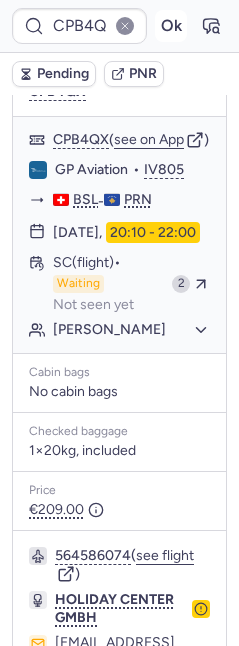click on "Ok" at bounding box center (171, 26) 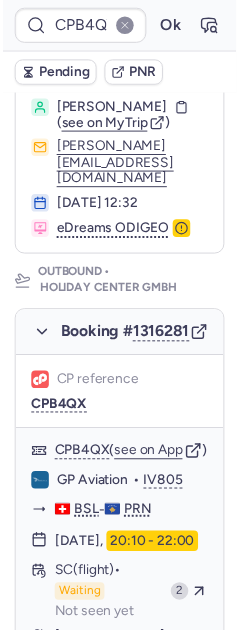 scroll, scrollTop: 0, scrollLeft: 0, axis: both 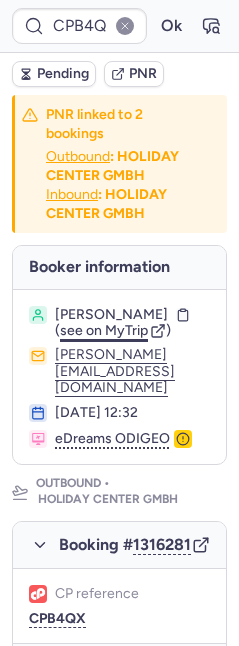 click on "see on MyTrip" at bounding box center (104, 330) 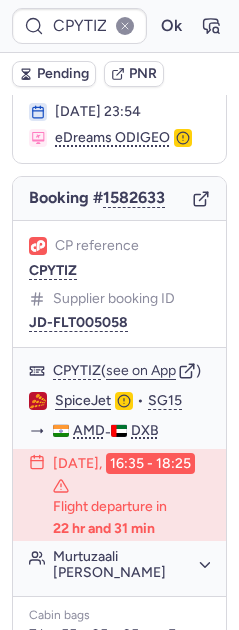 scroll, scrollTop: 247, scrollLeft: 0, axis: vertical 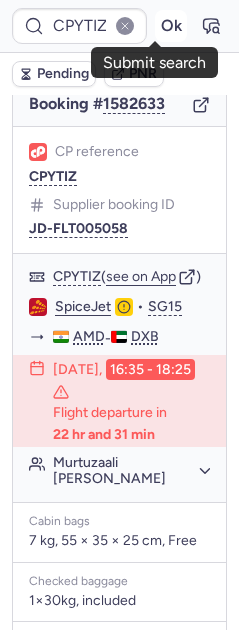 click on "Ok" at bounding box center (171, 26) 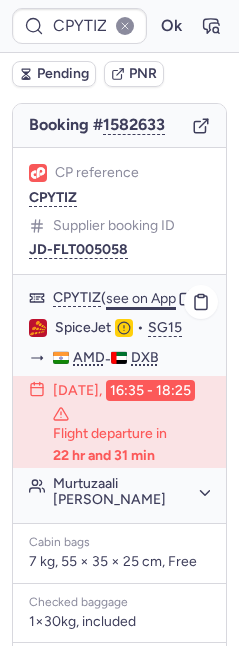 scroll, scrollTop: 247, scrollLeft: 0, axis: vertical 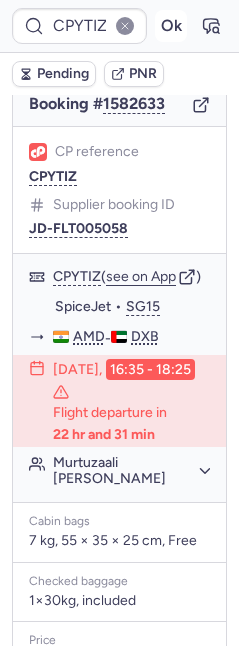 click on "Ok" at bounding box center [171, 26] 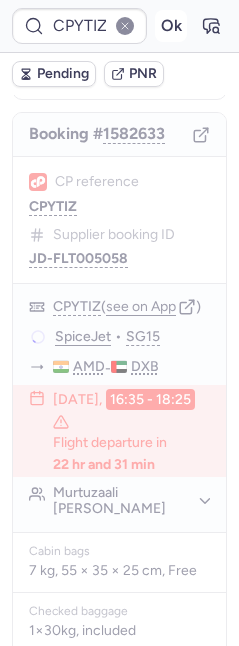 scroll, scrollTop: 247, scrollLeft: 0, axis: vertical 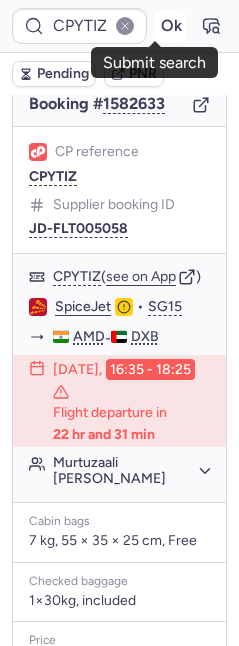 click on "Ok" at bounding box center [171, 26] 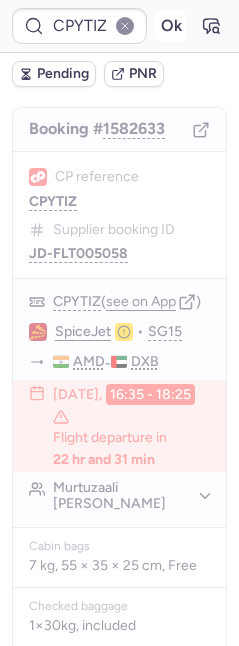 scroll, scrollTop: 247, scrollLeft: 0, axis: vertical 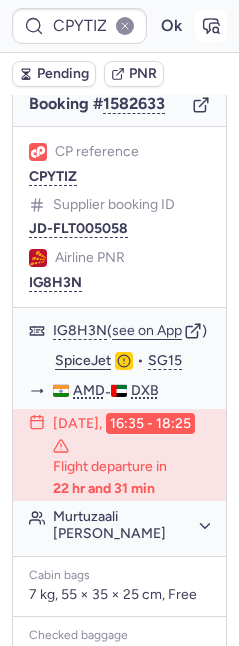 click at bounding box center (211, 26) 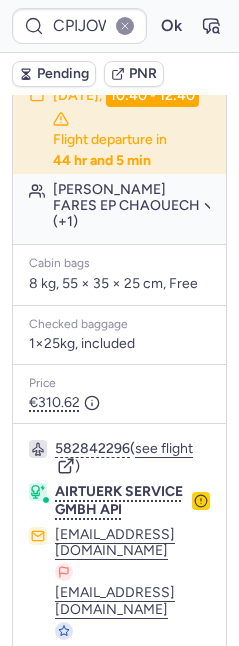 scroll, scrollTop: 588, scrollLeft: 0, axis: vertical 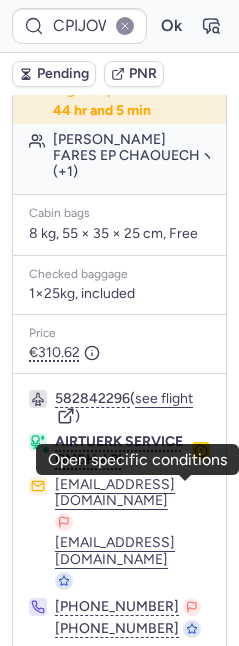 click 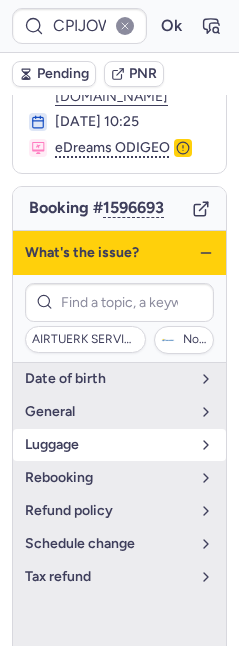 click on "luggage" at bounding box center [119, 445] 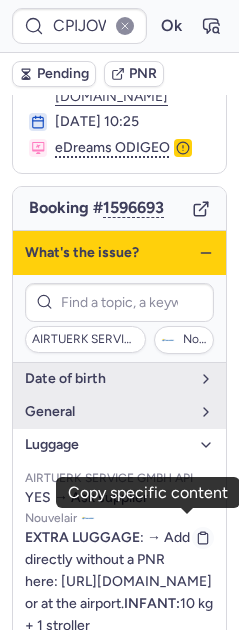 click 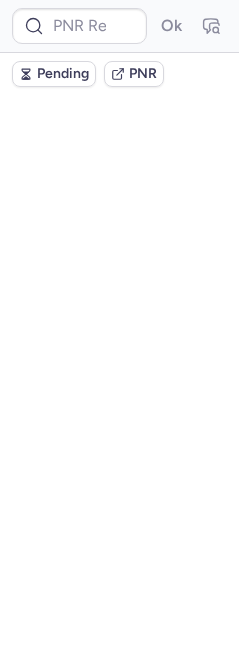 scroll, scrollTop: 0, scrollLeft: 0, axis: both 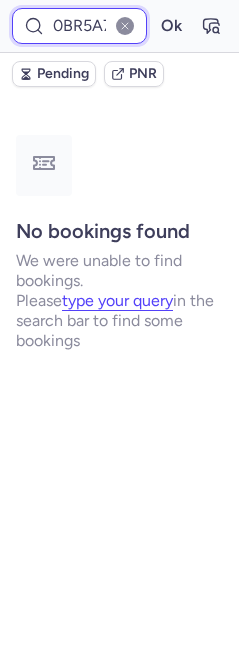 click on "0BR5A7" at bounding box center (79, 26) 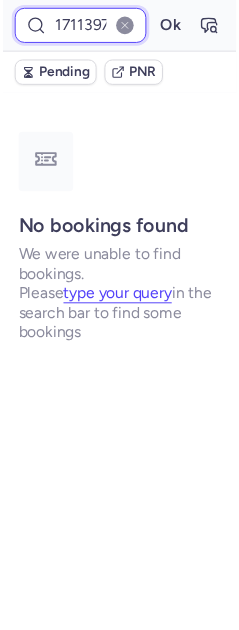 scroll, scrollTop: 0, scrollLeft: 9, axis: horizontal 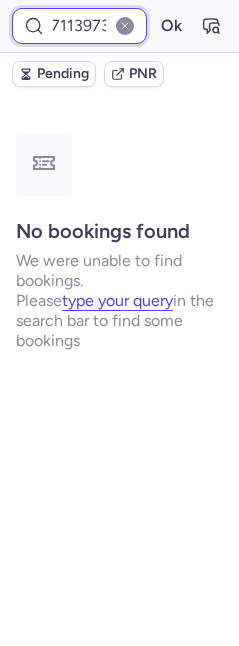 click on "Ok" at bounding box center (171, 26) 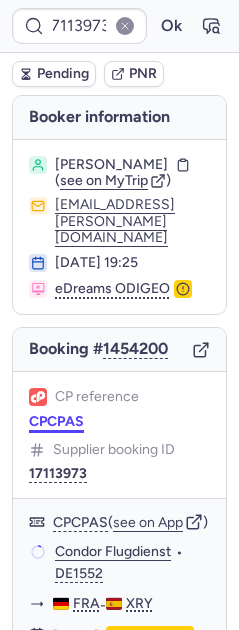 scroll, scrollTop: 0, scrollLeft: 0, axis: both 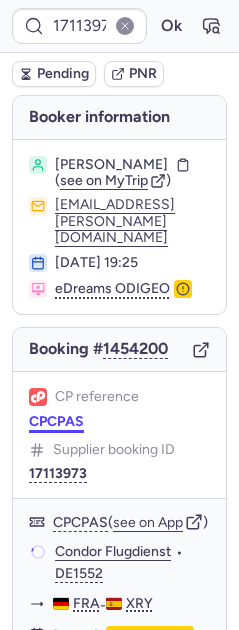 click on "CPCPAS" at bounding box center [56, 422] 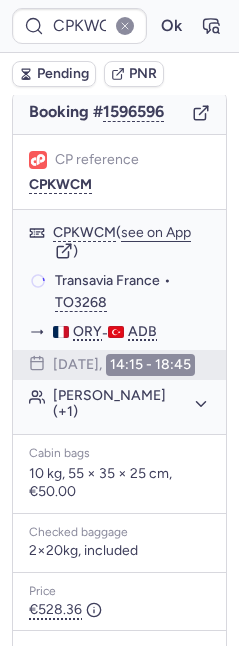 scroll, scrollTop: 181, scrollLeft: 0, axis: vertical 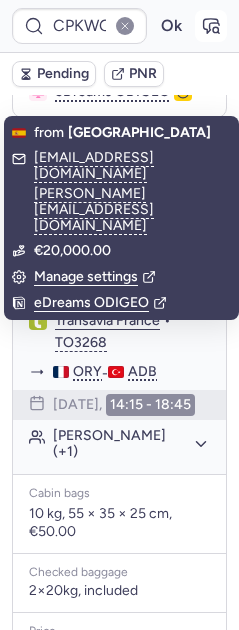 click 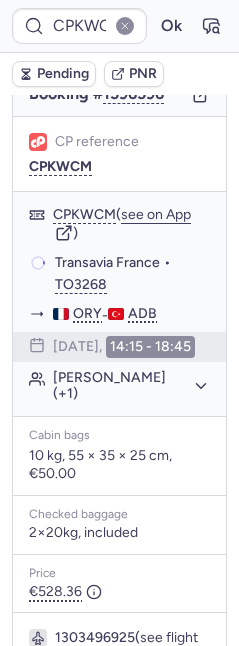 scroll, scrollTop: 181, scrollLeft: 0, axis: vertical 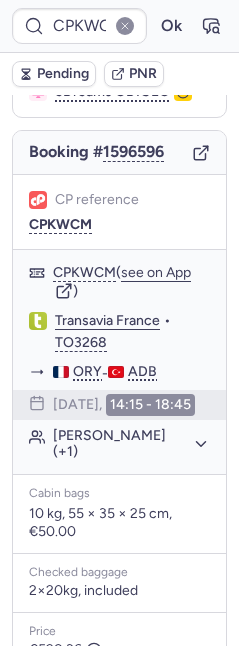 click on "Pending" at bounding box center [63, 74] 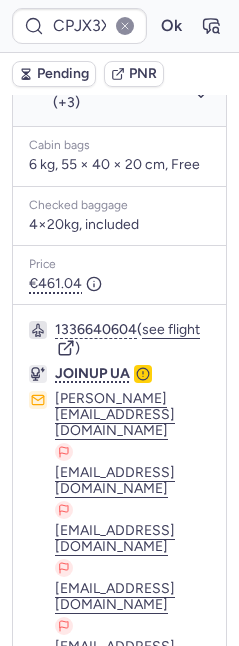 scroll, scrollTop: 965, scrollLeft: 0, axis: vertical 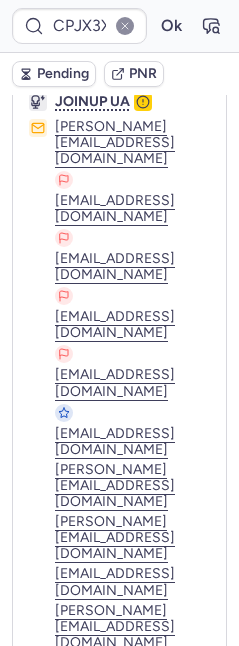 click on "Pending" at bounding box center (54, 74) 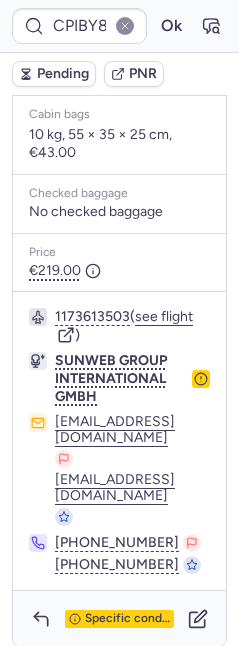 scroll, scrollTop: 455, scrollLeft: 0, axis: vertical 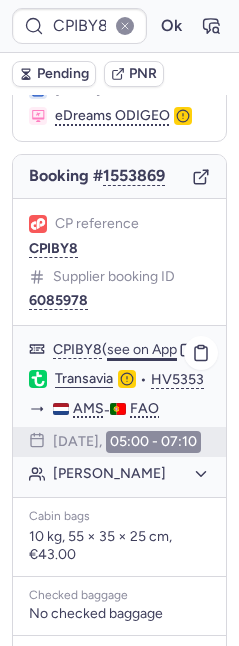 click on "see on App" 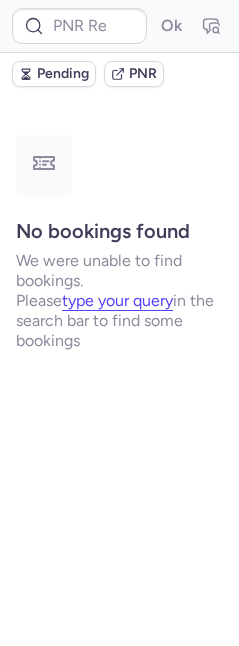 scroll, scrollTop: 0, scrollLeft: 0, axis: both 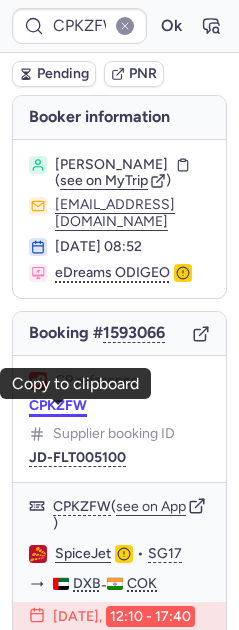 click on "CPKZFW" at bounding box center [58, 406] 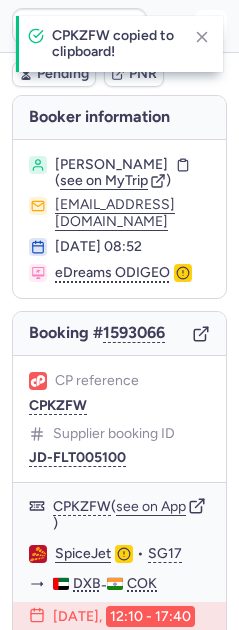 click 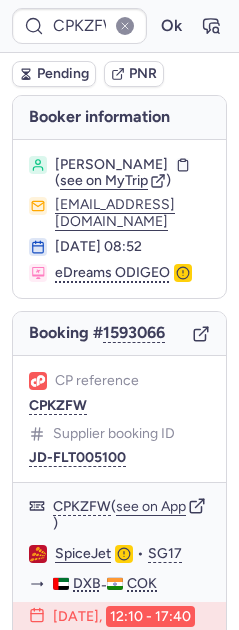 click on "CPKZFW  Ok" at bounding box center [119, 26] 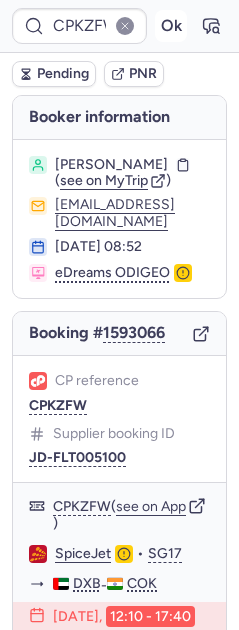 click on "Ok" at bounding box center [171, 26] 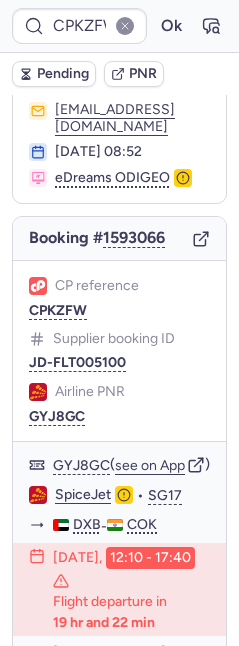 scroll, scrollTop: 137, scrollLeft: 0, axis: vertical 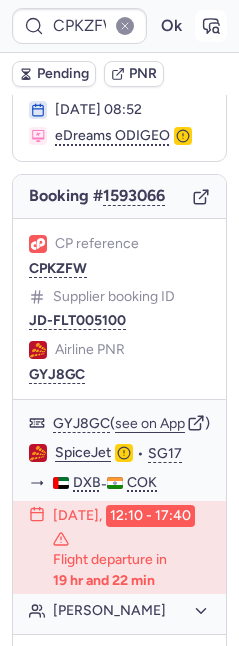 click on "CPKZFW  Ok" at bounding box center (119, 26) 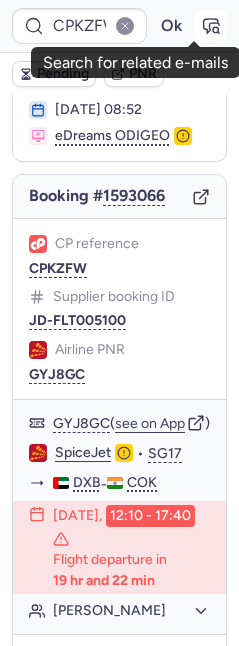 click 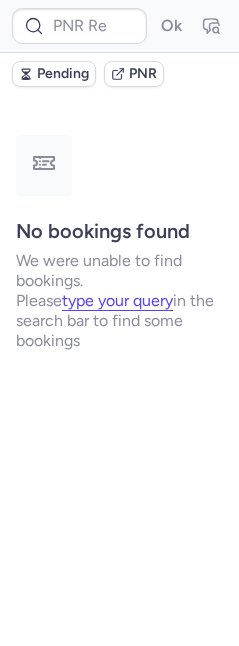 scroll, scrollTop: 0, scrollLeft: 0, axis: both 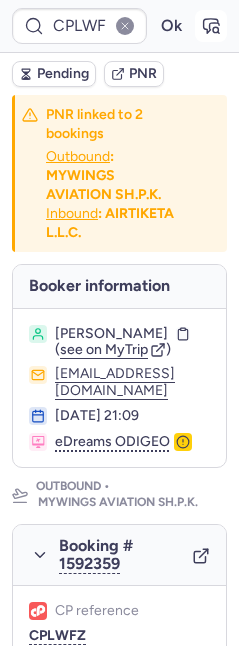click 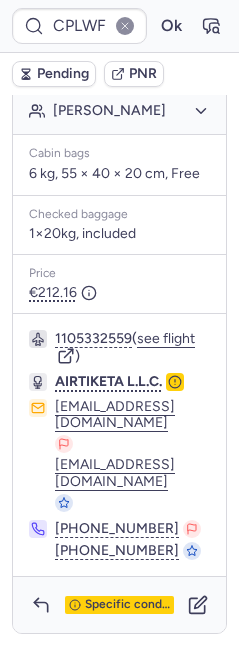 scroll, scrollTop: 1544, scrollLeft: 0, axis: vertical 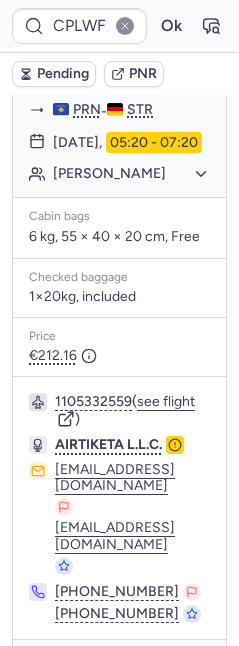 click on "Zuhrije KUPPELWIESER" 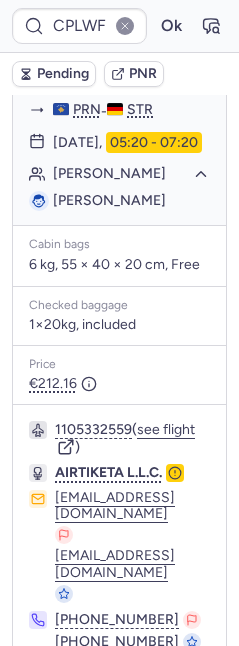 click on "Zuhrije KUPPELWIESER" at bounding box center (109, 200) 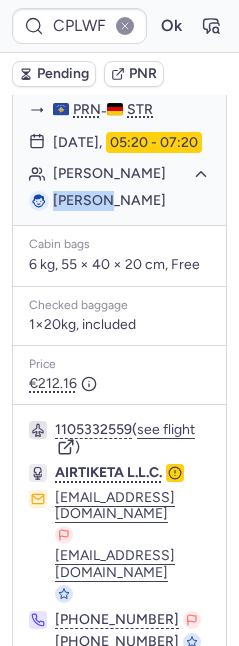 click on "Zuhrije KUPPELWIESER" at bounding box center [109, 200] 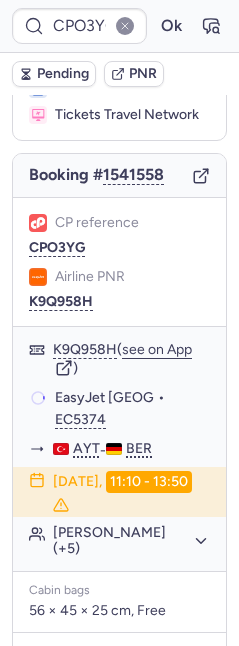 scroll, scrollTop: 202, scrollLeft: 0, axis: vertical 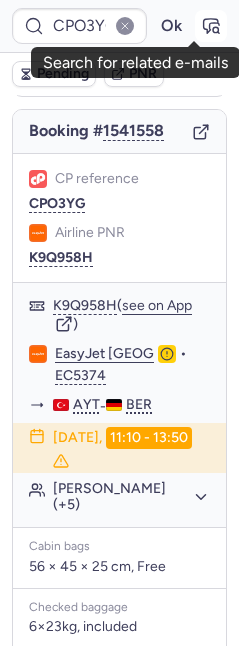 click 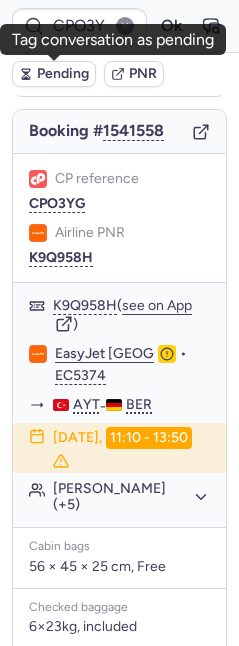 click on "Pending" at bounding box center [63, 74] 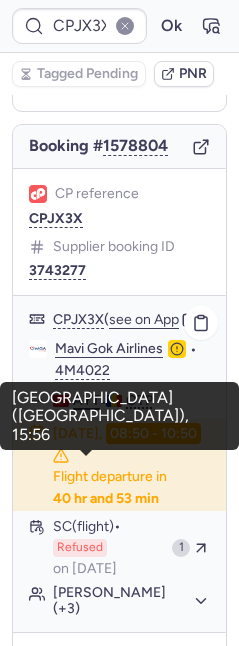 scroll, scrollTop: 207, scrollLeft: 0, axis: vertical 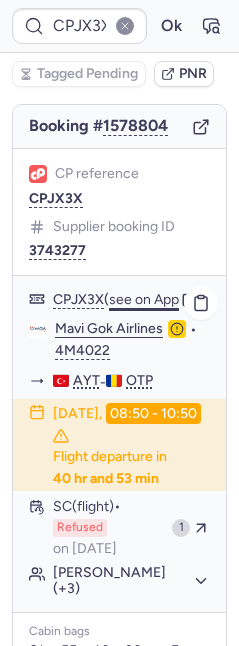 click on "see on App" 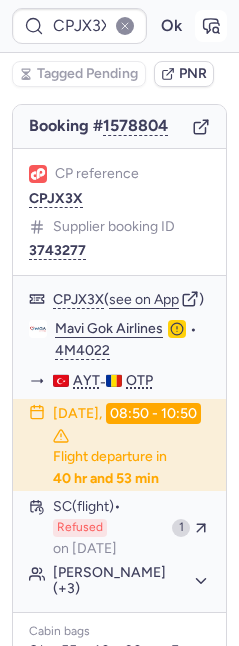 click 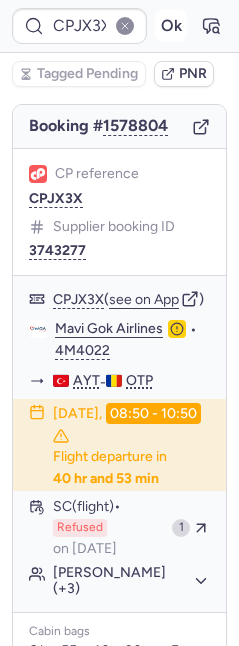 click on "Ok" at bounding box center (171, 26) 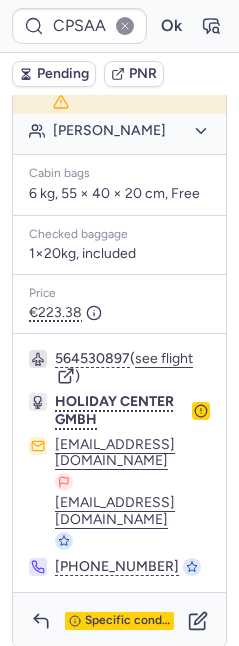 scroll, scrollTop: 496, scrollLeft: 0, axis: vertical 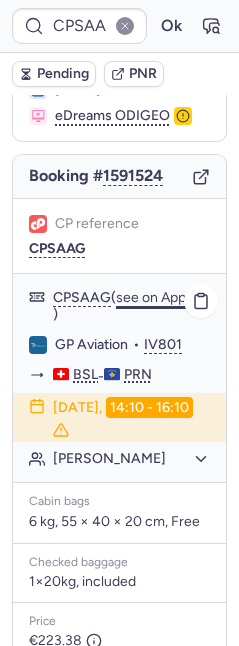 click on "see on App" 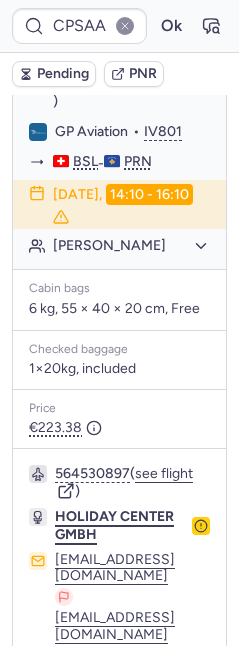 scroll, scrollTop: 496, scrollLeft: 0, axis: vertical 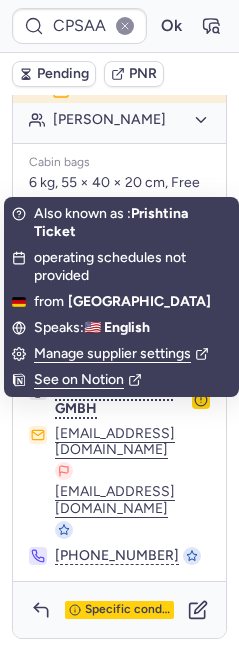 click on "See on Notion" at bounding box center [121, 380] 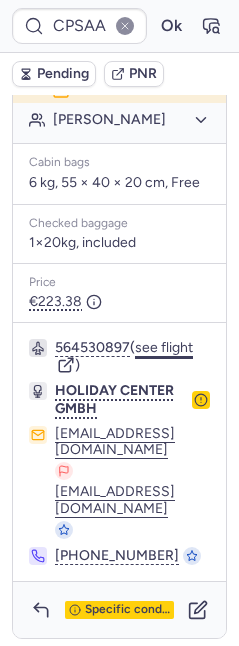 click on "see flight" 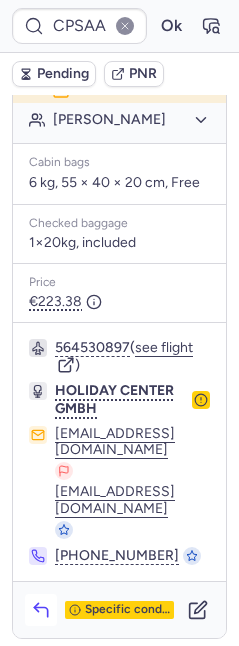 click 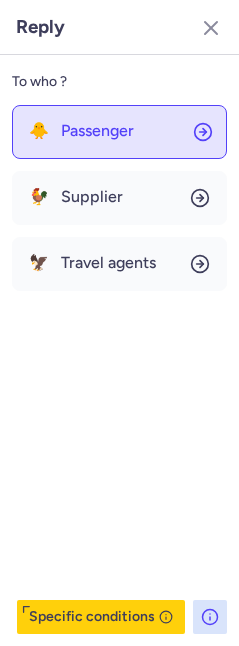 click on "Passenger" at bounding box center [97, 131] 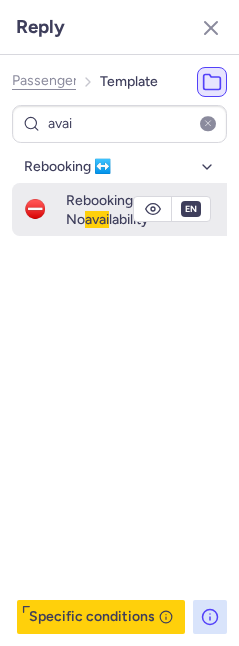 click on "⛔ Rebooking No  avai lability" at bounding box center [119, 209] 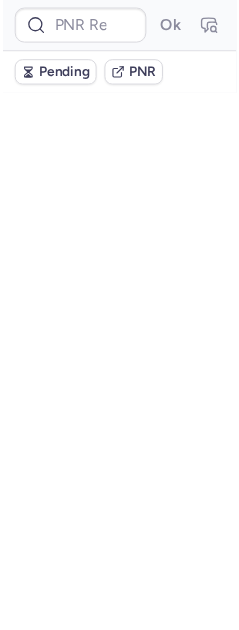 scroll, scrollTop: 0, scrollLeft: 0, axis: both 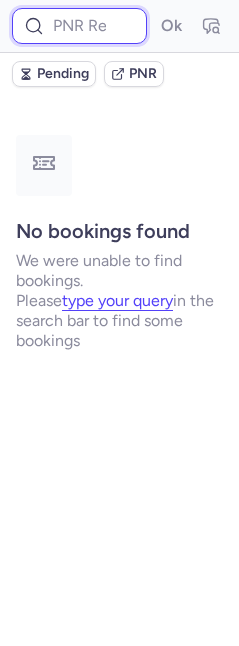 click at bounding box center [79, 26] 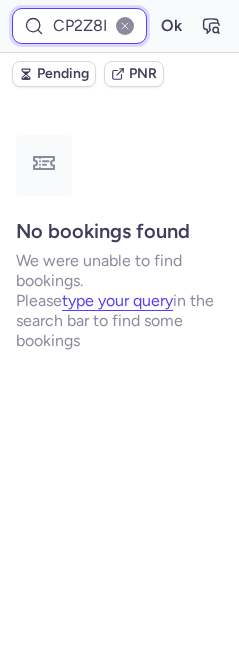 click on "Ok" at bounding box center (171, 26) 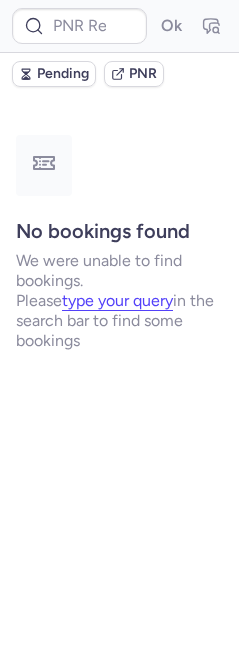 scroll, scrollTop: 0, scrollLeft: 0, axis: both 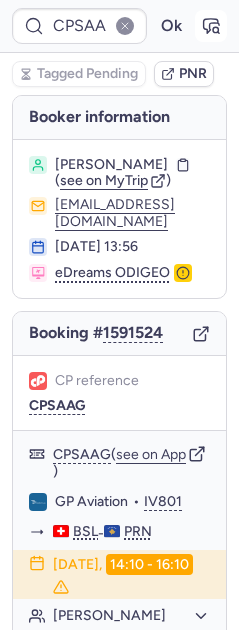 click 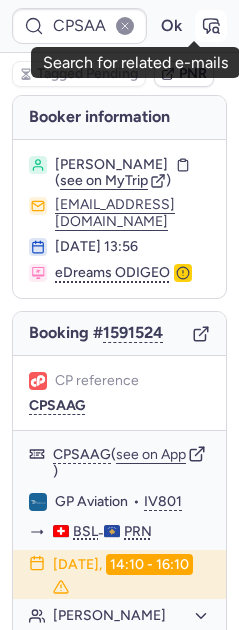 click 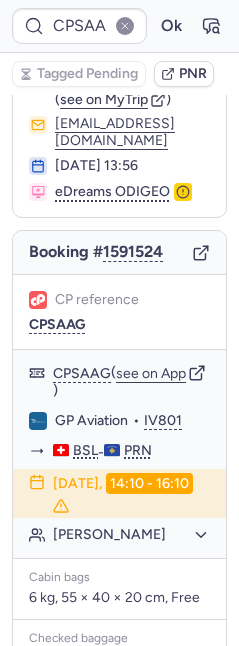 scroll, scrollTop: 0, scrollLeft: 0, axis: both 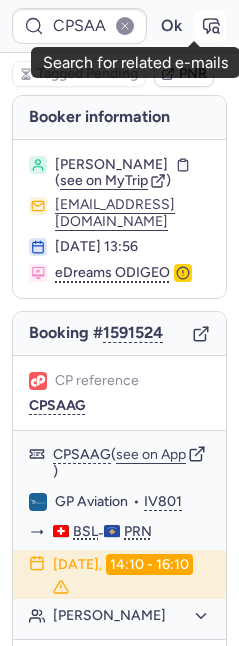 click 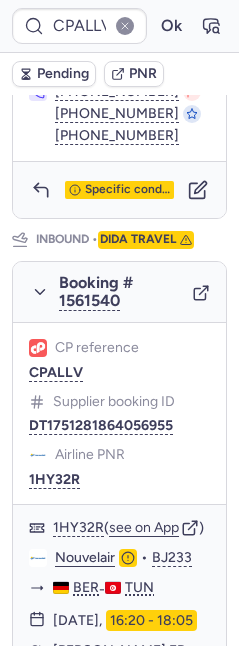 scroll, scrollTop: 1300, scrollLeft: 0, axis: vertical 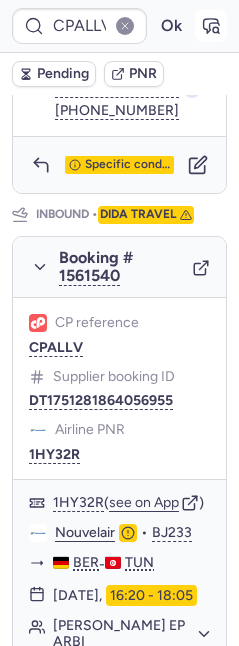 click 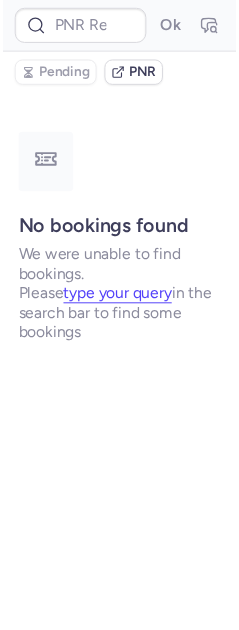 scroll, scrollTop: 0, scrollLeft: 0, axis: both 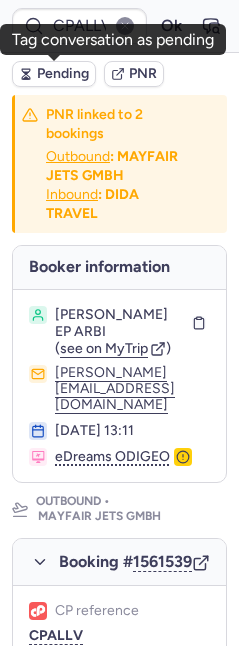 click on "Pending" at bounding box center [63, 74] 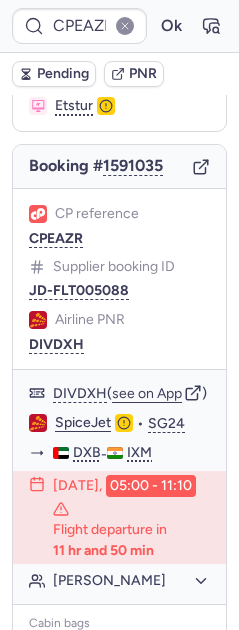 scroll, scrollTop: 170, scrollLeft: 0, axis: vertical 